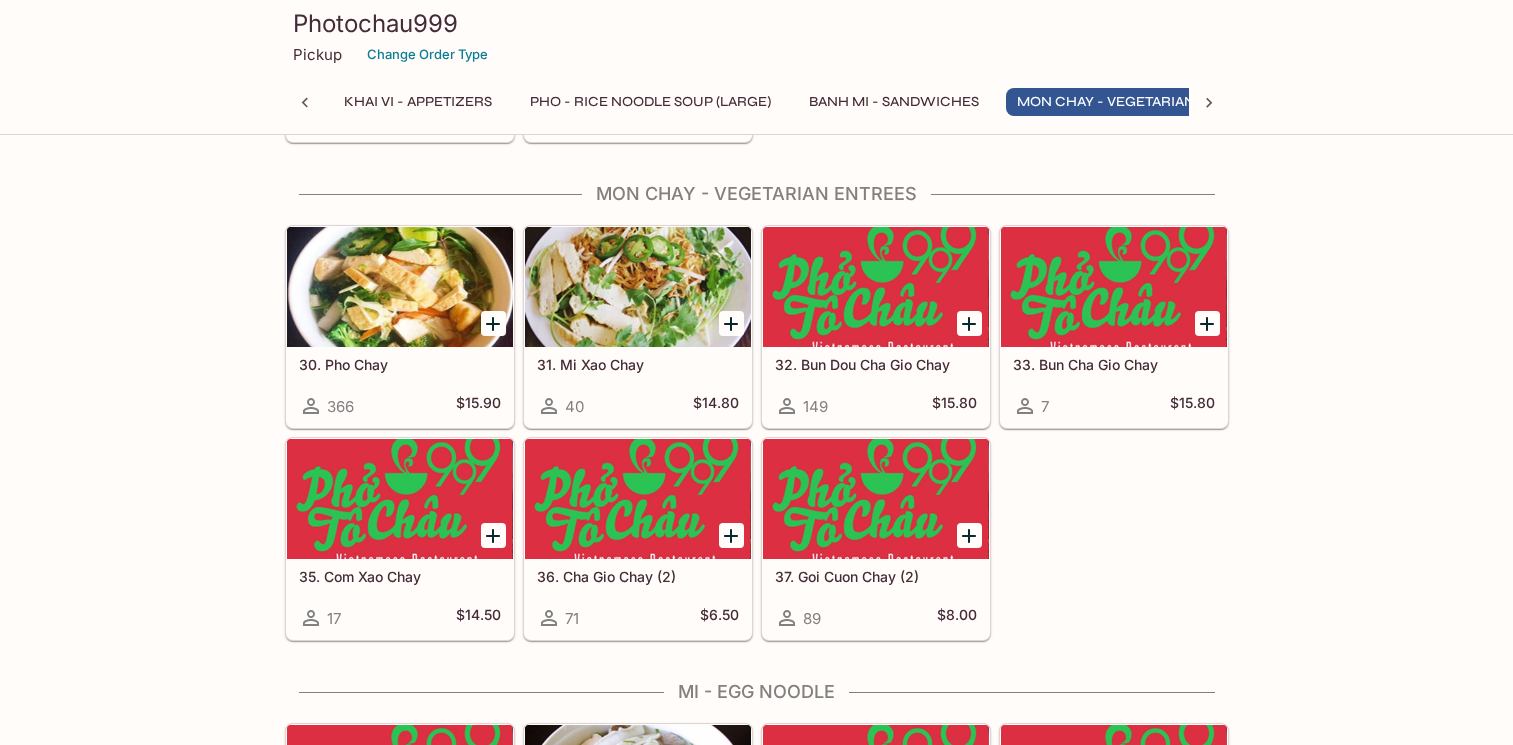 scroll, scrollTop: 2783, scrollLeft: 0, axis: vertical 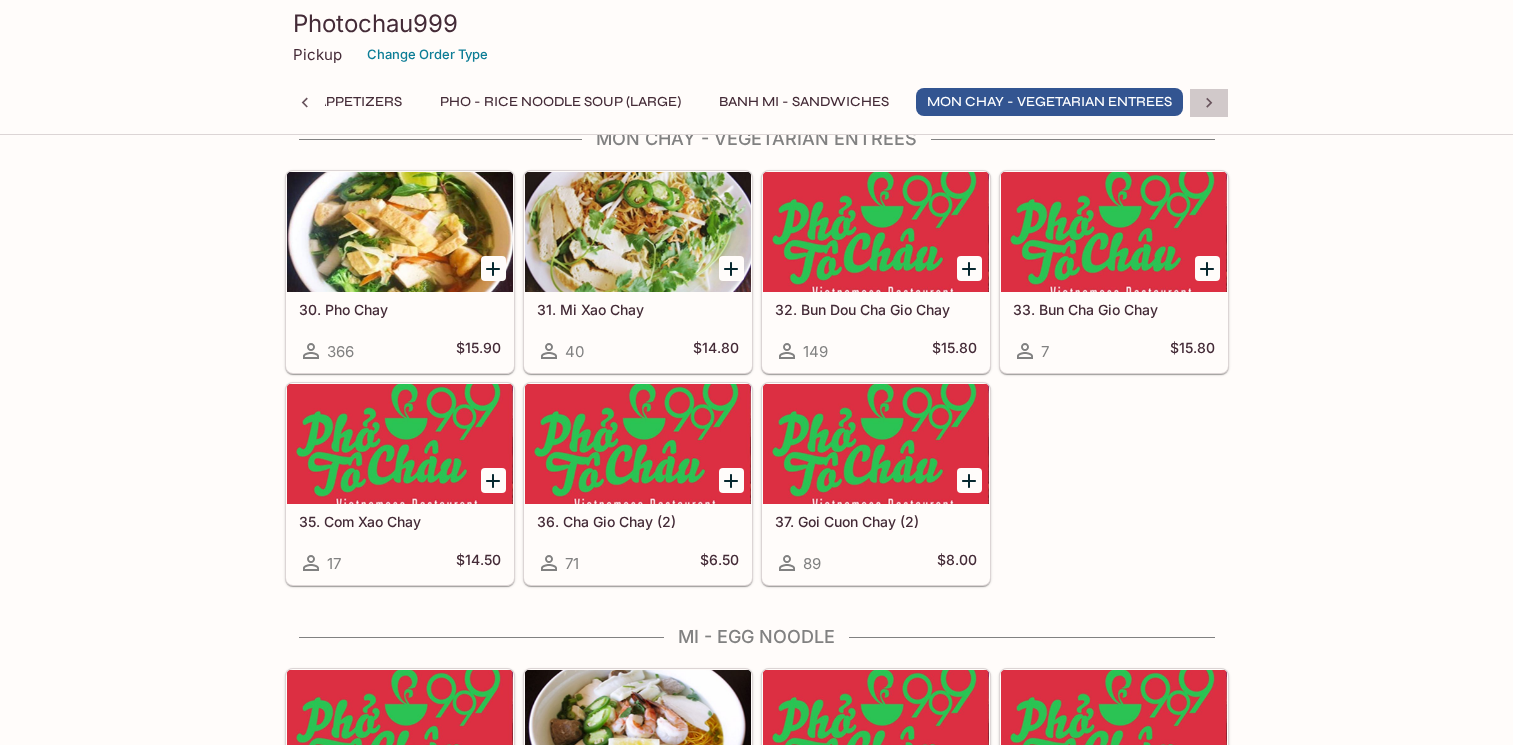 click 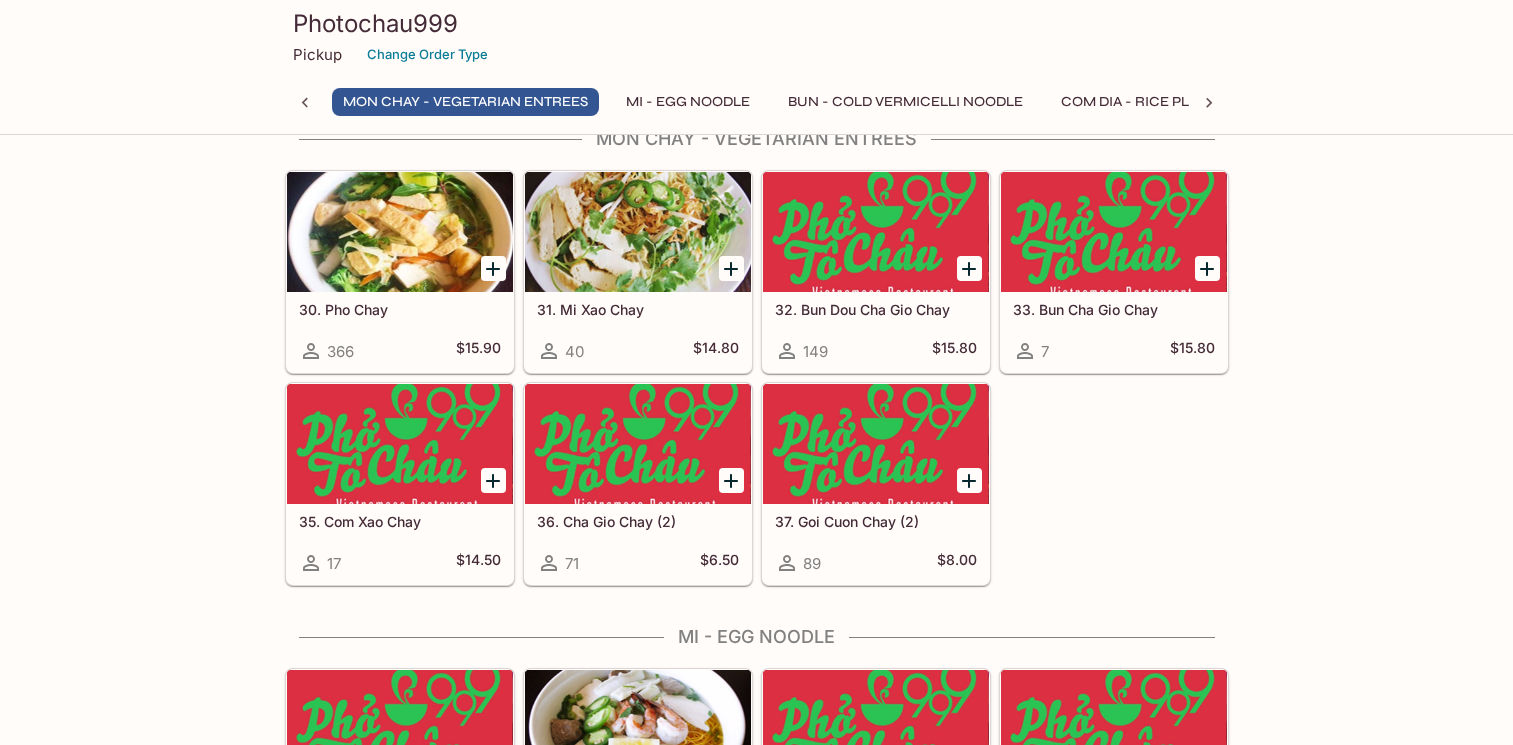 scroll, scrollTop: 0, scrollLeft: 714, axis: horizontal 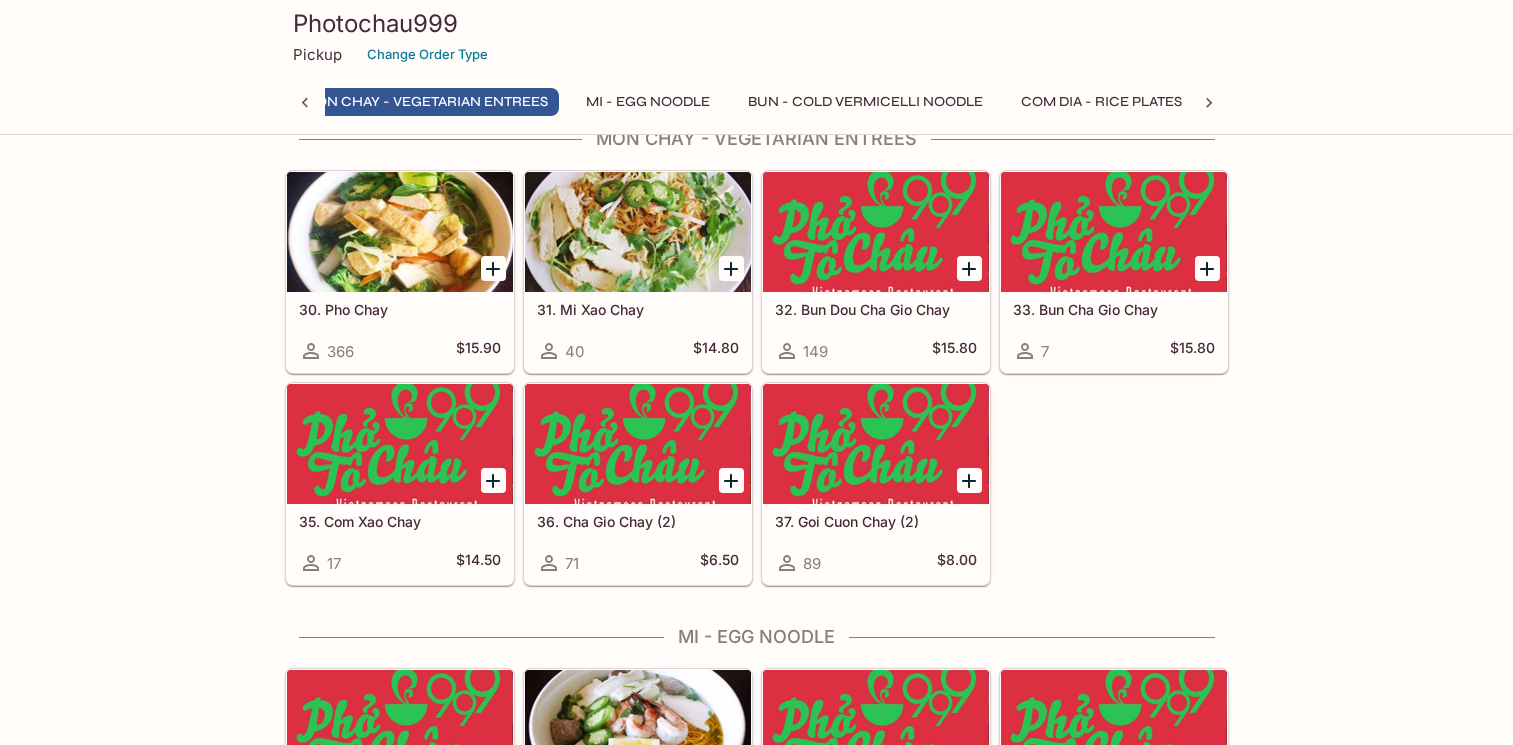 click 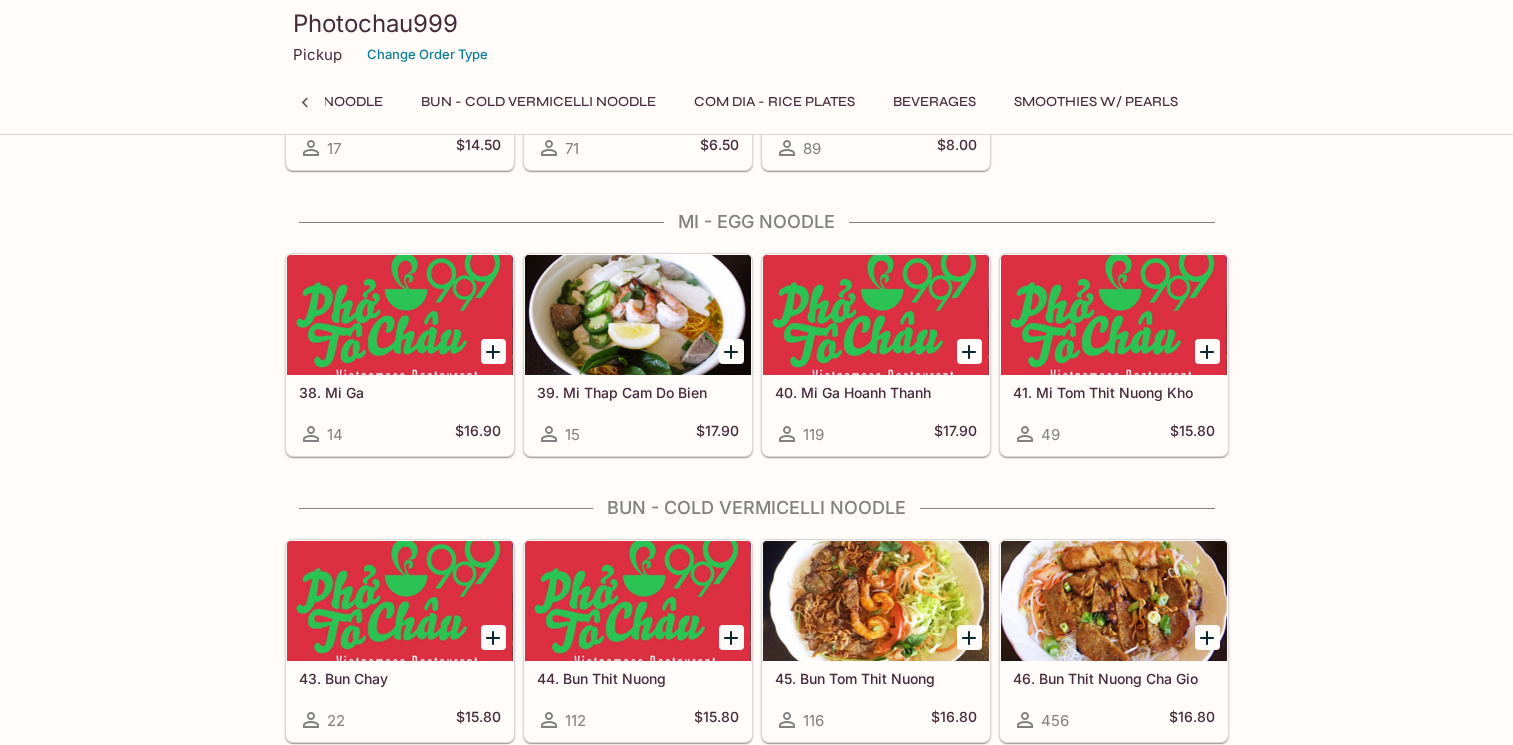 scroll, scrollTop: 3338, scrollLeft: 0, axis: vertical 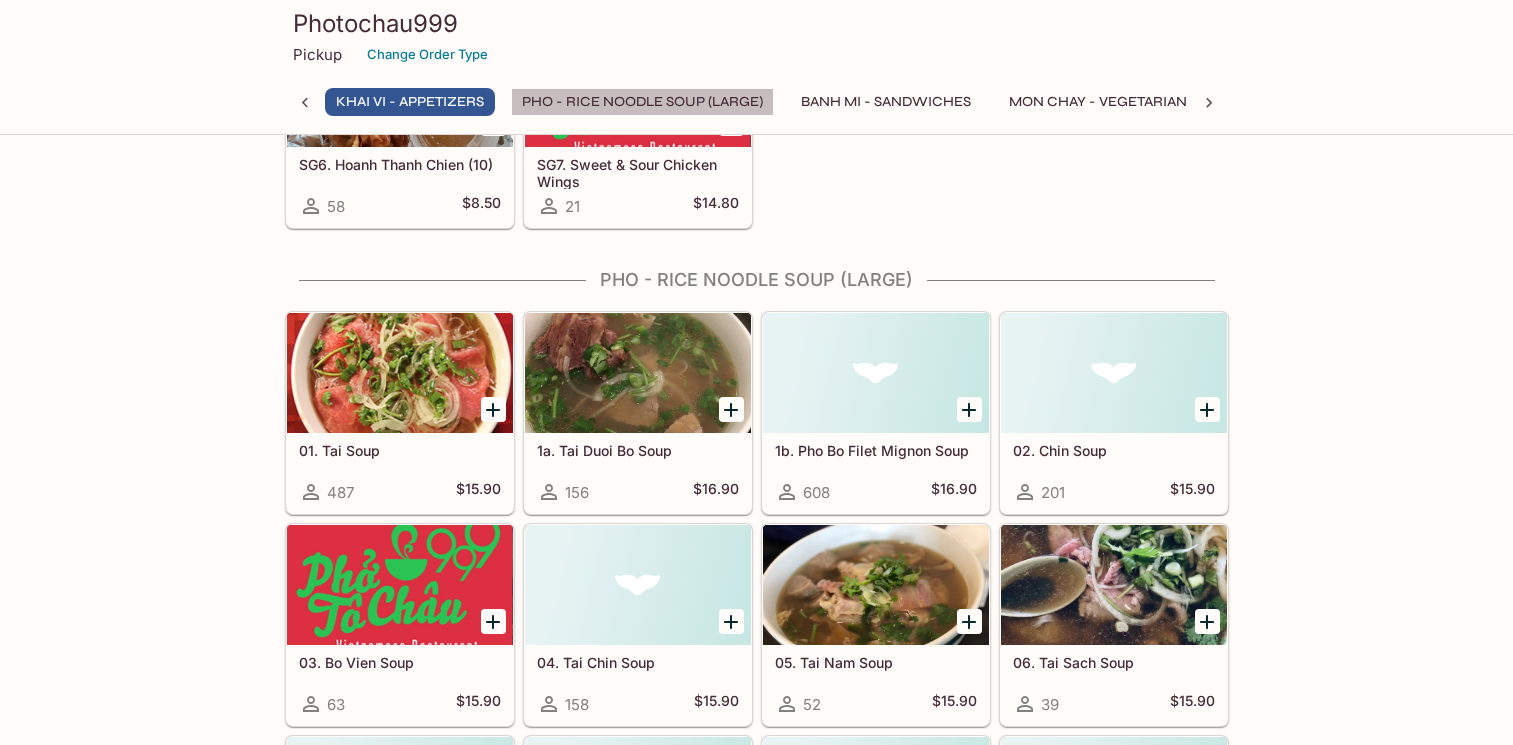 click on "Pho - Rice Noodle Soup (Large)" at bounding box center [642, 102] 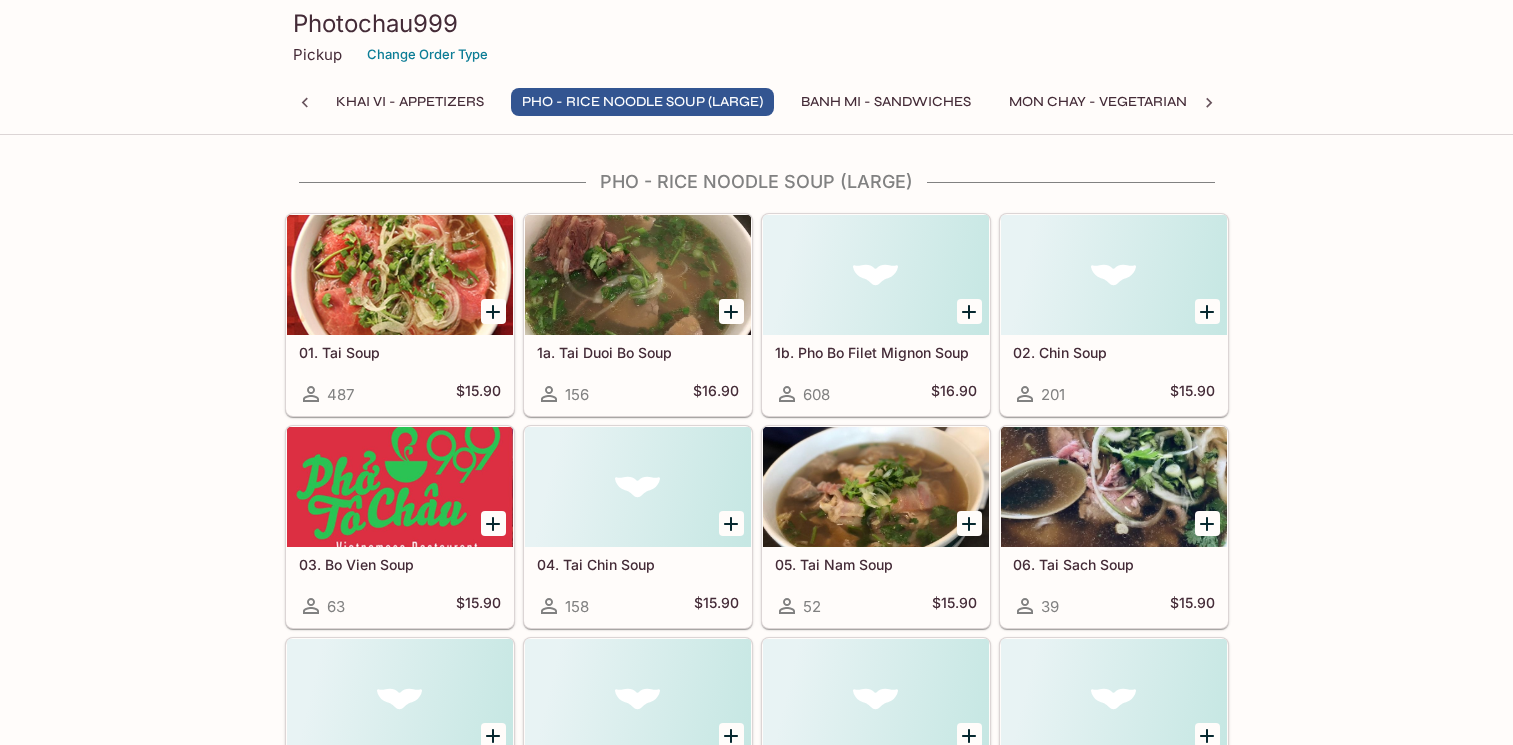 scroll, scrollTop: 496, scrollLeft: 0, axis: vertical 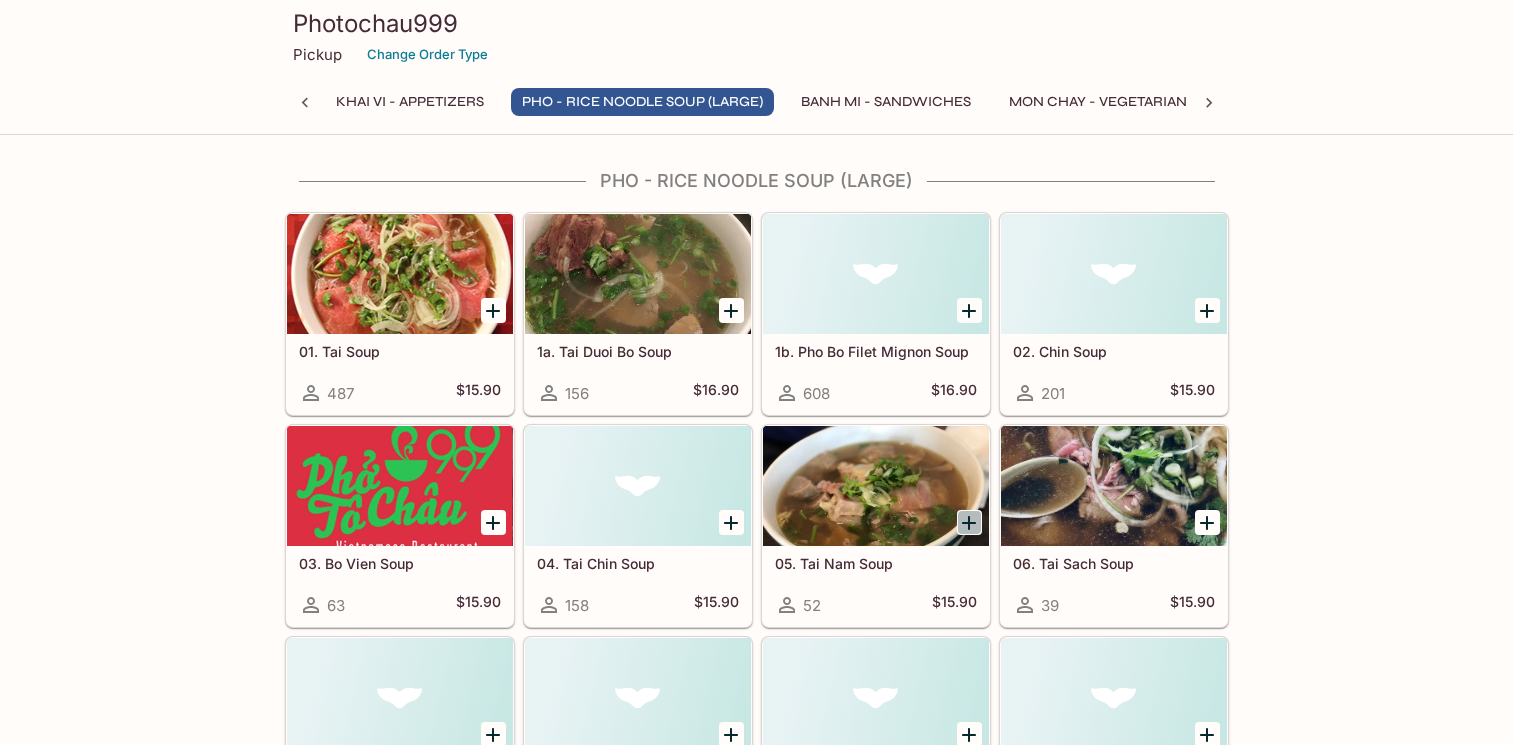 click 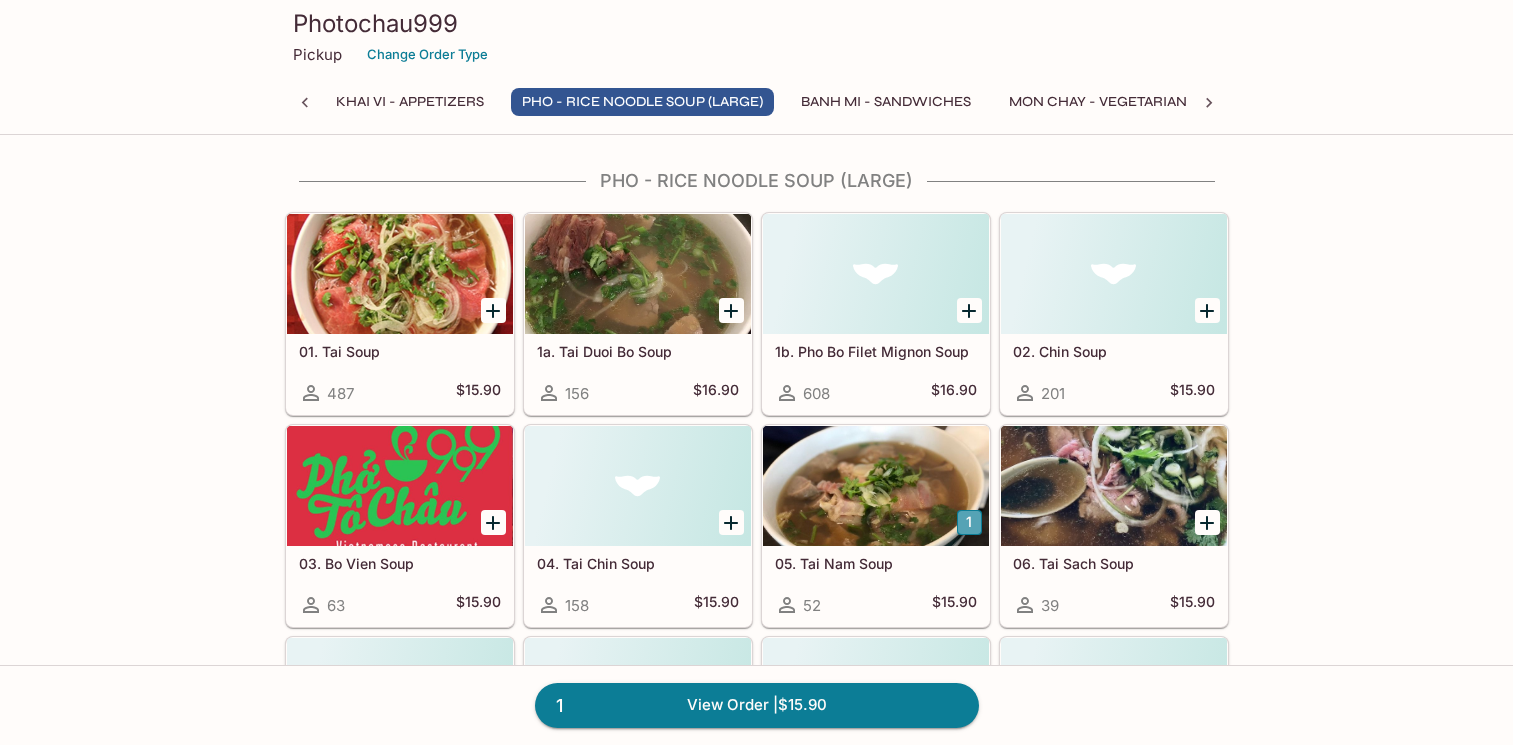 click on "1" at bounding box center (969, 522) 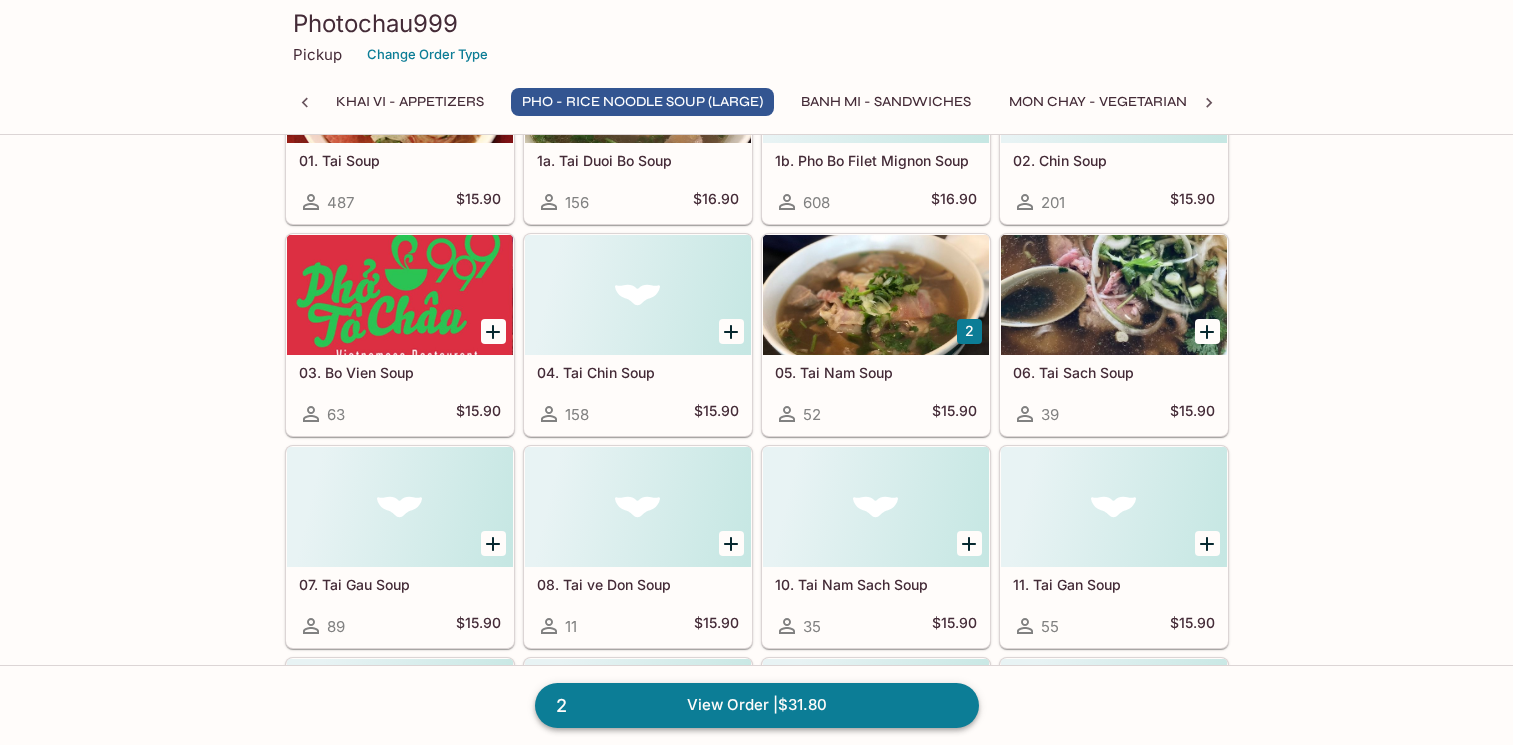 scroll, scrollTop: 689, scrollLeft: 0, axis: vertical 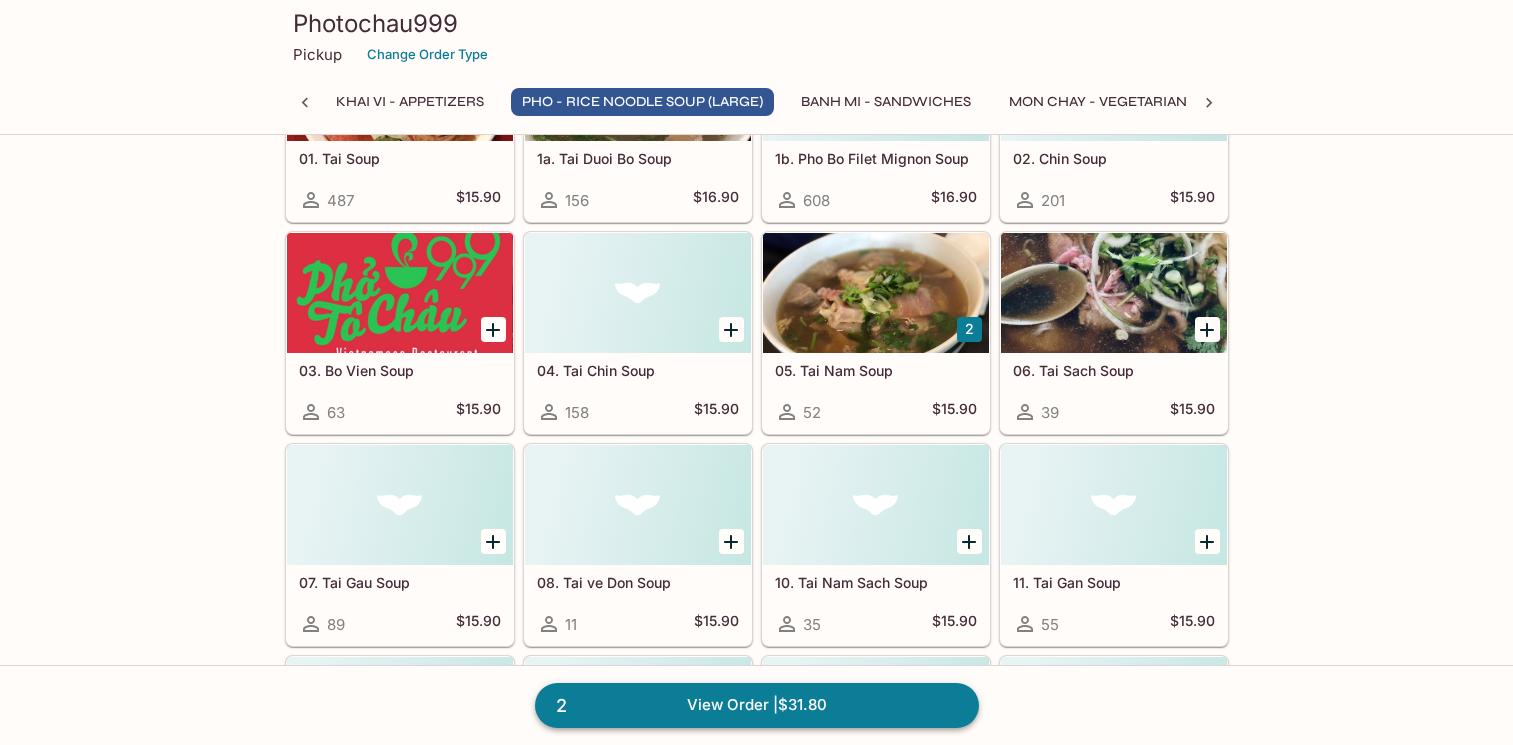 click on "2 View Order |  $31.80" at bounding box center [757, 705] 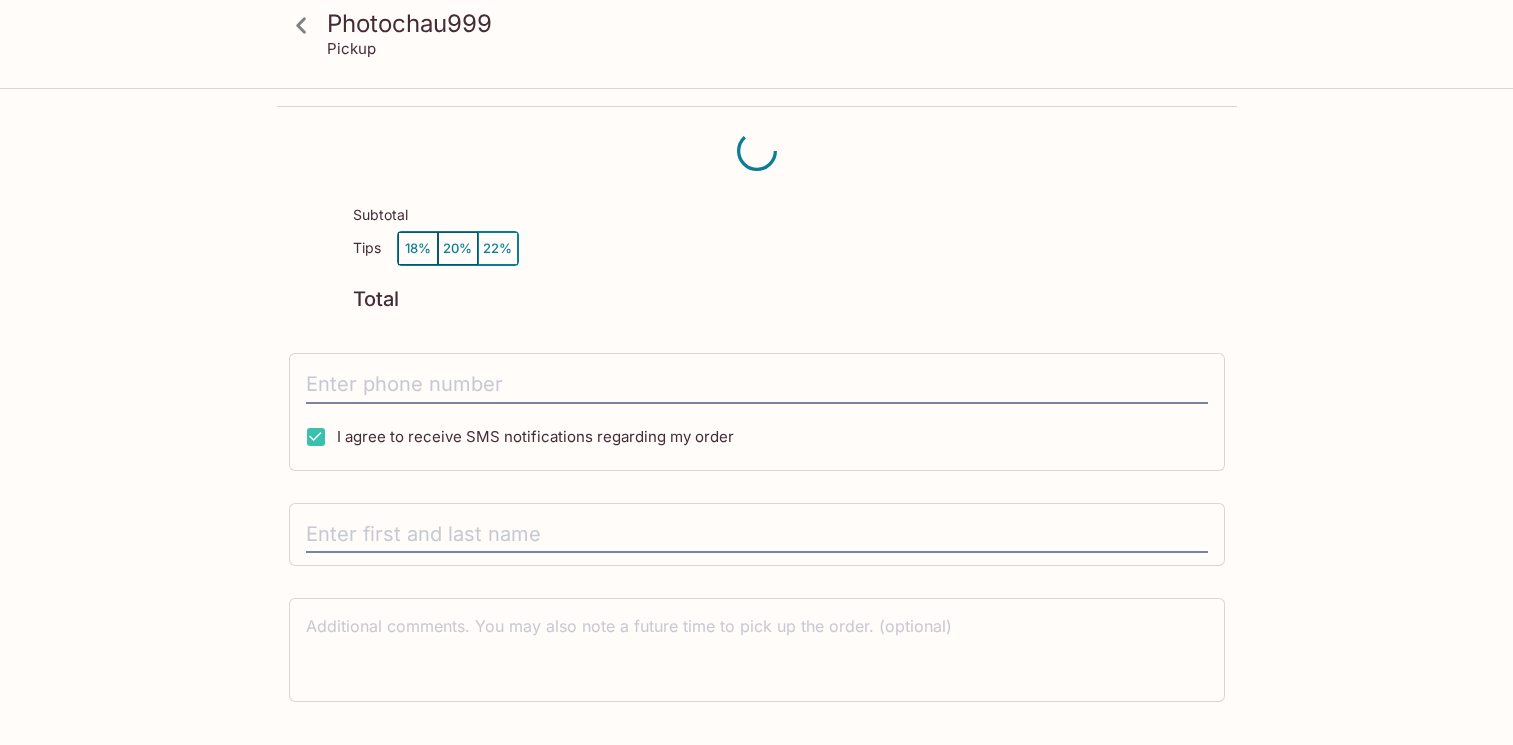 scroll, scrollTop: 0, scrollLeft: 0, axis: both 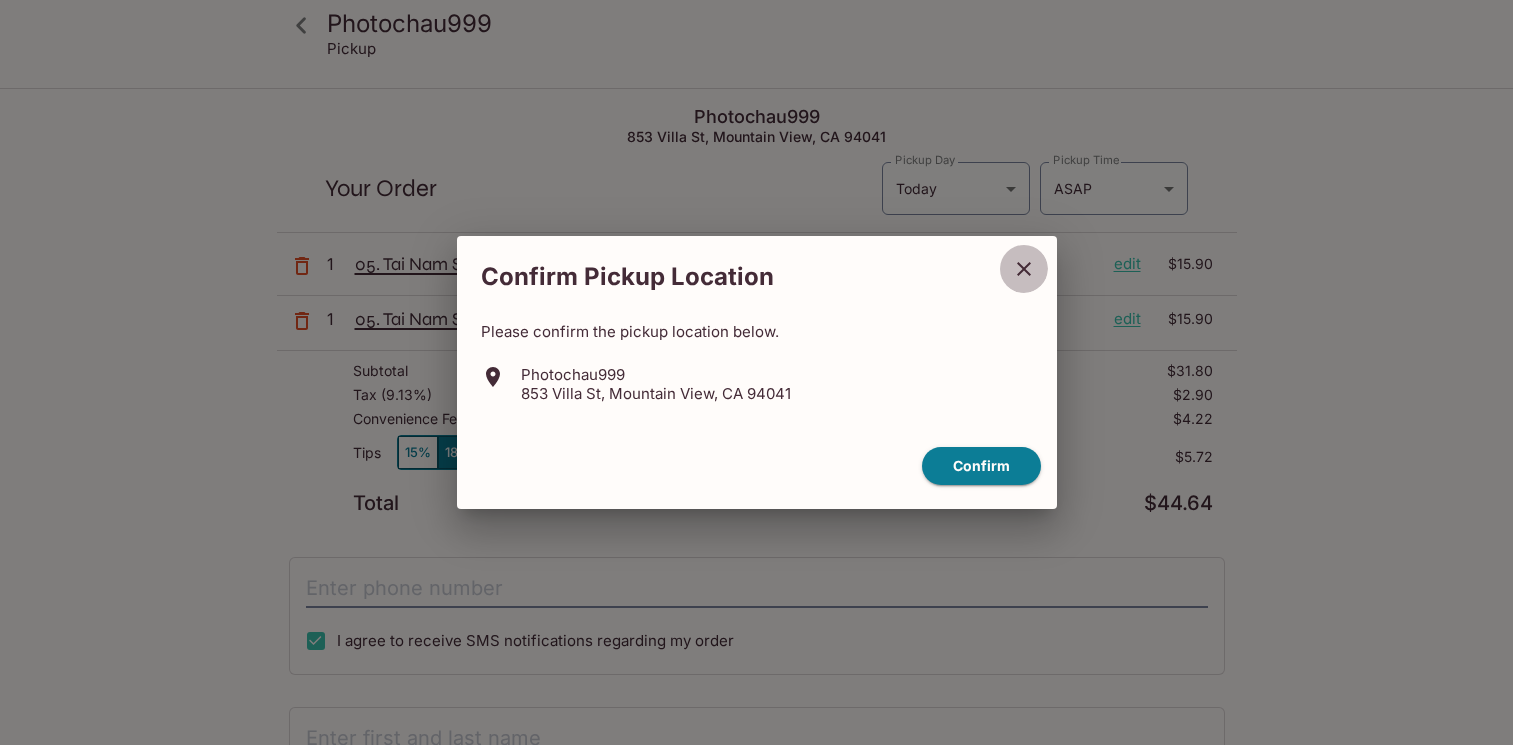 click 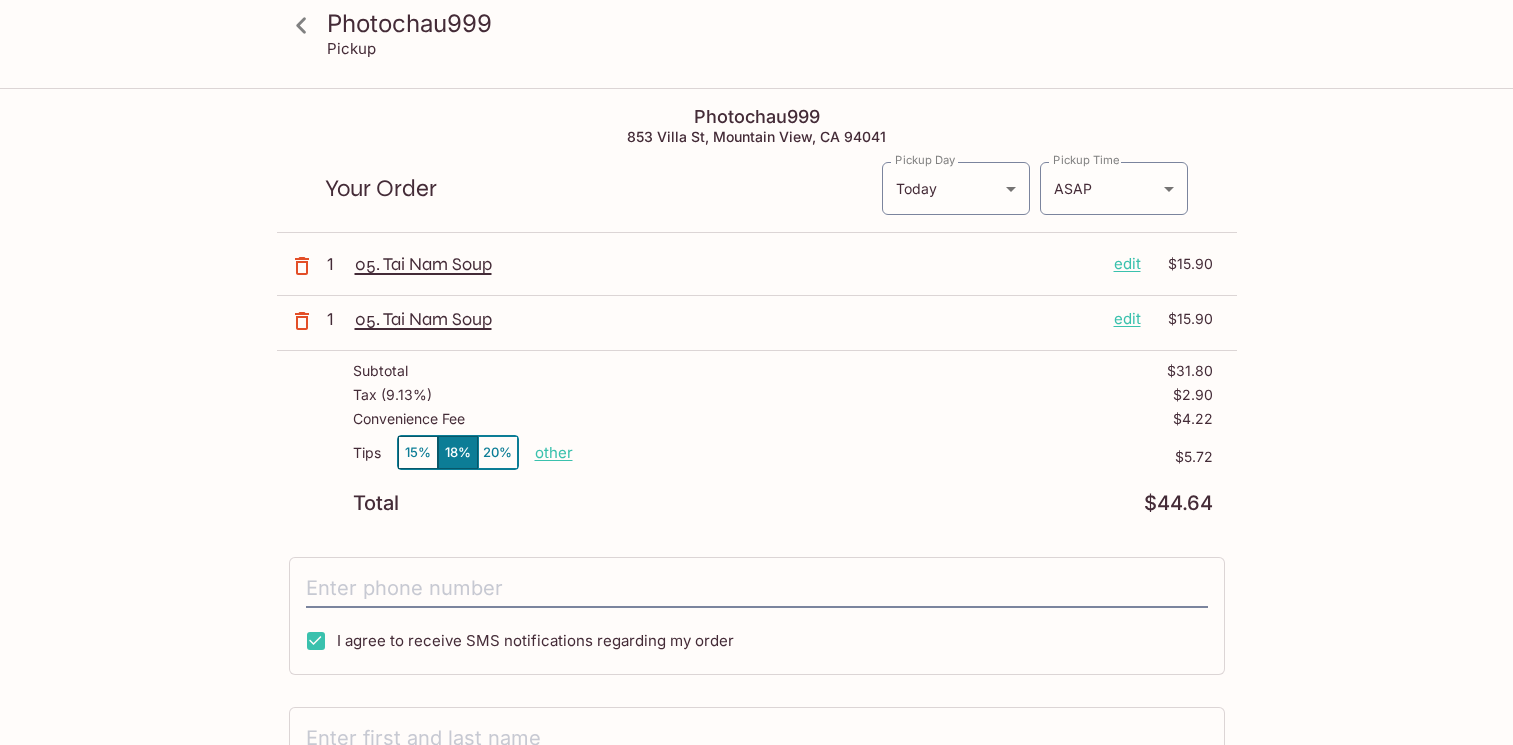 click on "edit" at bounding box center [1127, 264] 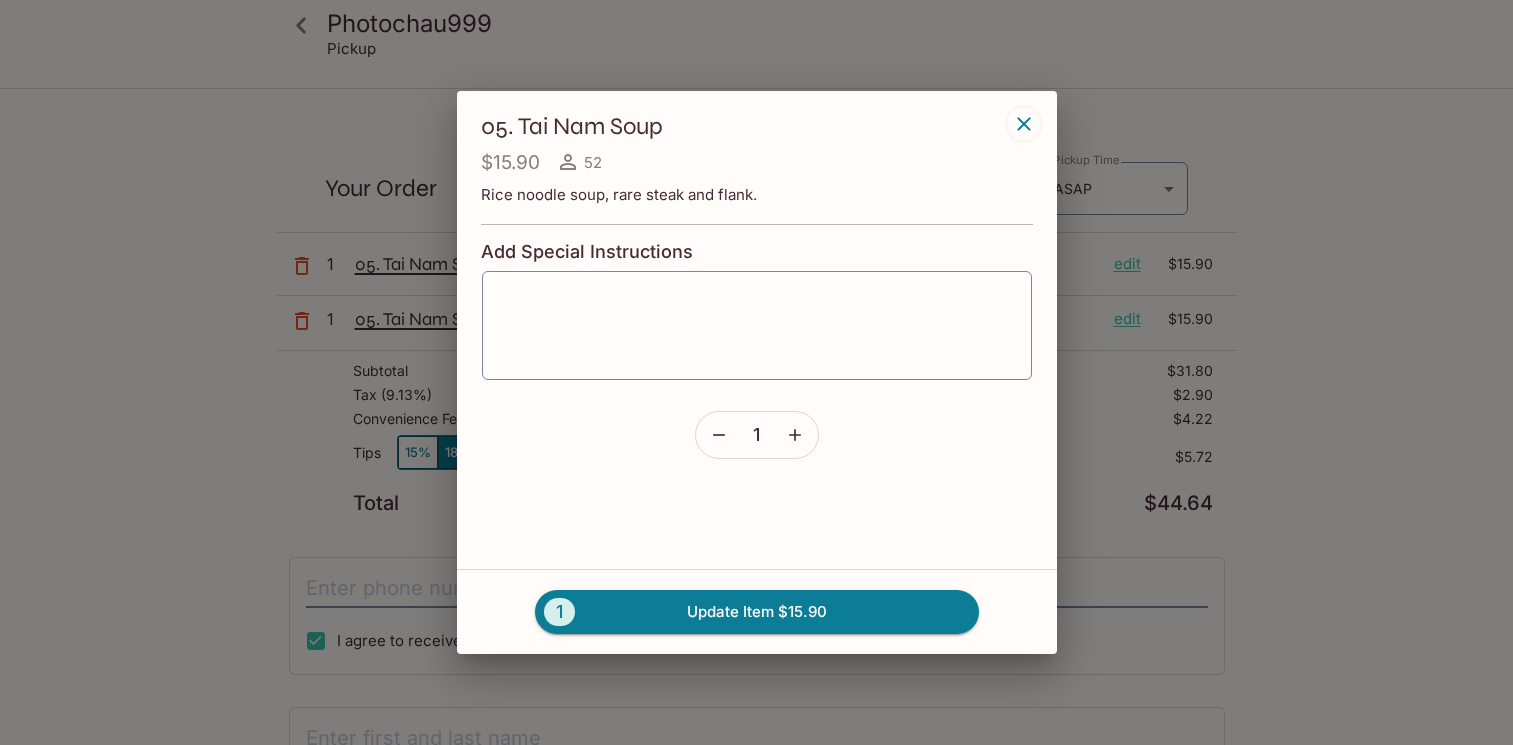 click 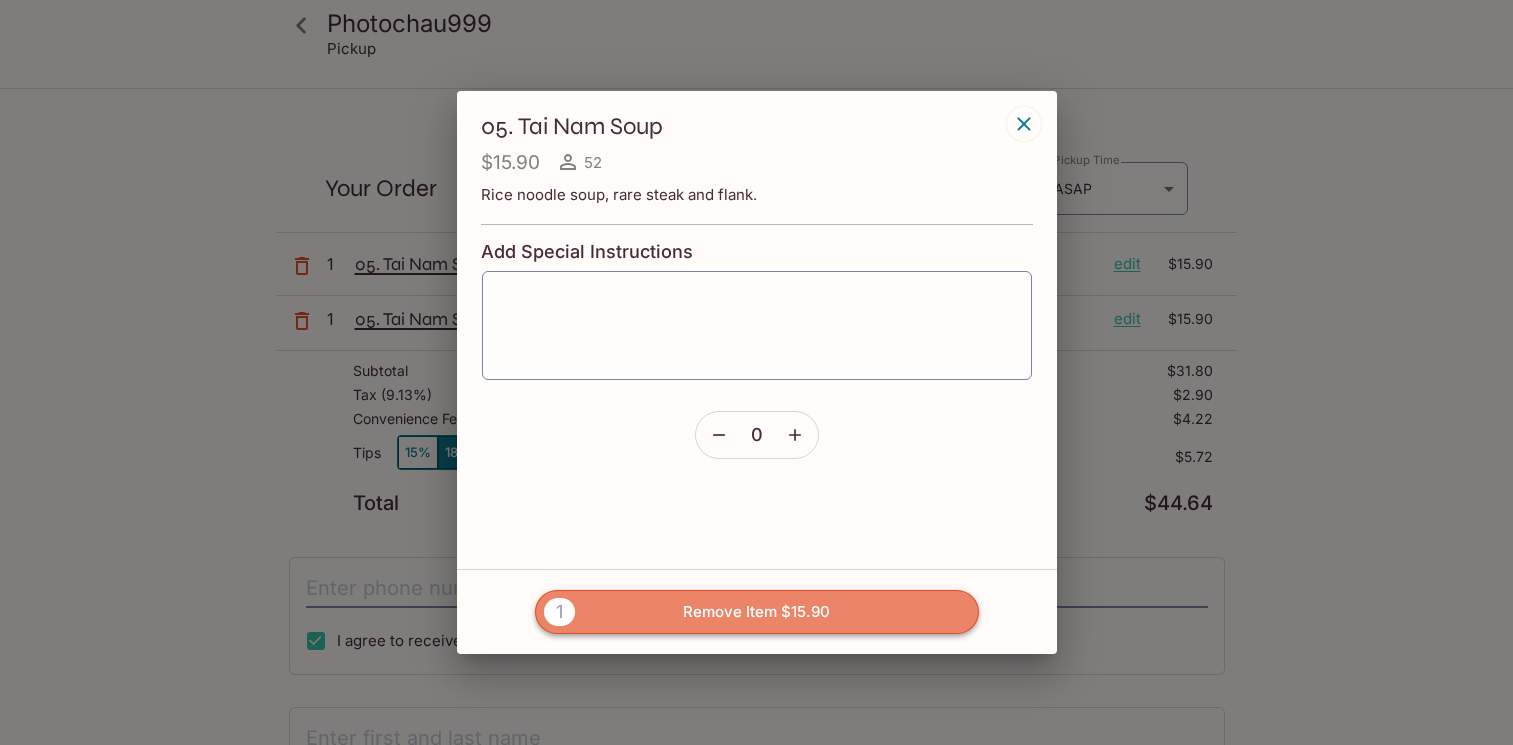 click on "1 Remove Item $15.90" at bounding box center (757, 612) 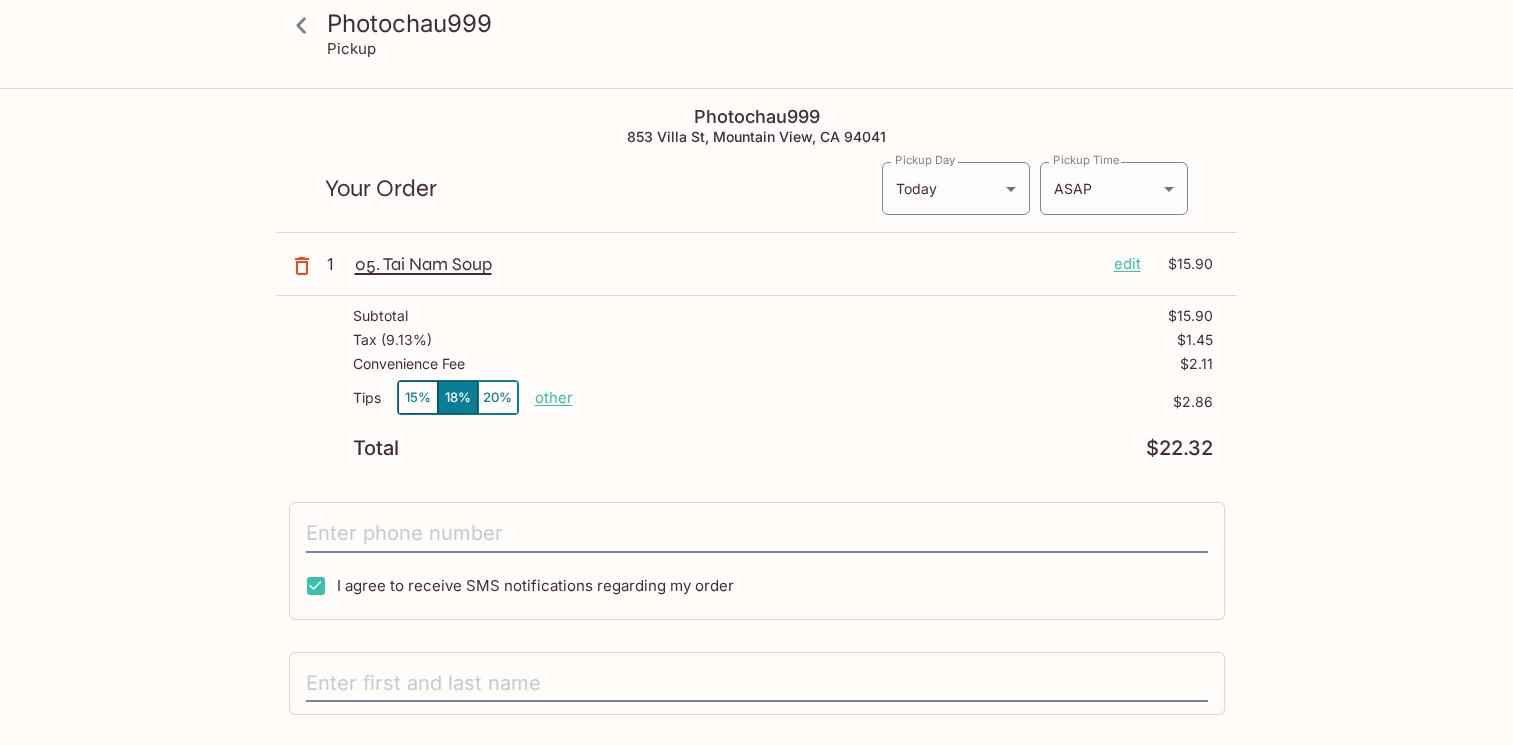 click on "edit" at bounding box center [1127, 264] 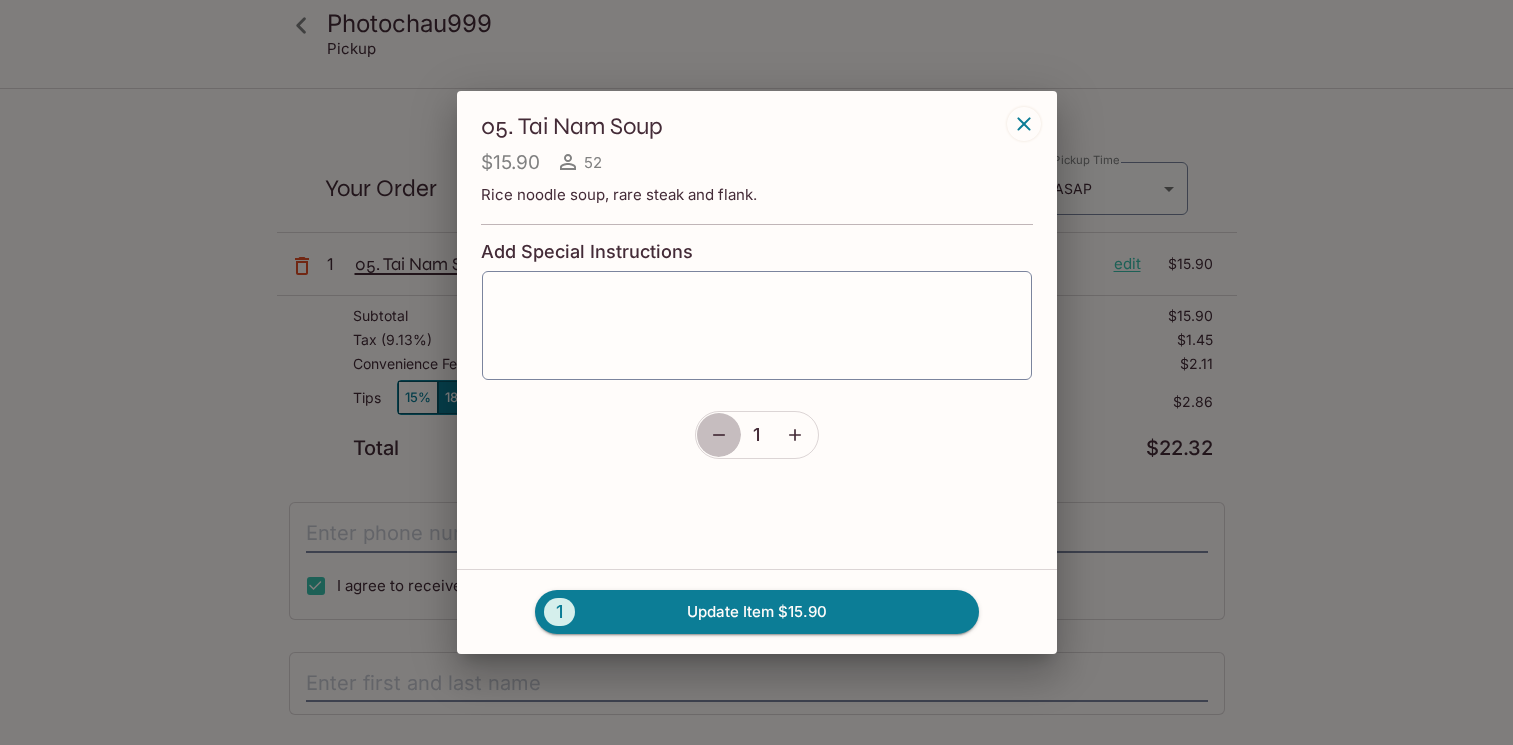 click at bounding box center (719, 435) 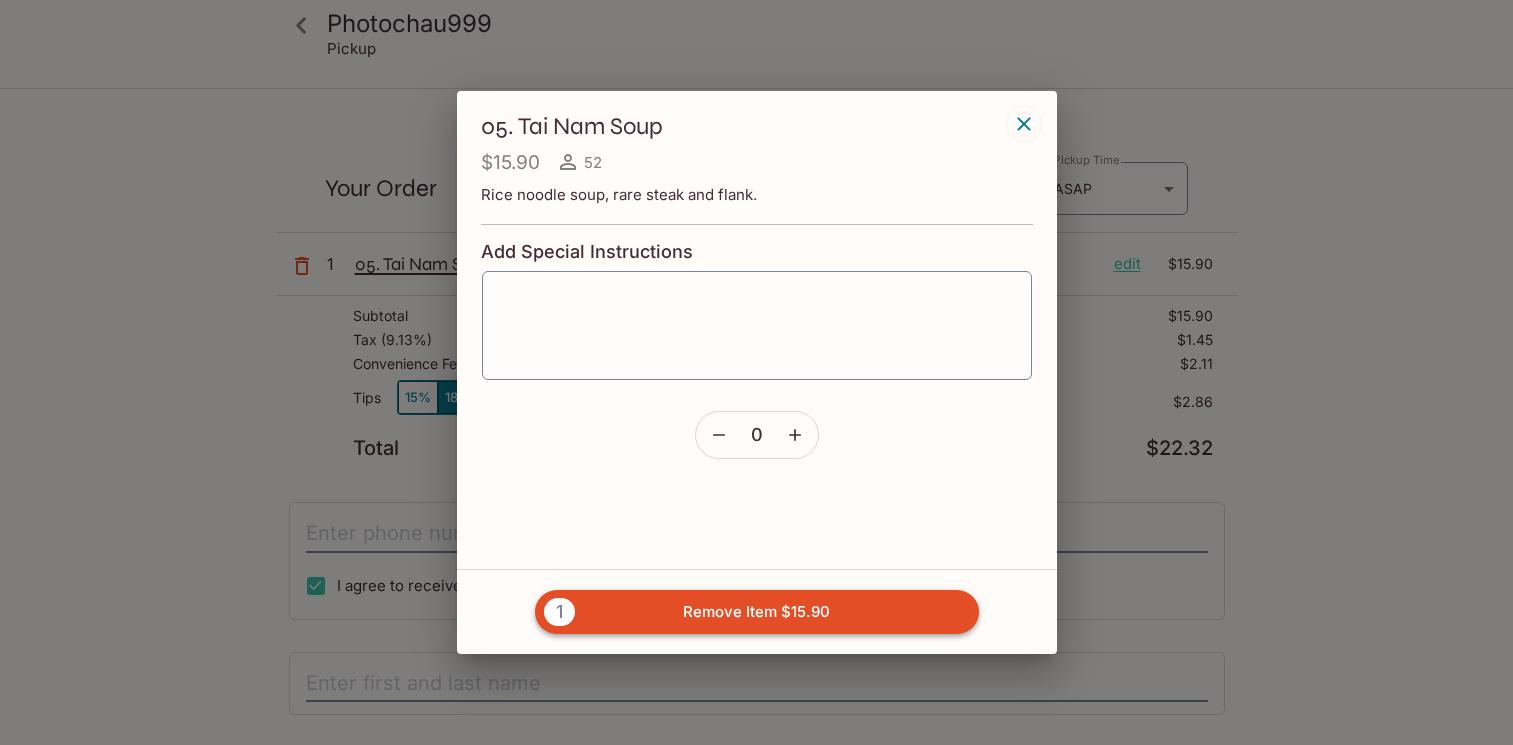 click on "1 Remove Item $15.90" at bounding box center (757, 612) 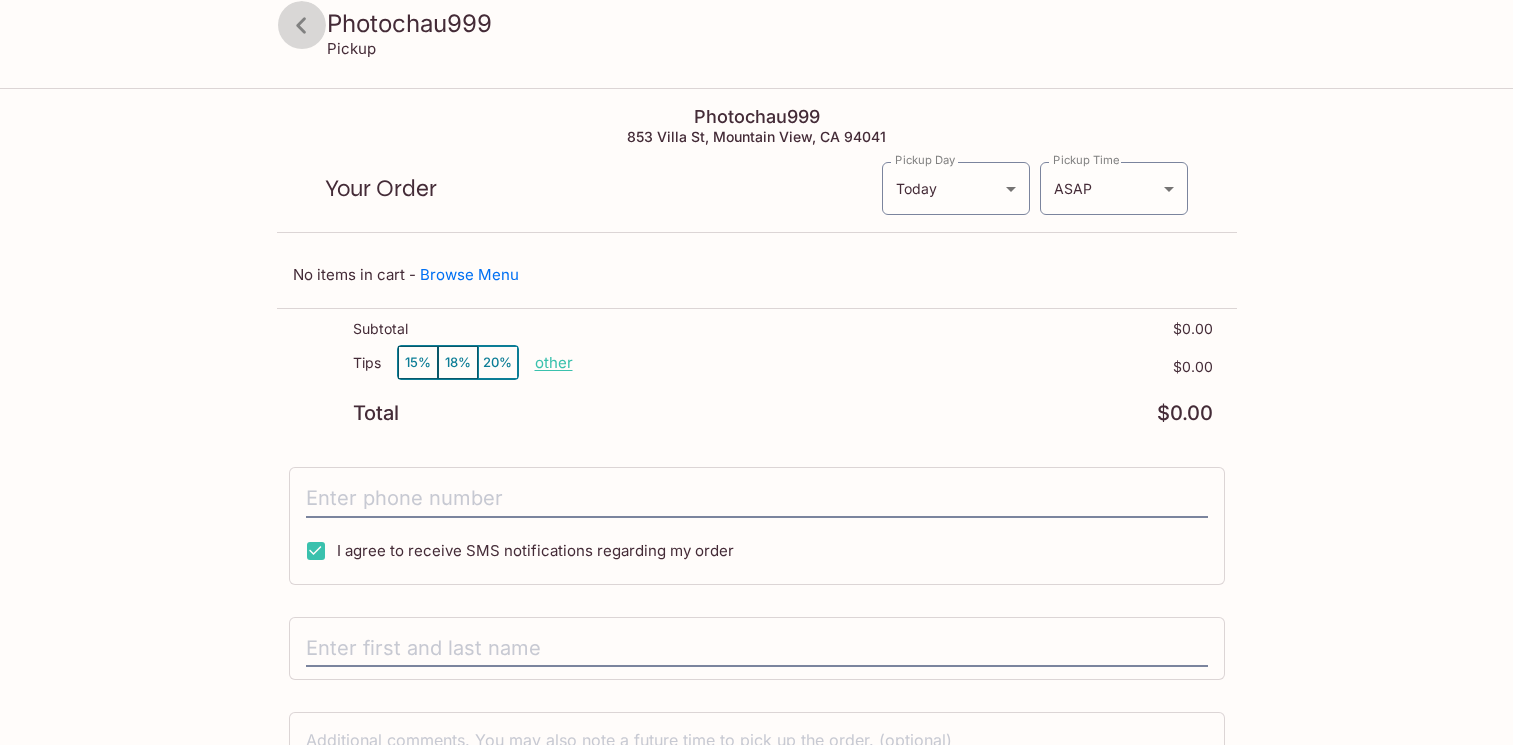 click 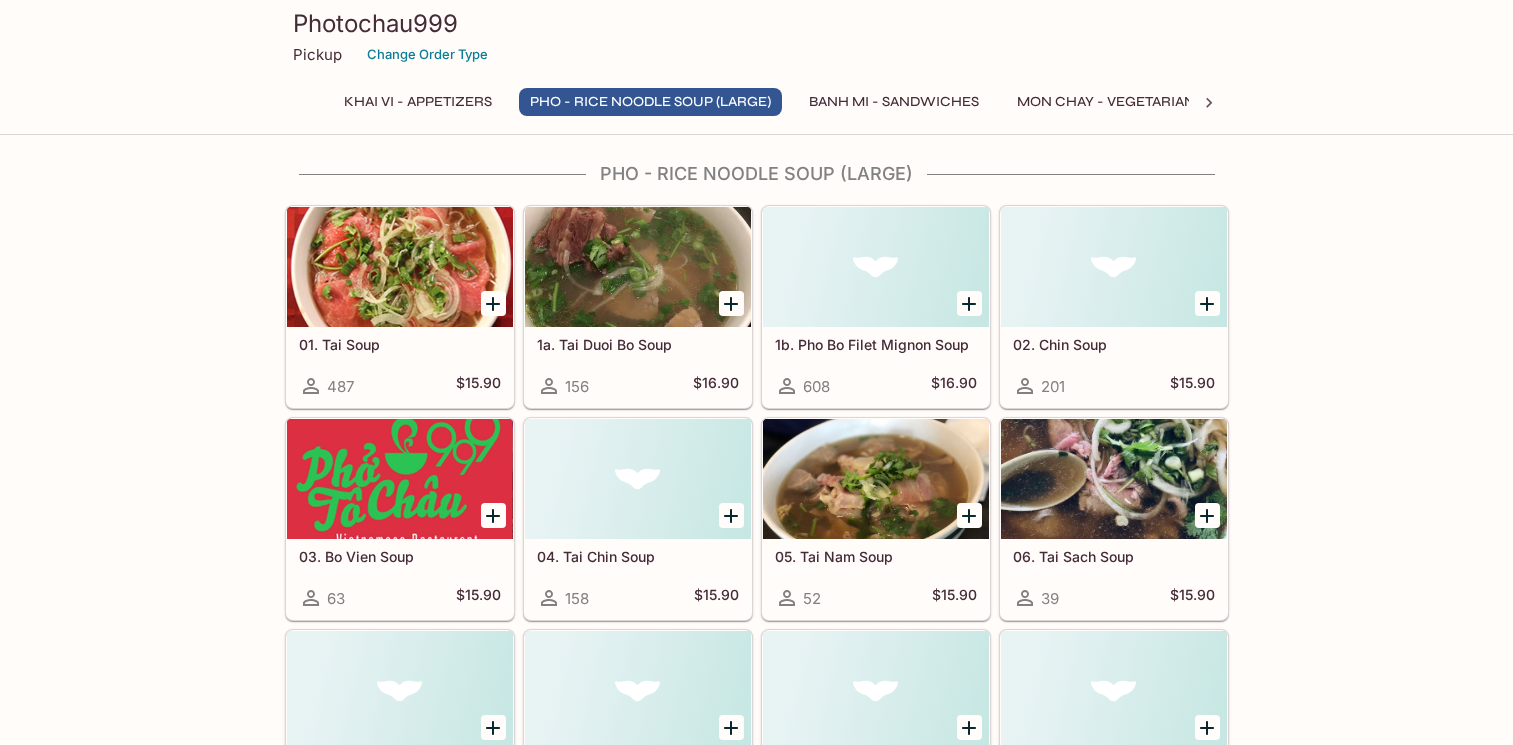 scroll, scrollTop: 508, scrollLeft: 0, axis: vertical 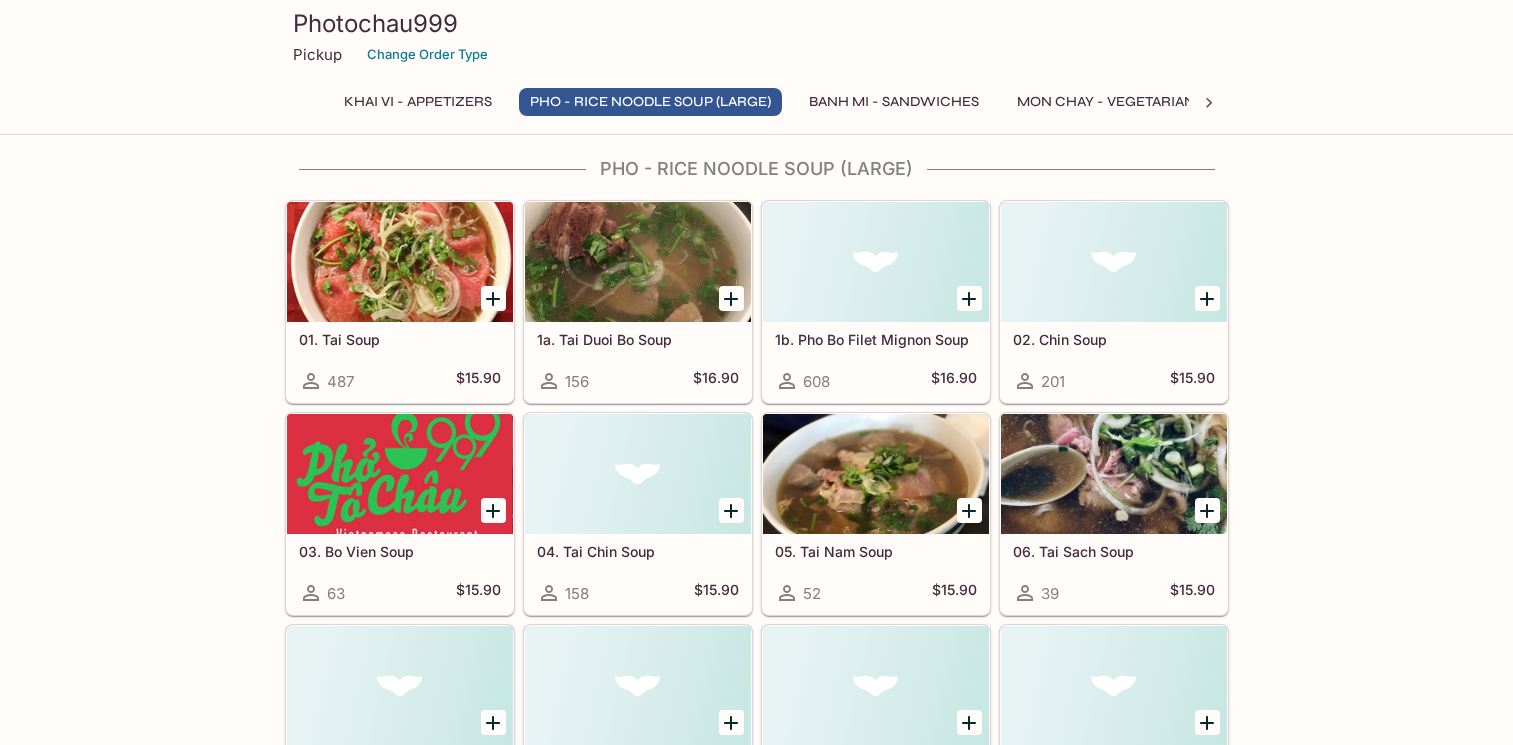 click at bounding box center (876, 474) 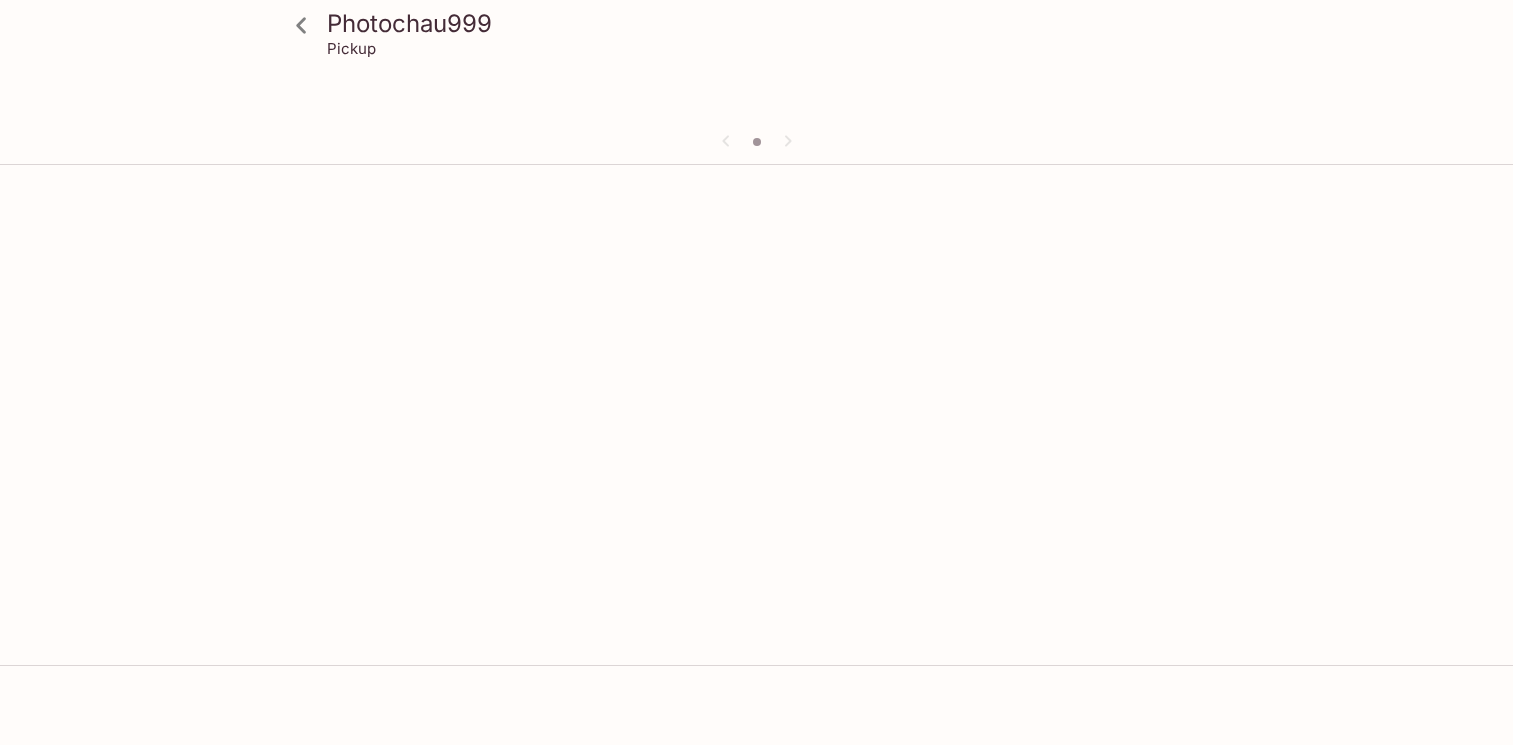 scroll, scrollTop: 0, scrollLeft: 0, axis: both 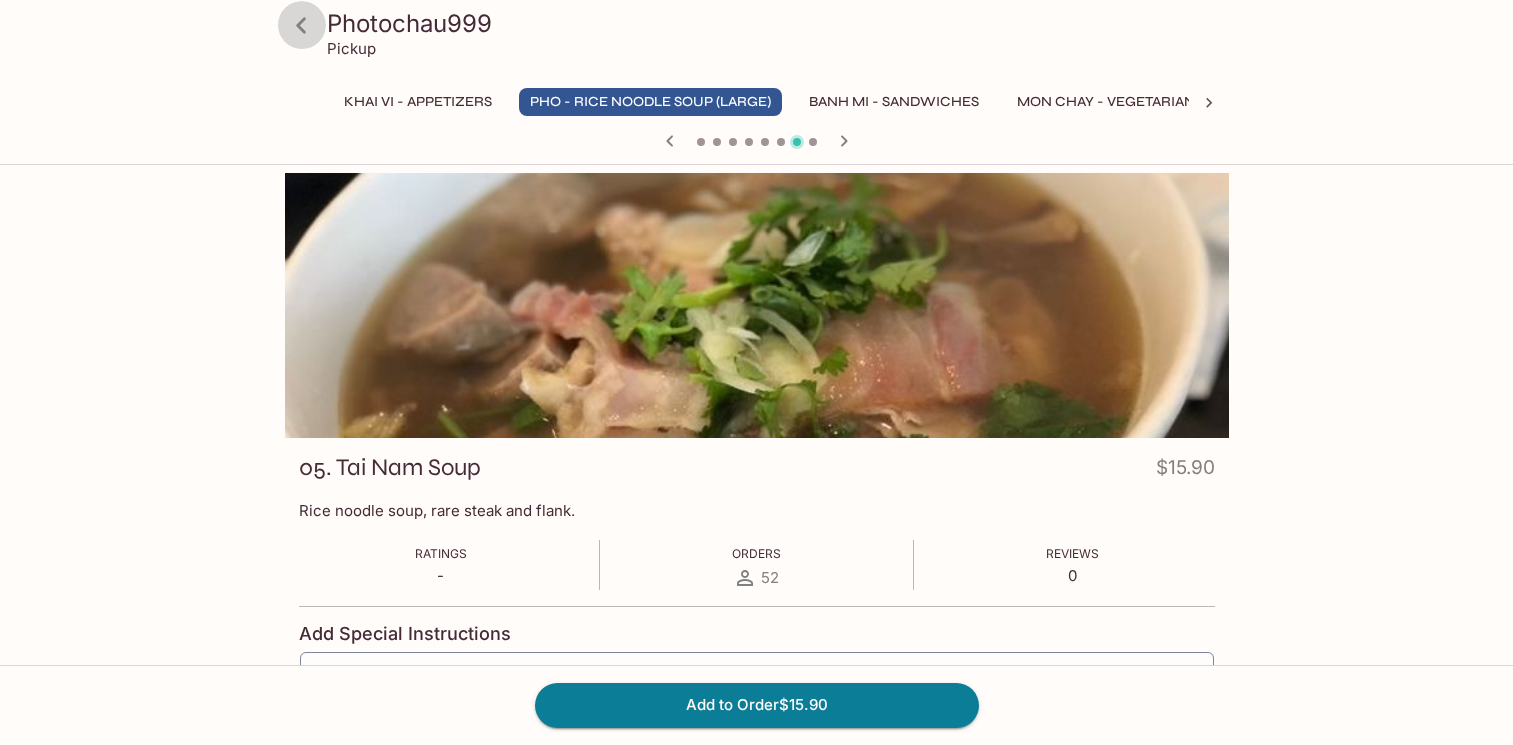 click 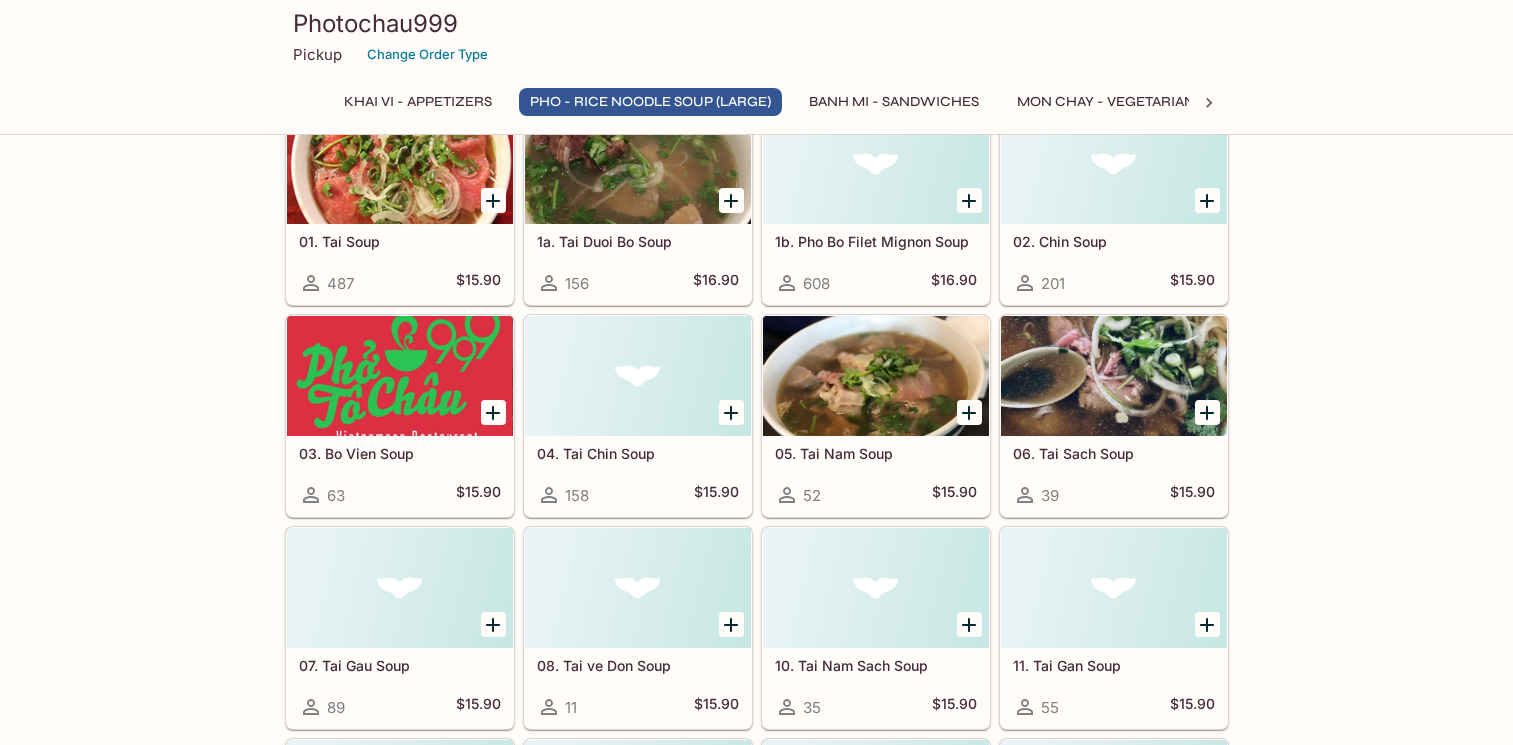 scroll, scrollTop: 631, scrollLeft: 0, axis: vertical 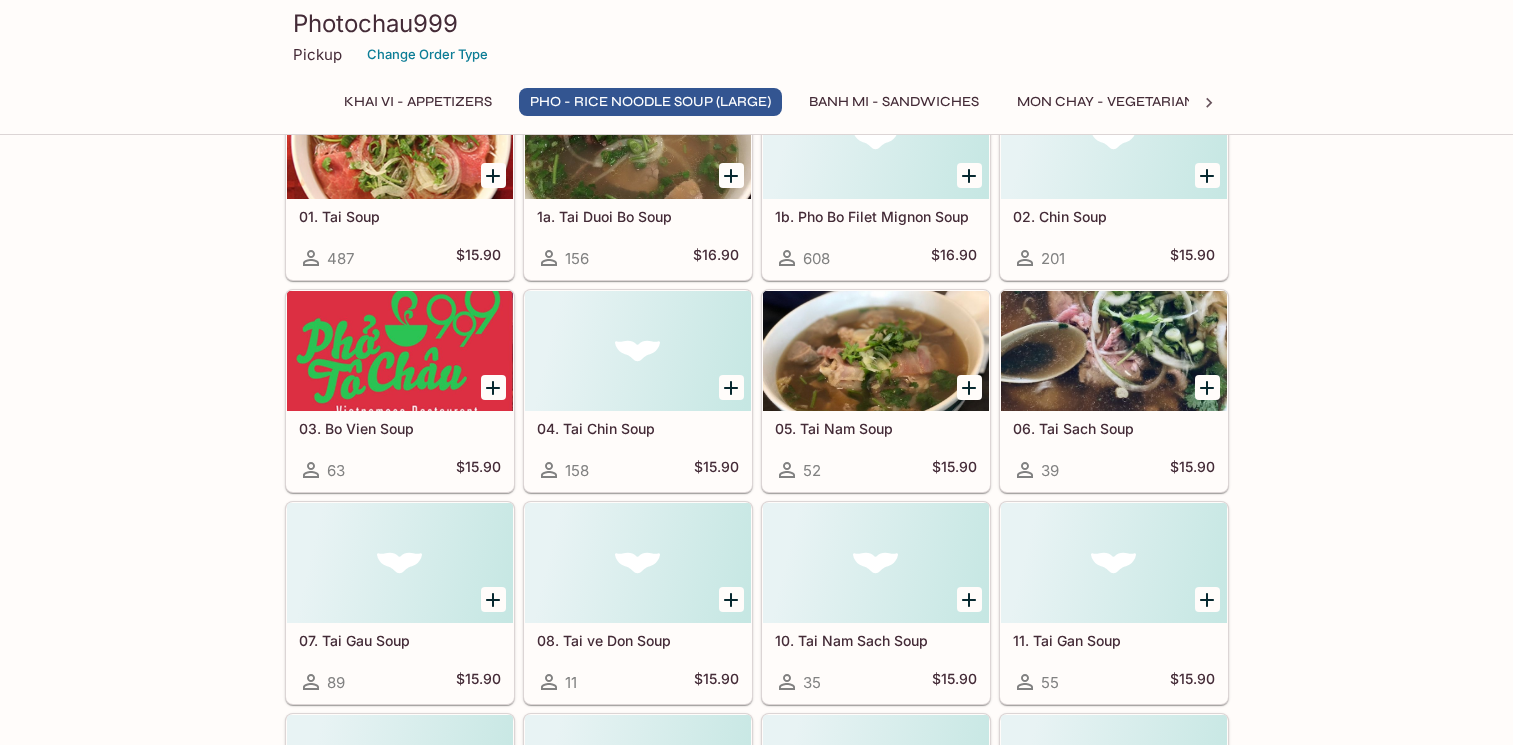 click at bounding box center (638, 351) 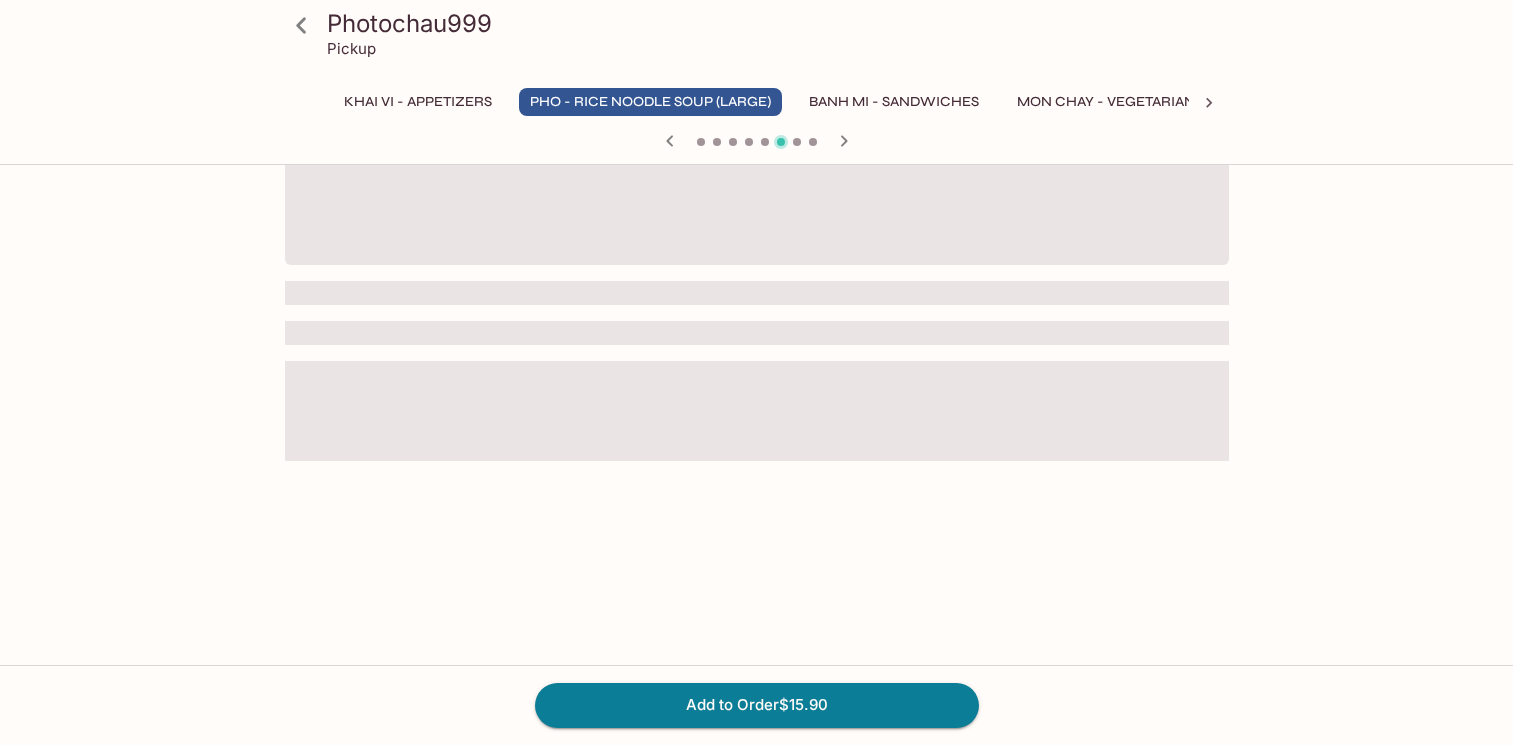 scroll, scrollTop: 0, scrollLeft: 0, axis: both 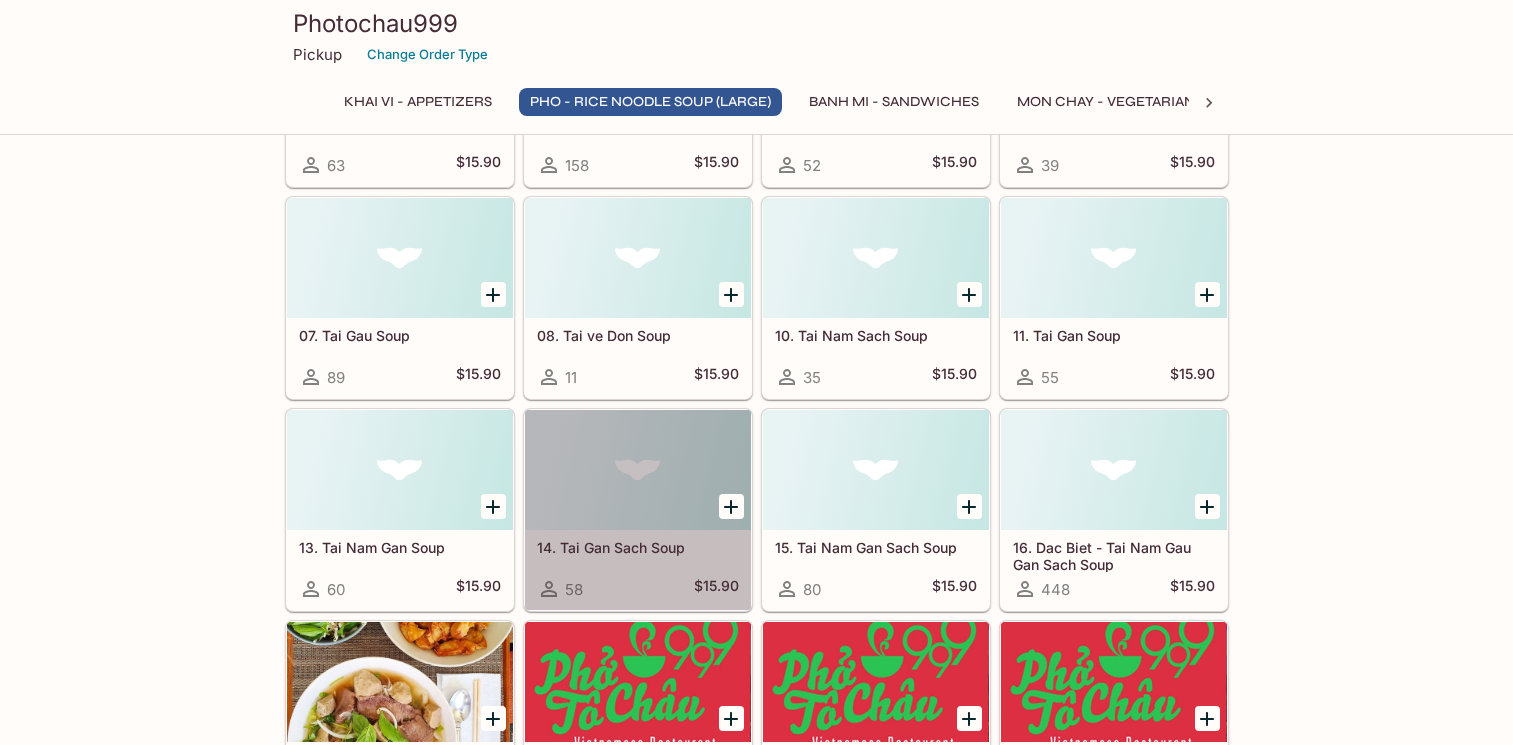 click at bounding box center (638, 470) 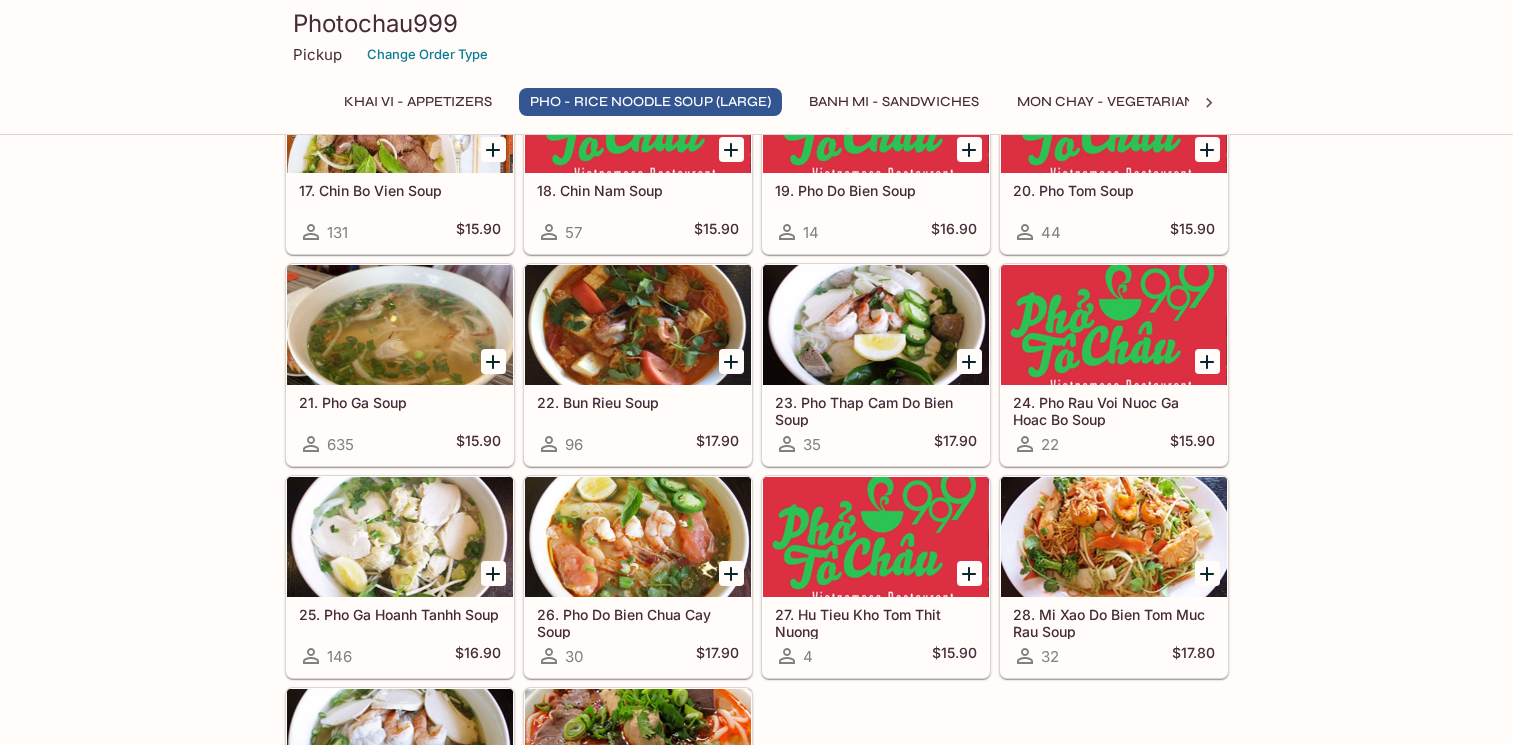 scroll, scrollTop: 1506, scrollLeft: 0, axis: vertical 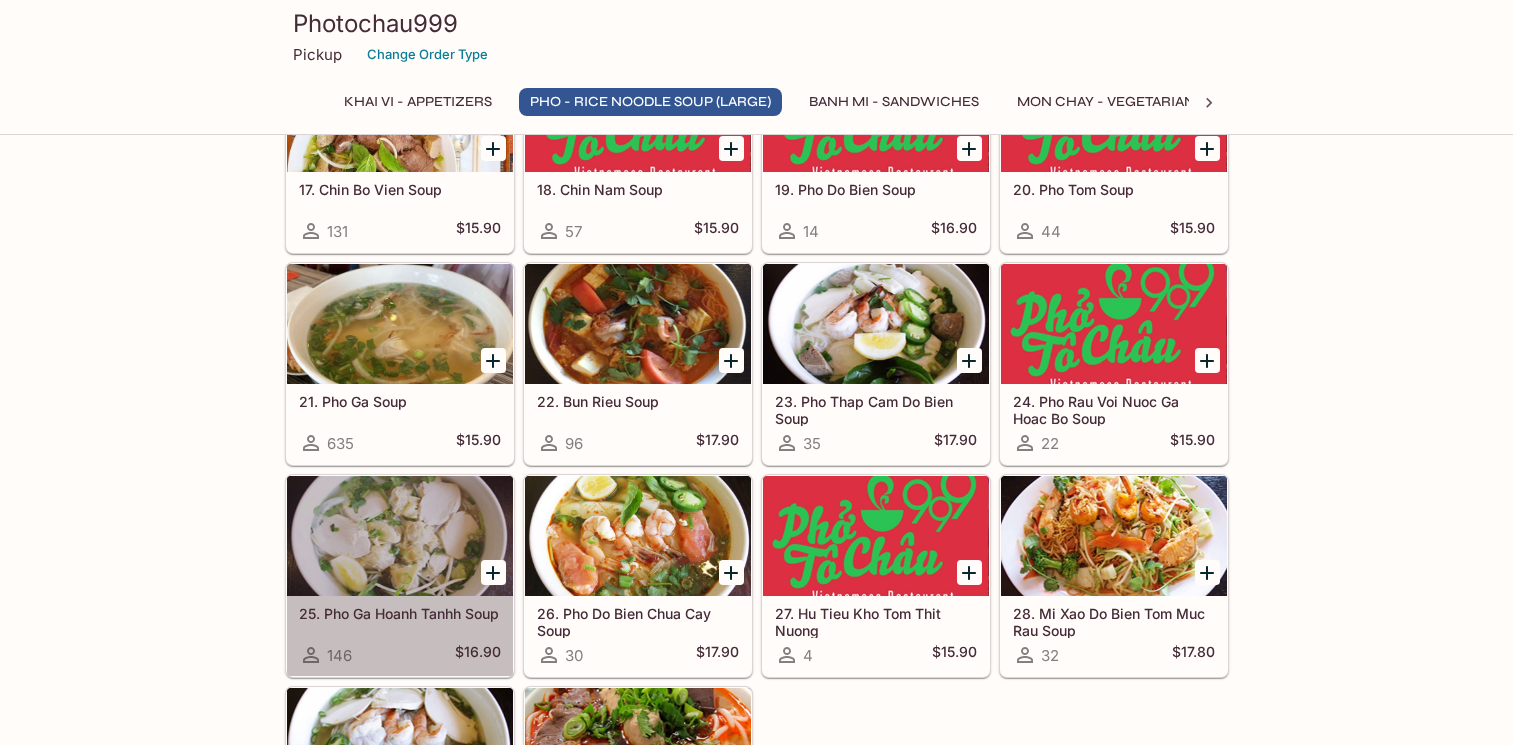 click at bounding box center [400, 536] 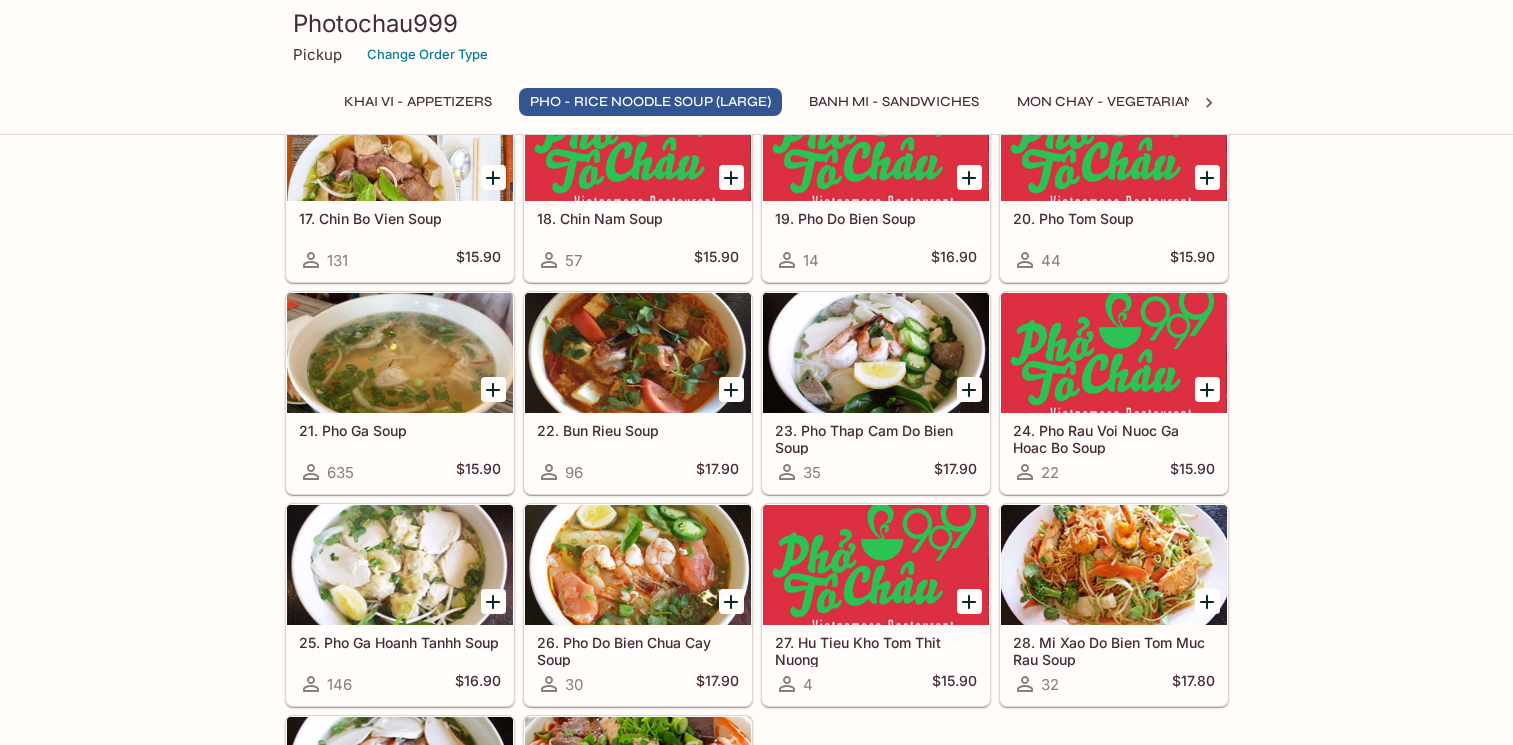 scroll, scrollTop: 1455, scrollLeft: 0, axis: vertical 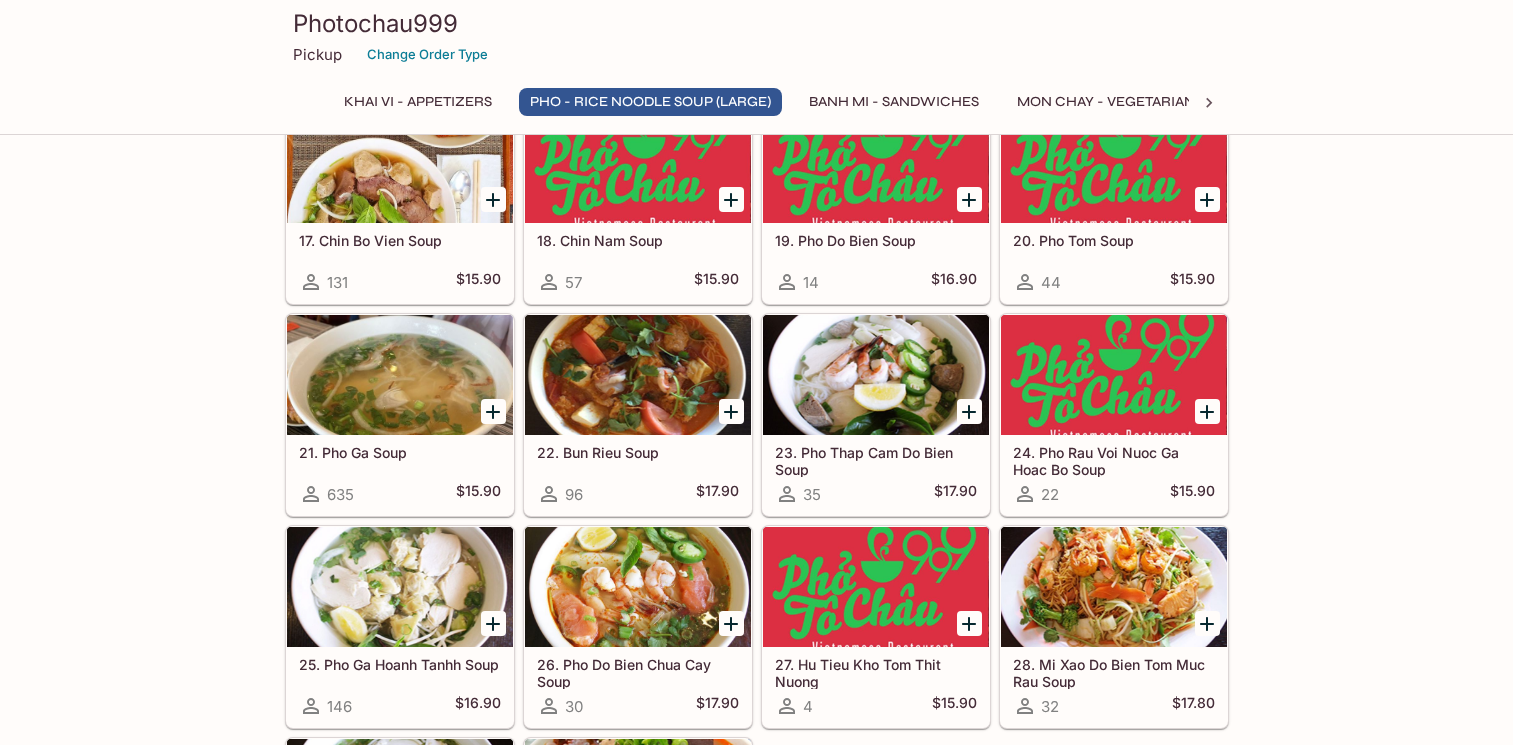 click at bounding box center (400, 375) 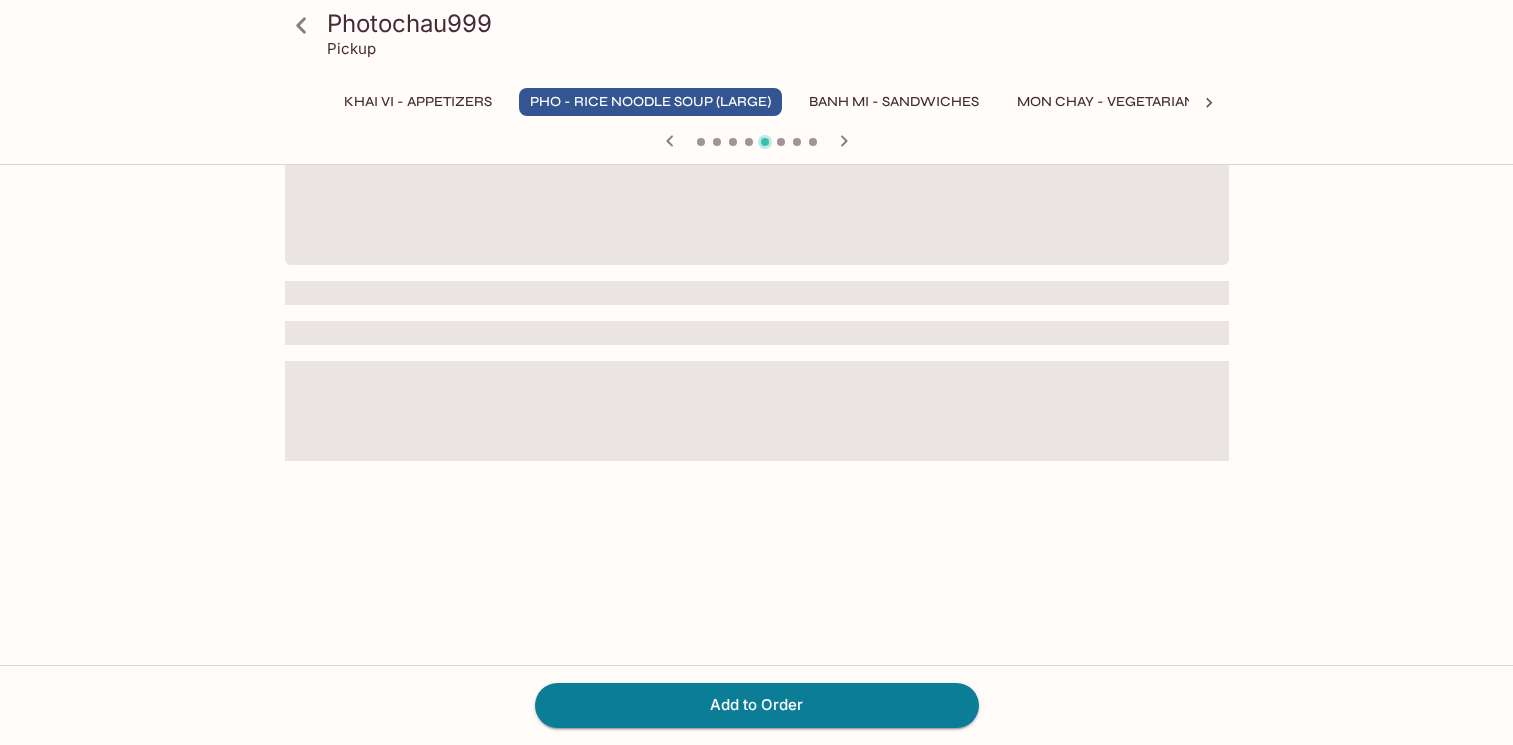 scroll, scrollTop: 0, scrollLeft: 0, axis: both 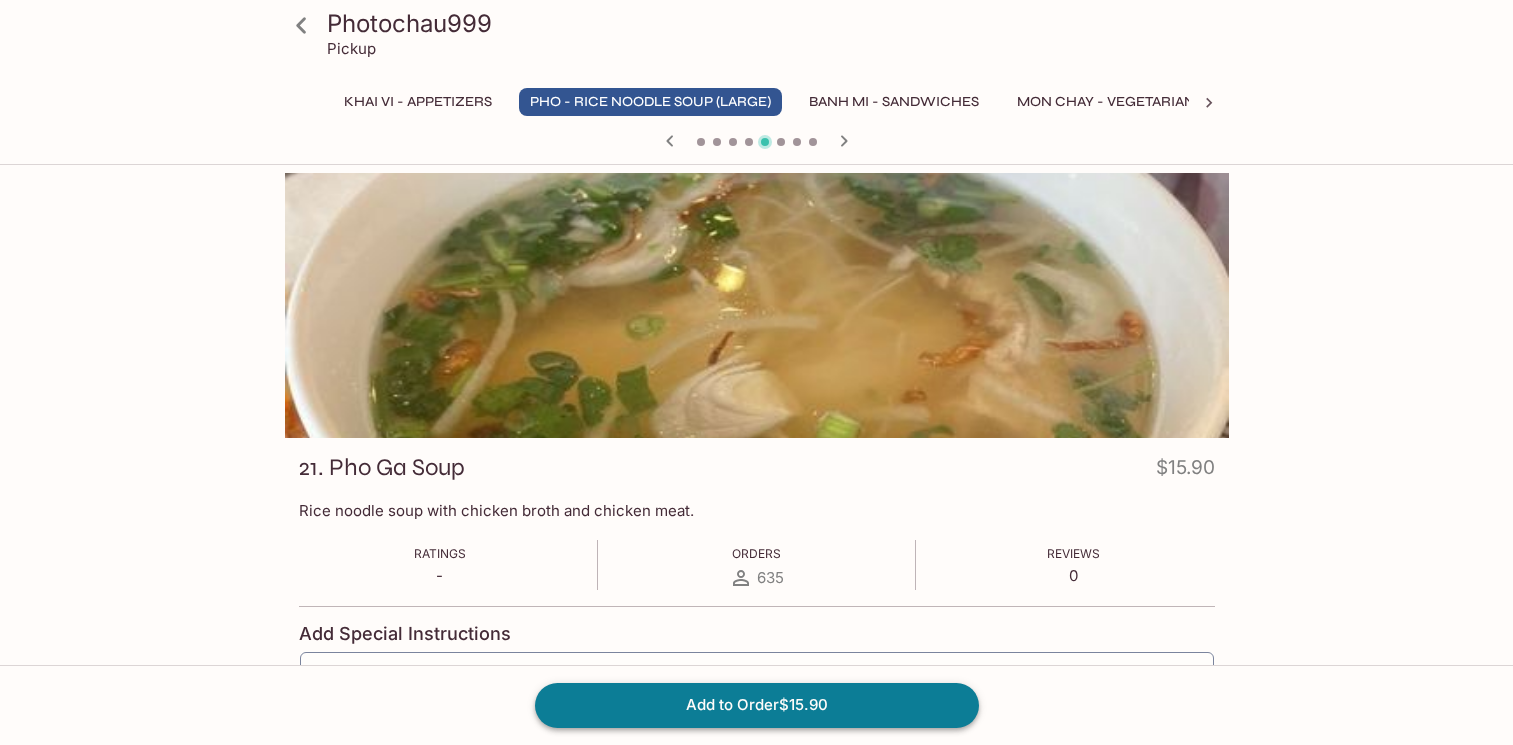 click on "Add to Order  $15.90" at bounding box center [757, 705] 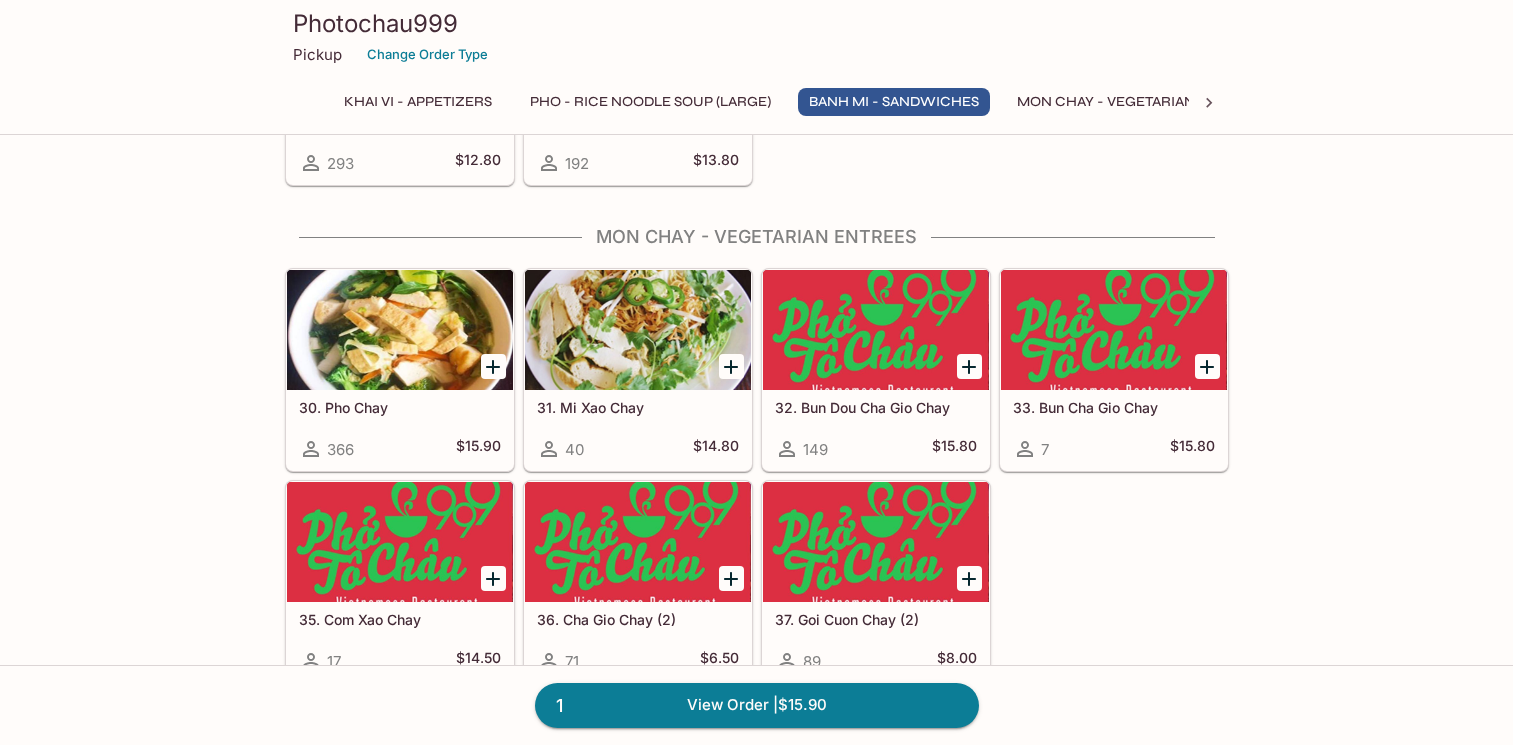 scroll, scrollTop: 2832, scrollLeft: 0, axis: vertical 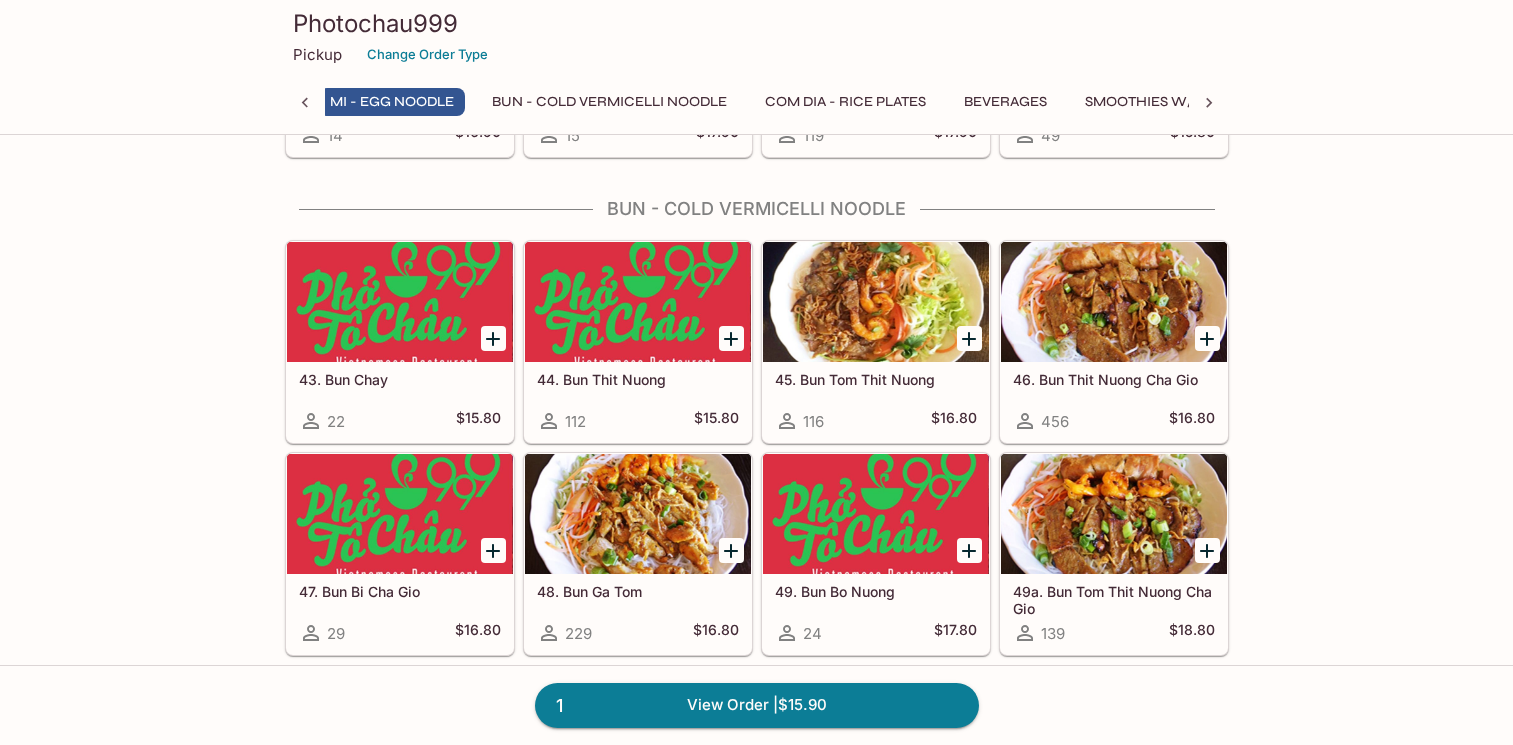 click at bounding box center (1114, 302) 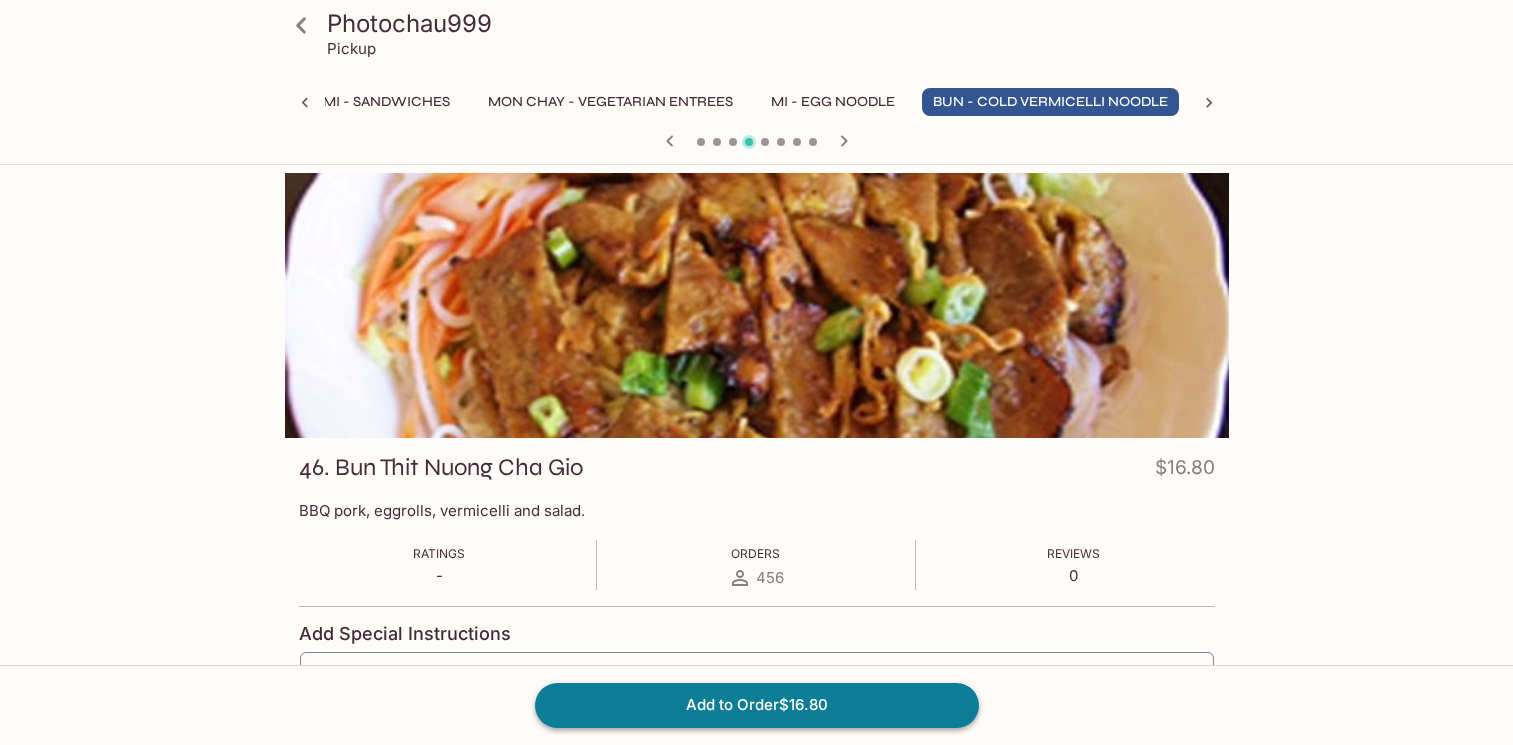 click on "Add to Order  $16.80" at bounding box center (757, 705) 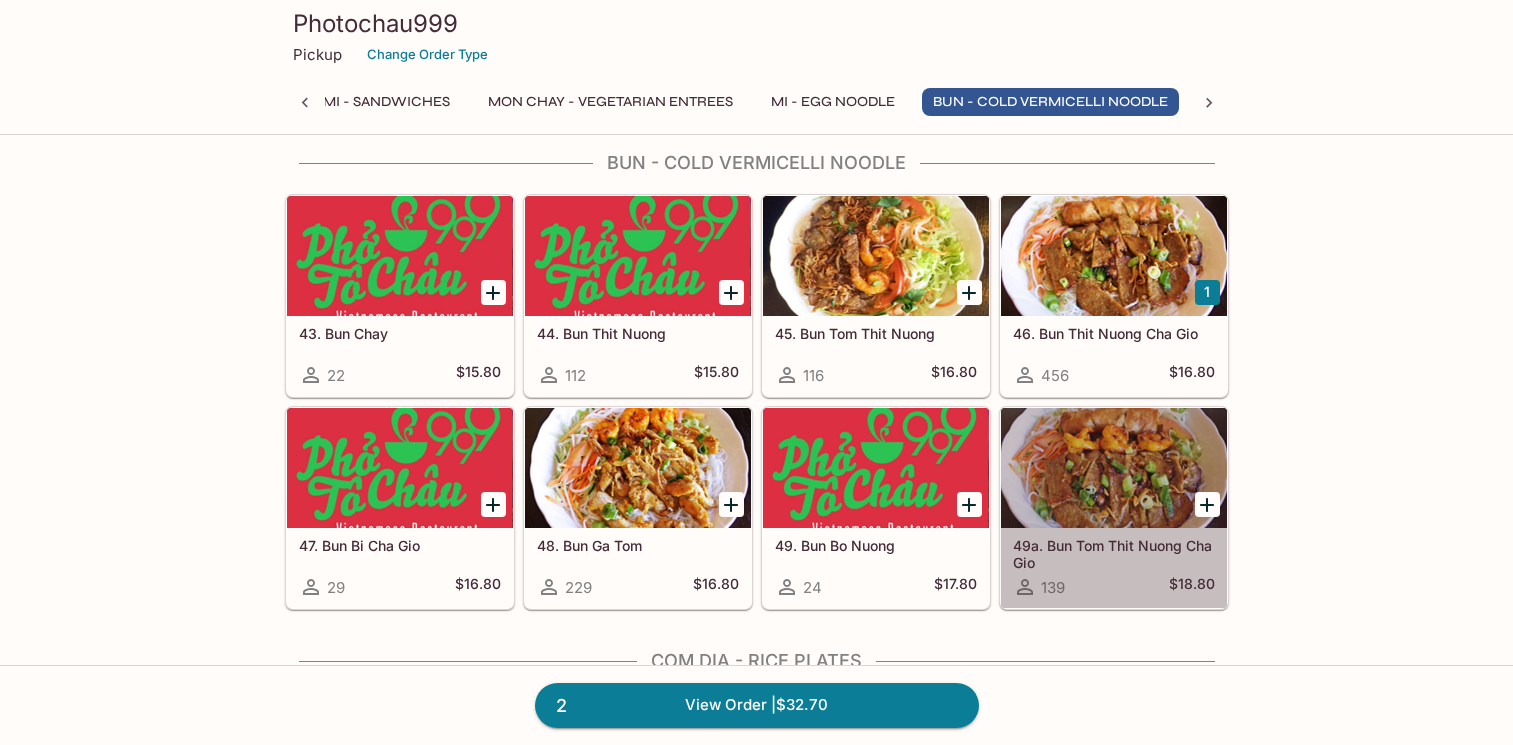click at bounding box center [1114, 468] 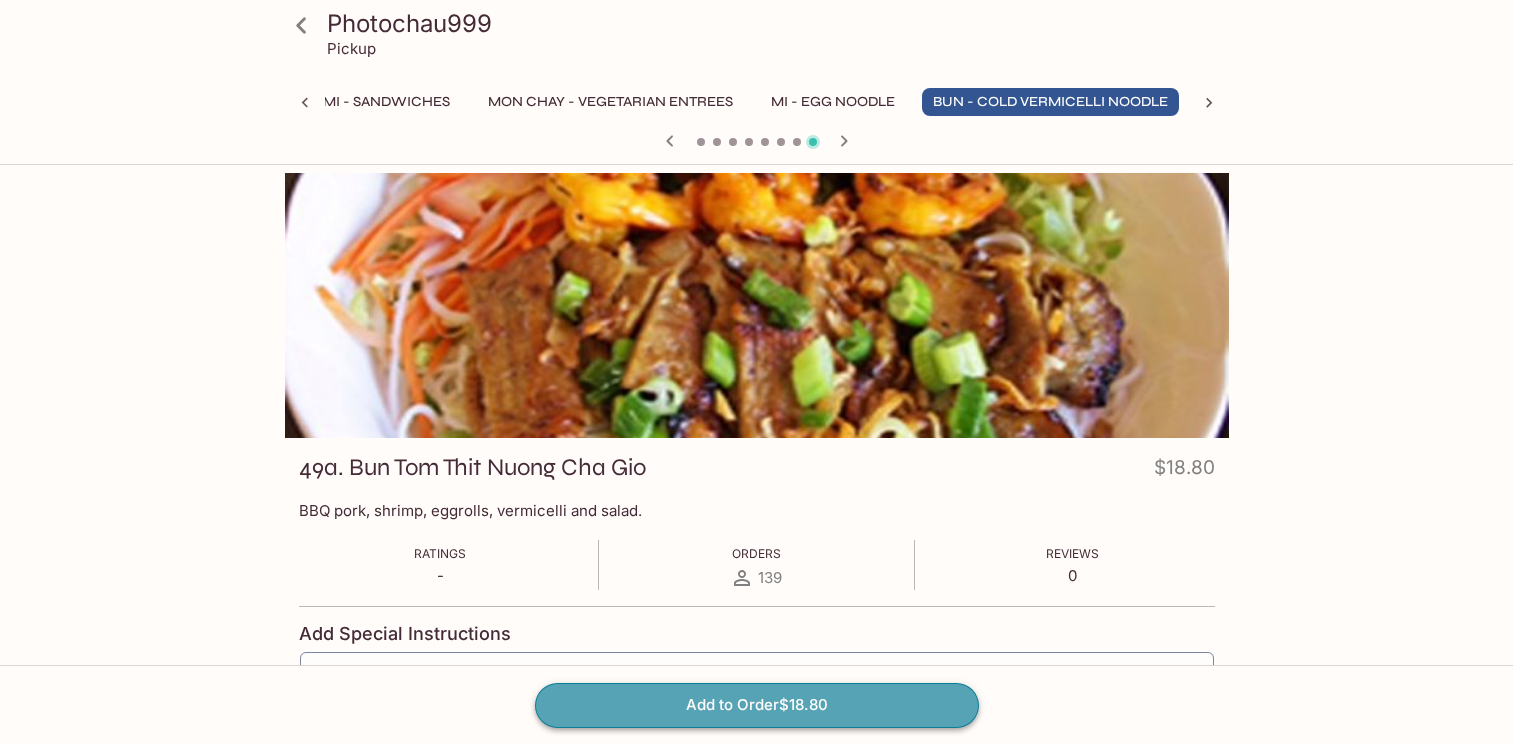 click on "Add to Order  $18.80" at bounding box center (757, 705) 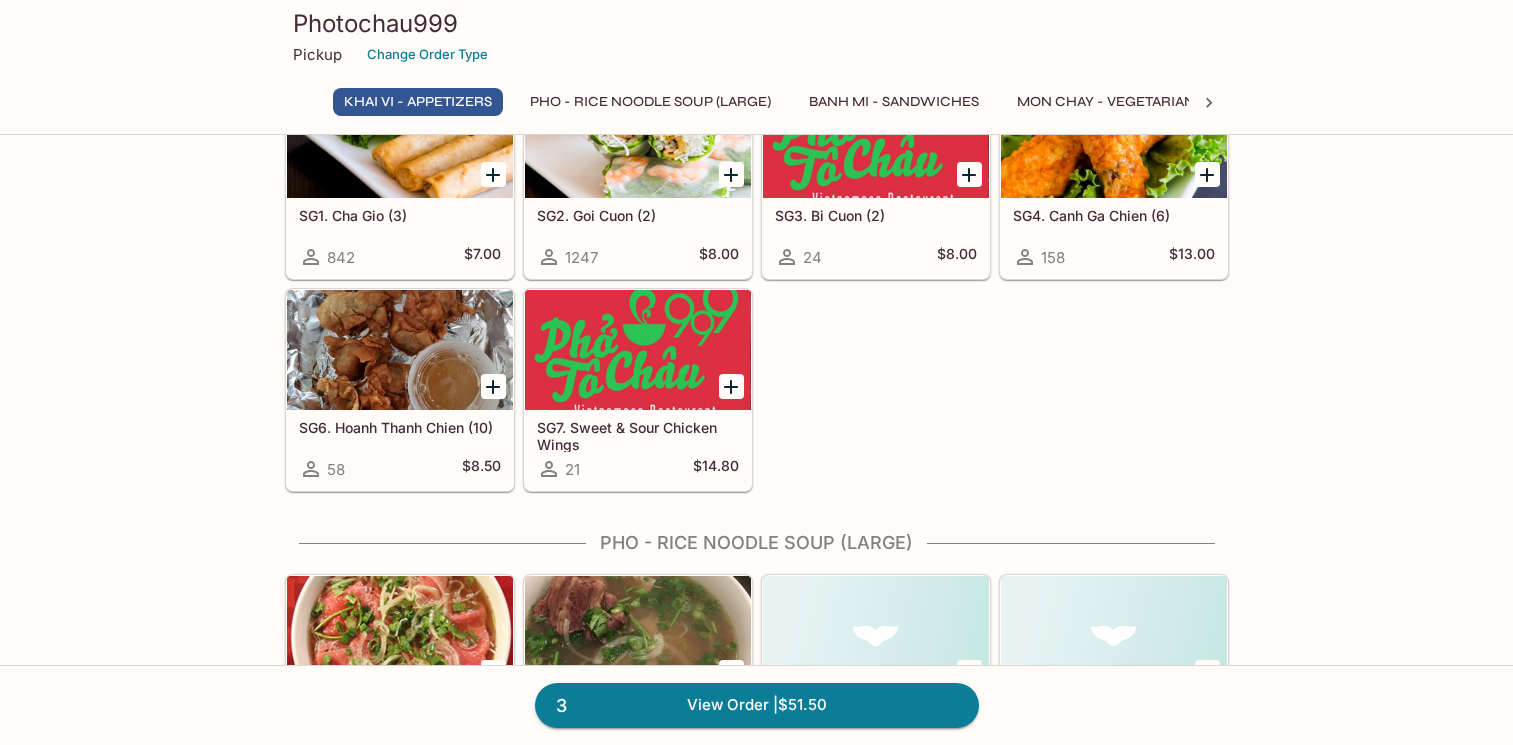 scroll, scrollTop: 163, scrollLeft: 0, axis: vertical 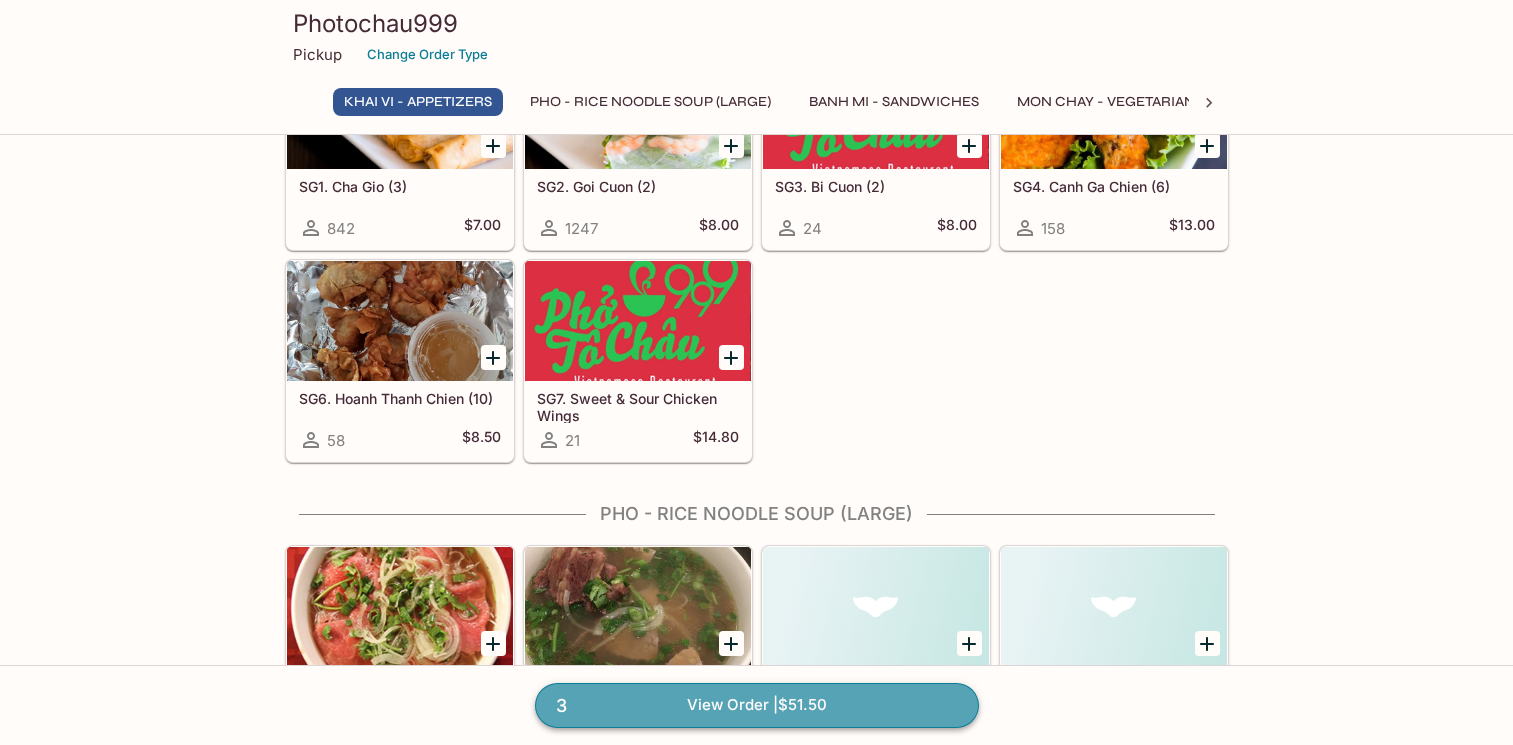 click on "3 View Order |  $51.50" at bounding box center [757, 705] 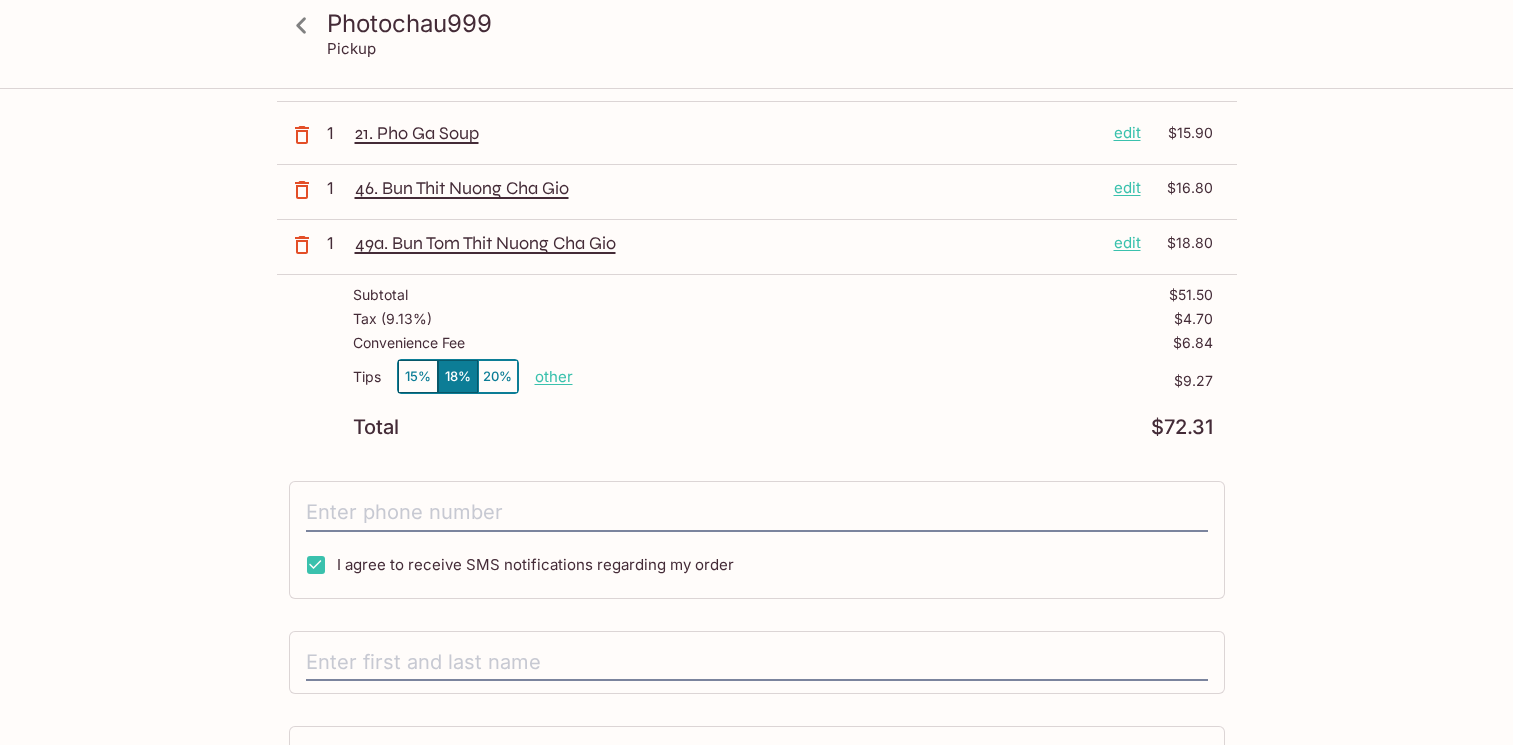 scroll, scrollTop: 116, scrollLeft: 0, axis: vertical 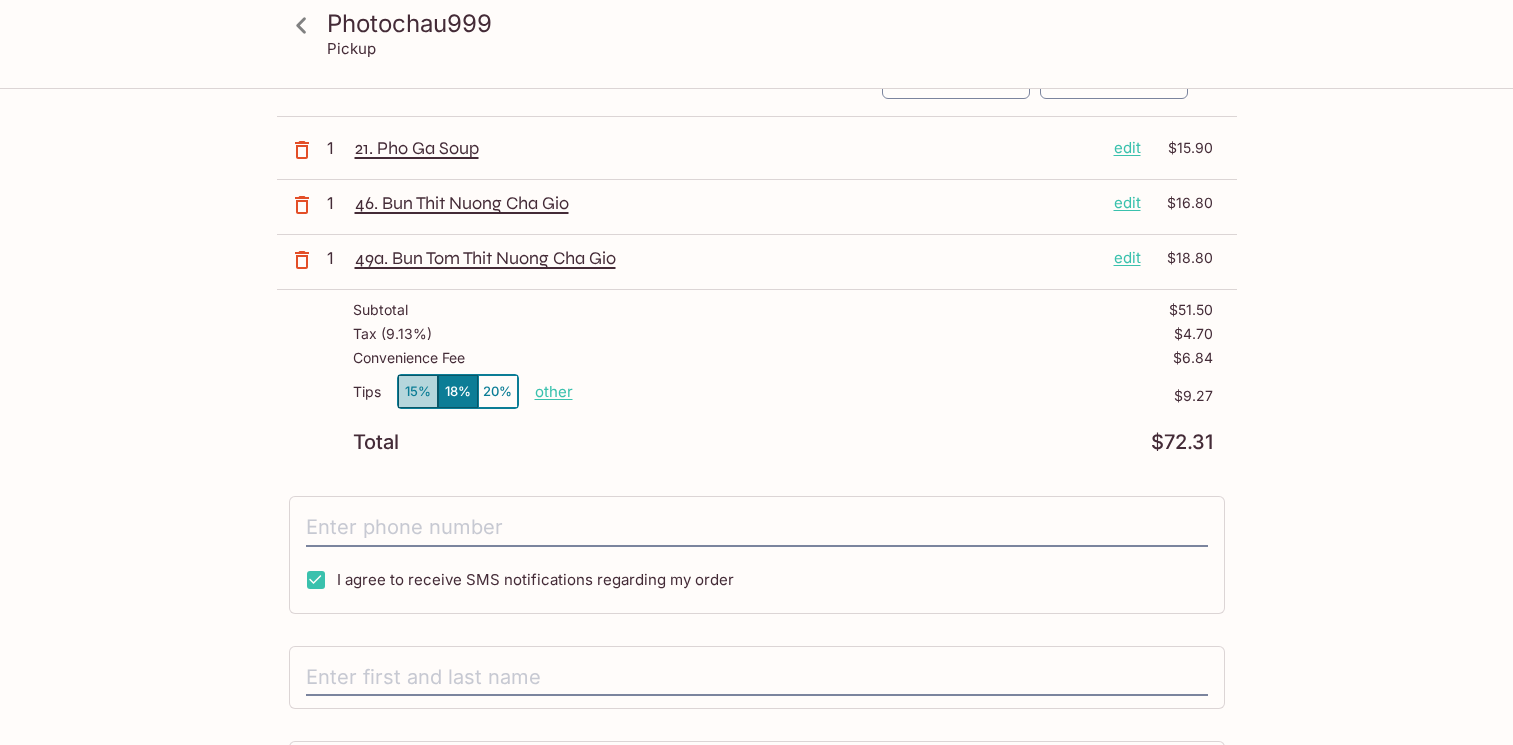 click on "15%" at bounding box center [418, 391] 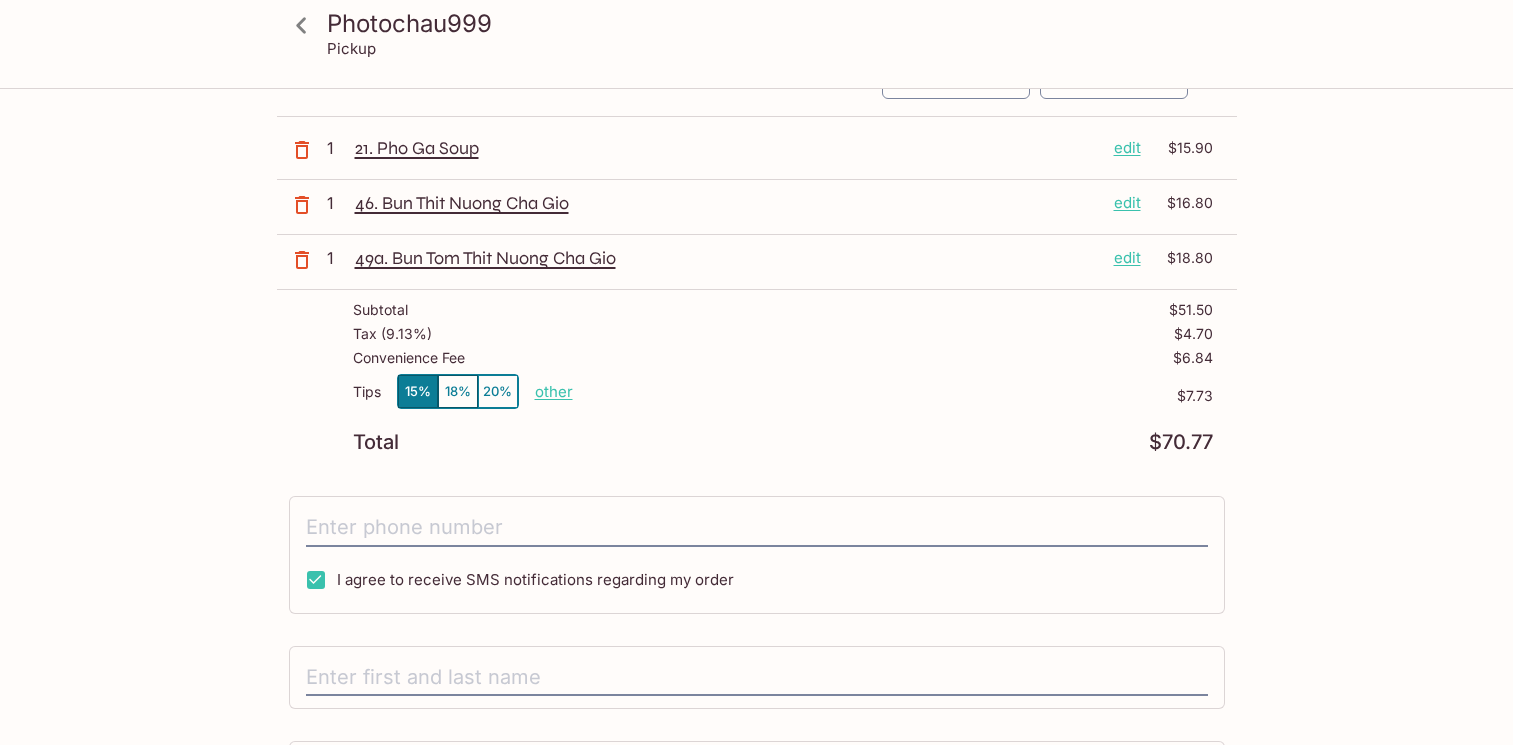 click on "other" at bounding box center (554, 391) 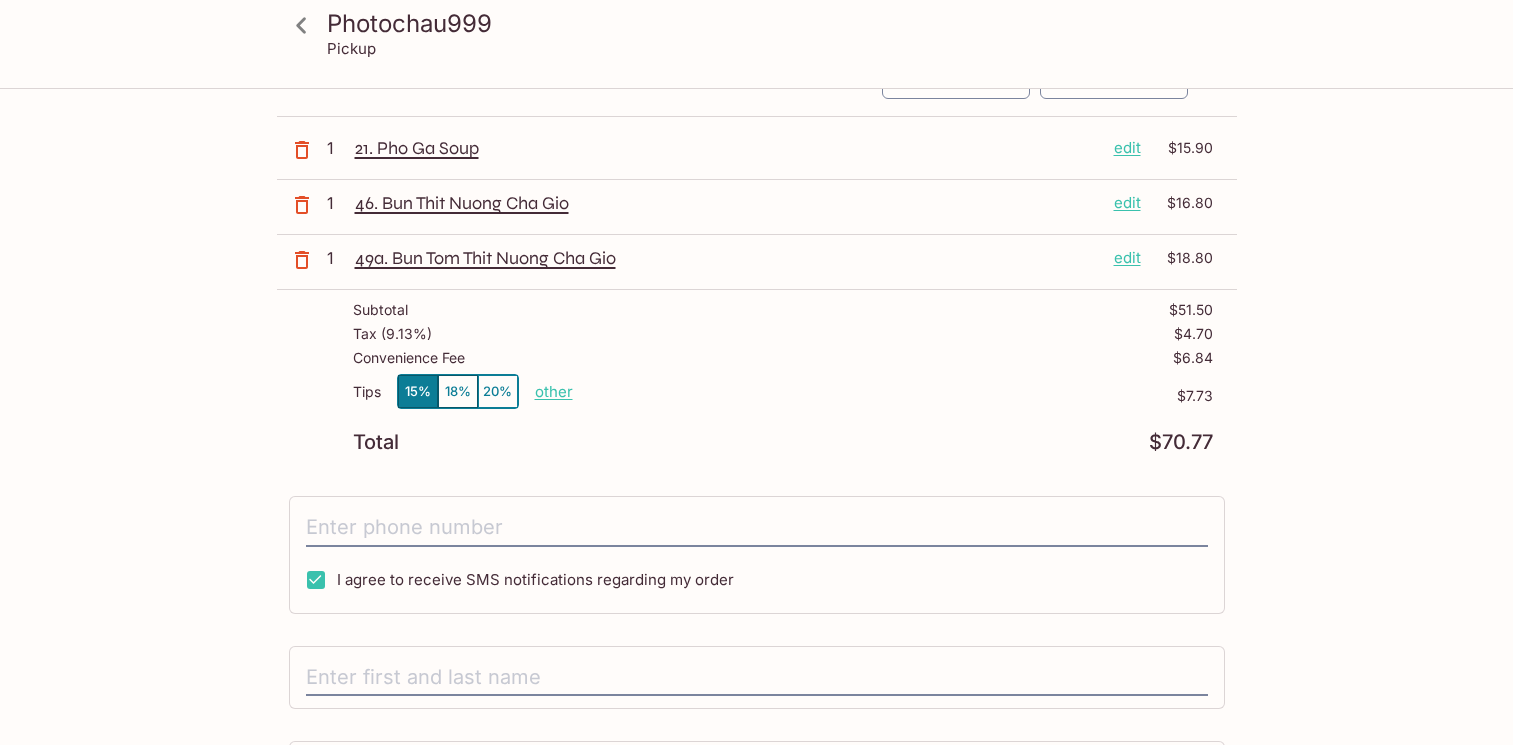 scroll, scrollTop: 133, scrollLeft: 0, axis: vertical 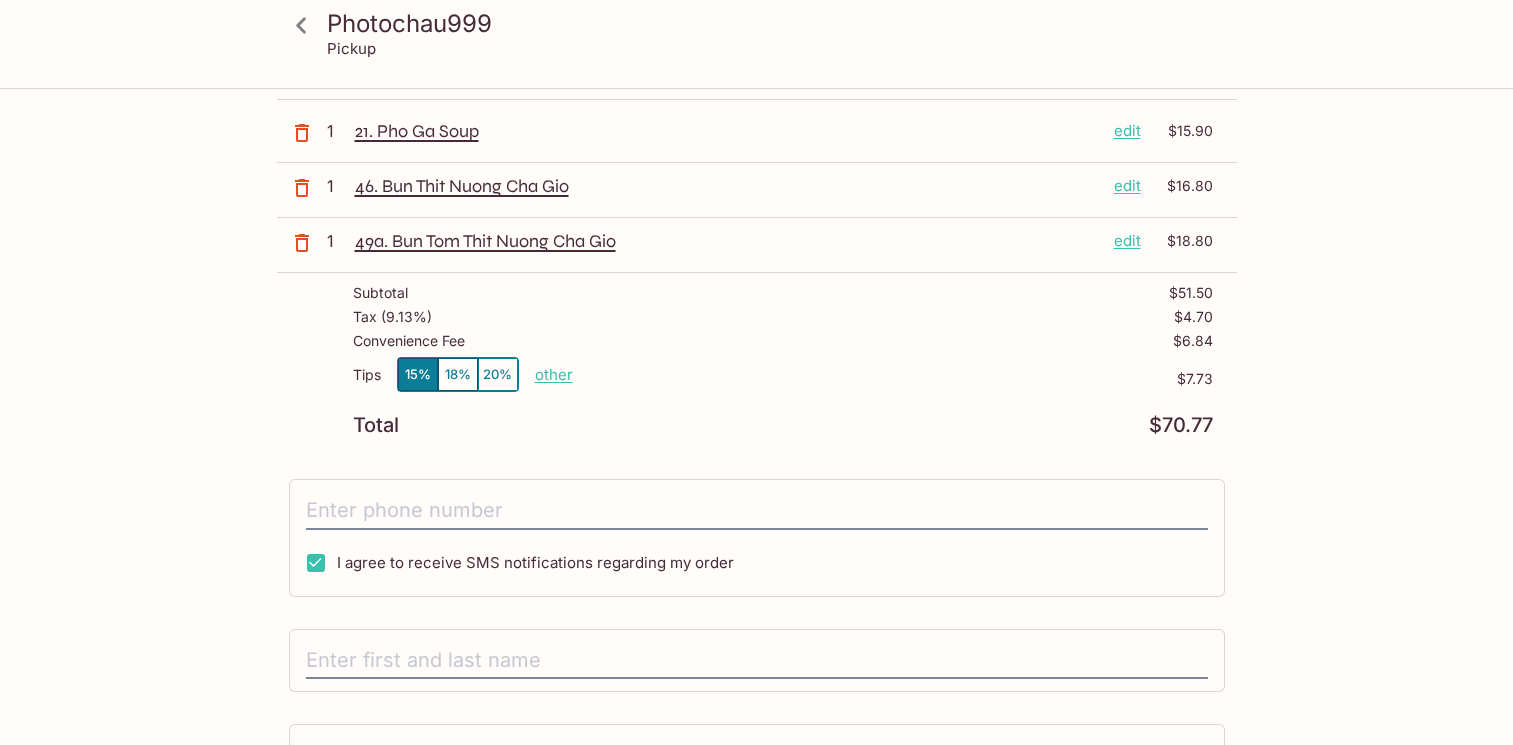 click on "other" at bounding box center (554, 374) 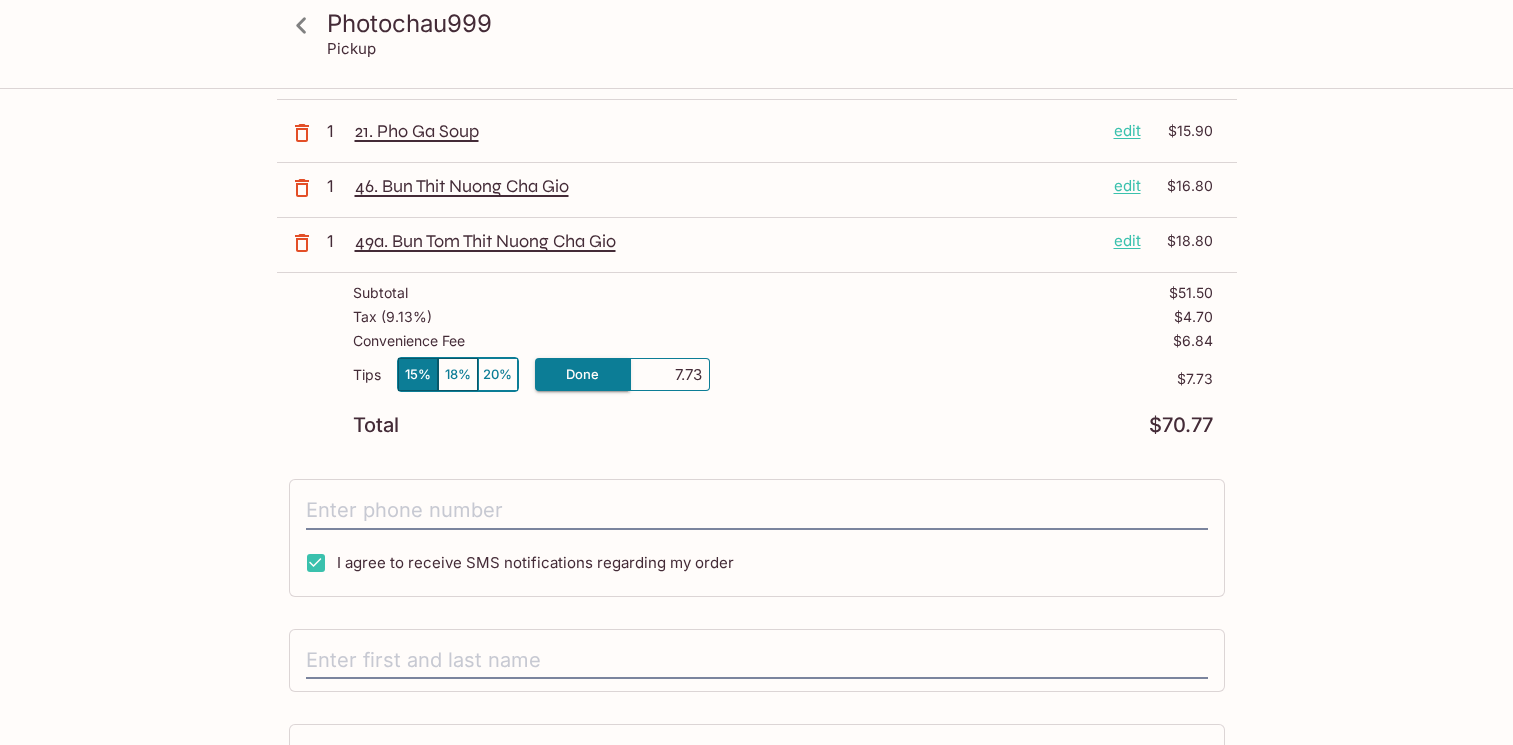 click on "7.73" at bounding box center [670, 375] 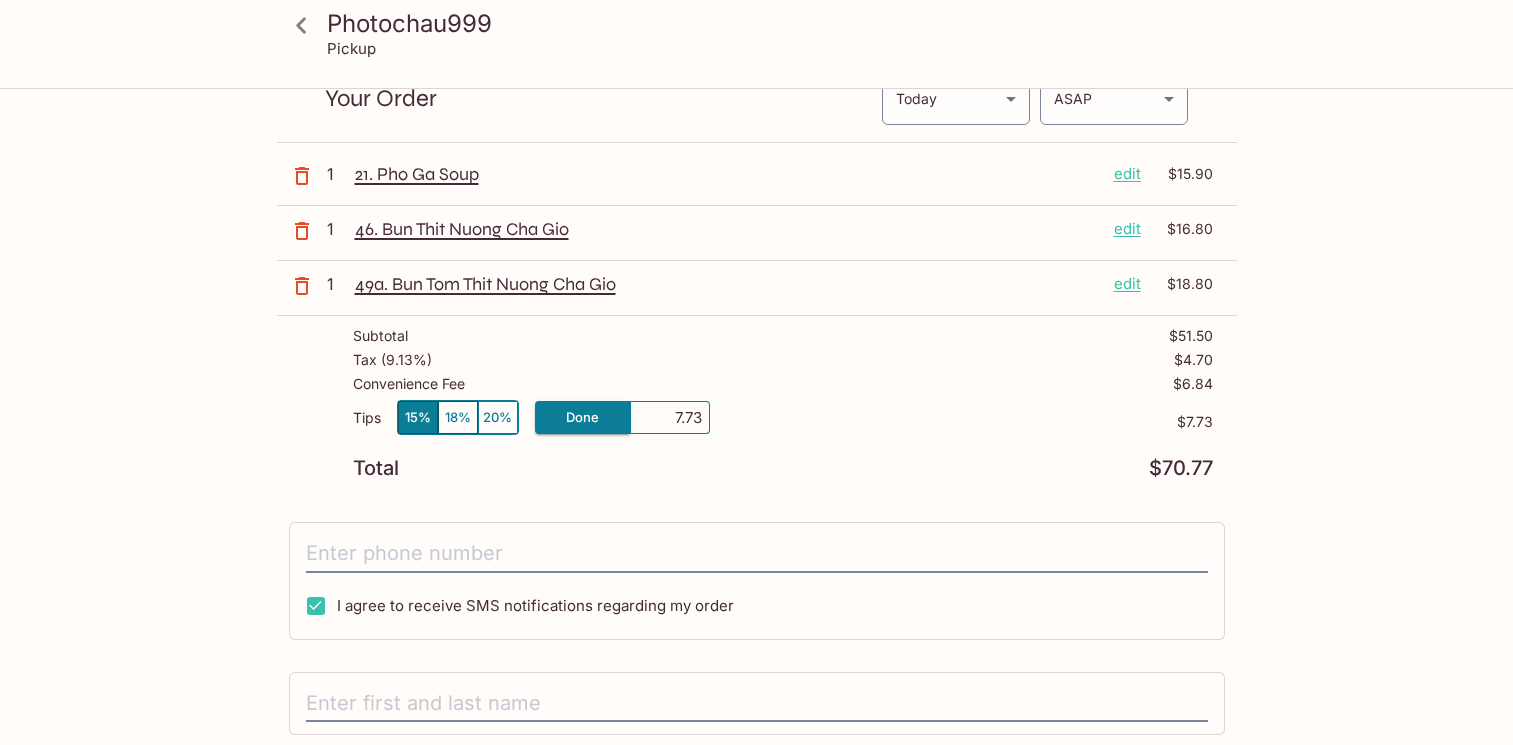 scroll, scrollTop: 86, scrollLeft: 0, axis: vertical 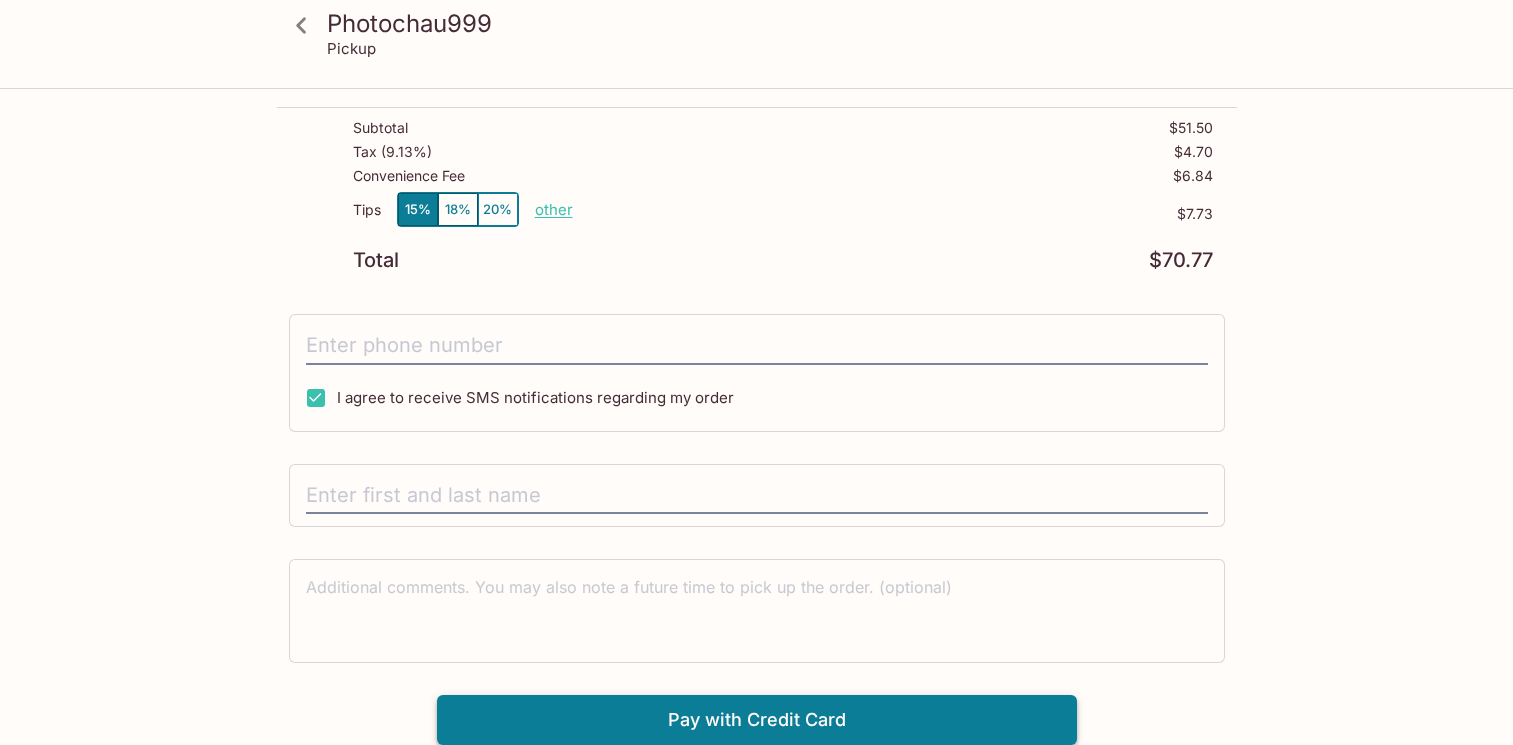click on "Pay with Credit Card" at bounding box center [757, 720] 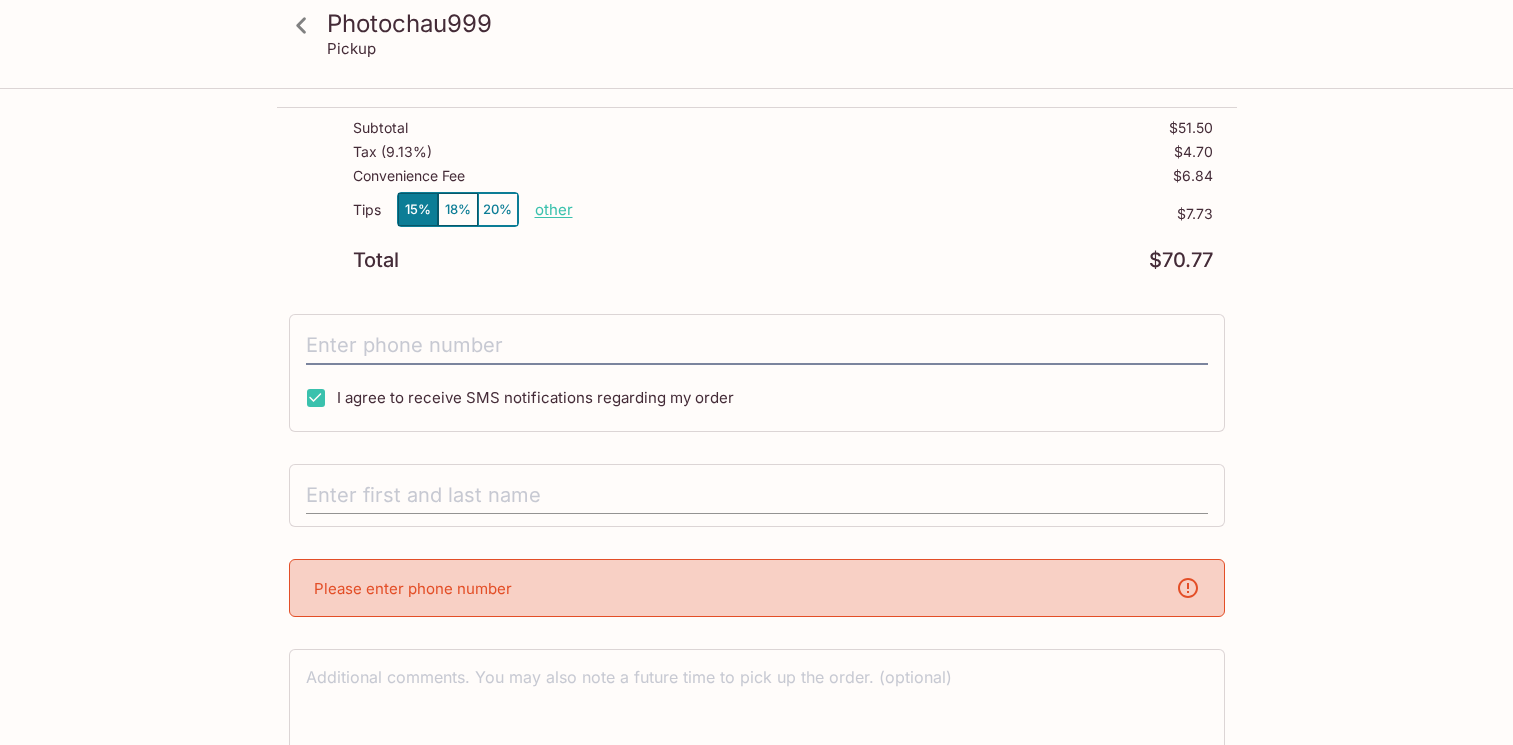 click at bounding box center [757, 496] 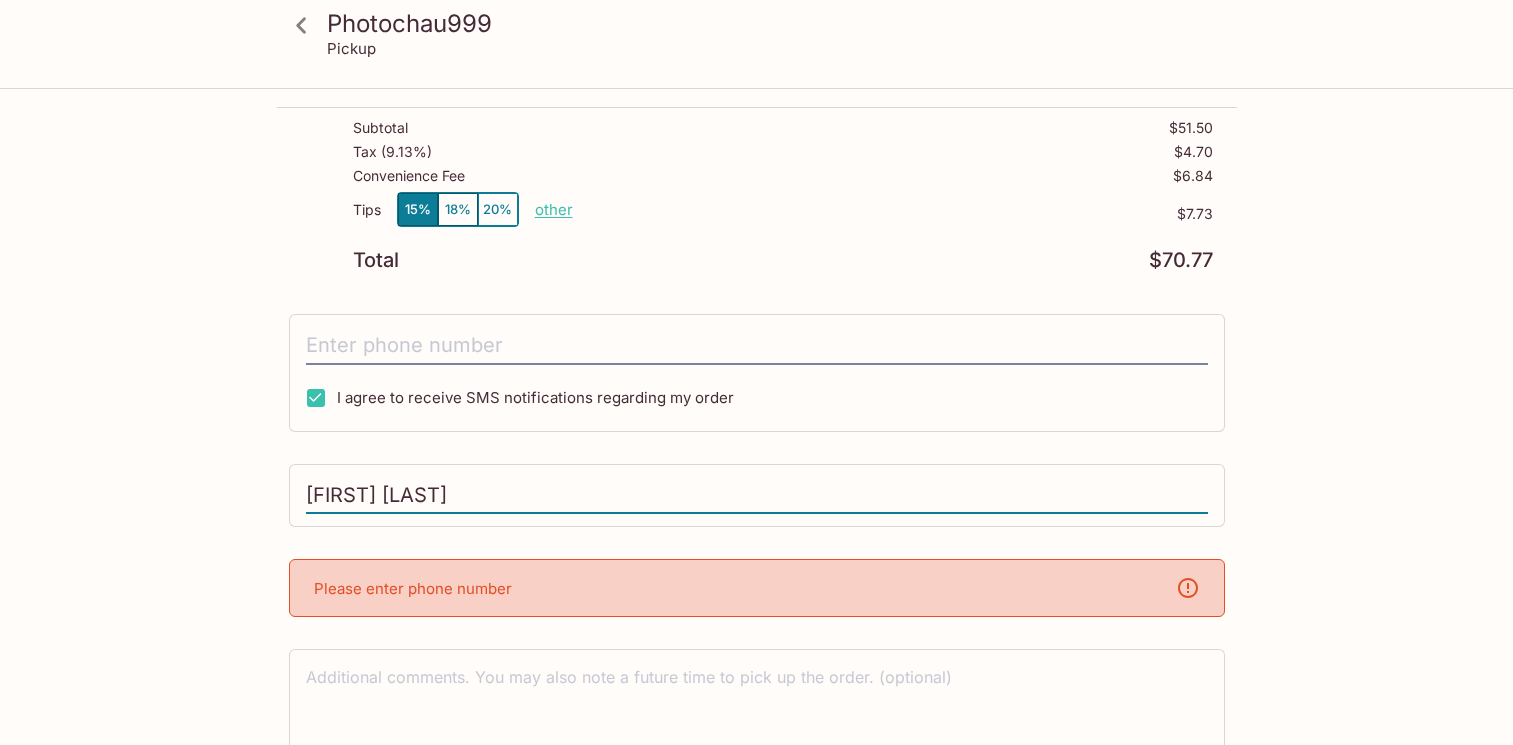 click on "Please enter phone number" at bounding box center [757, 588] 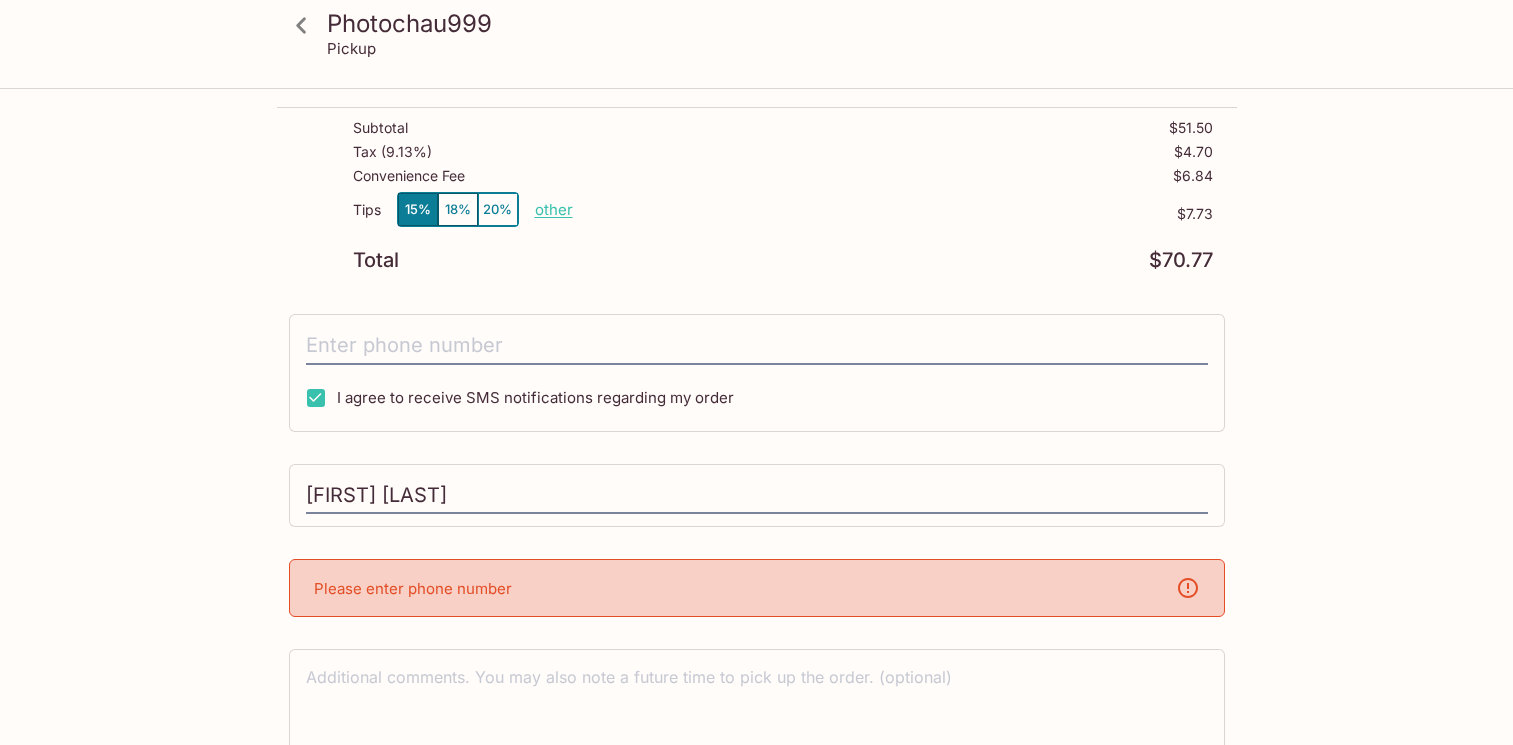 click on "Please enter phone number" at bounding box center (757, 588) 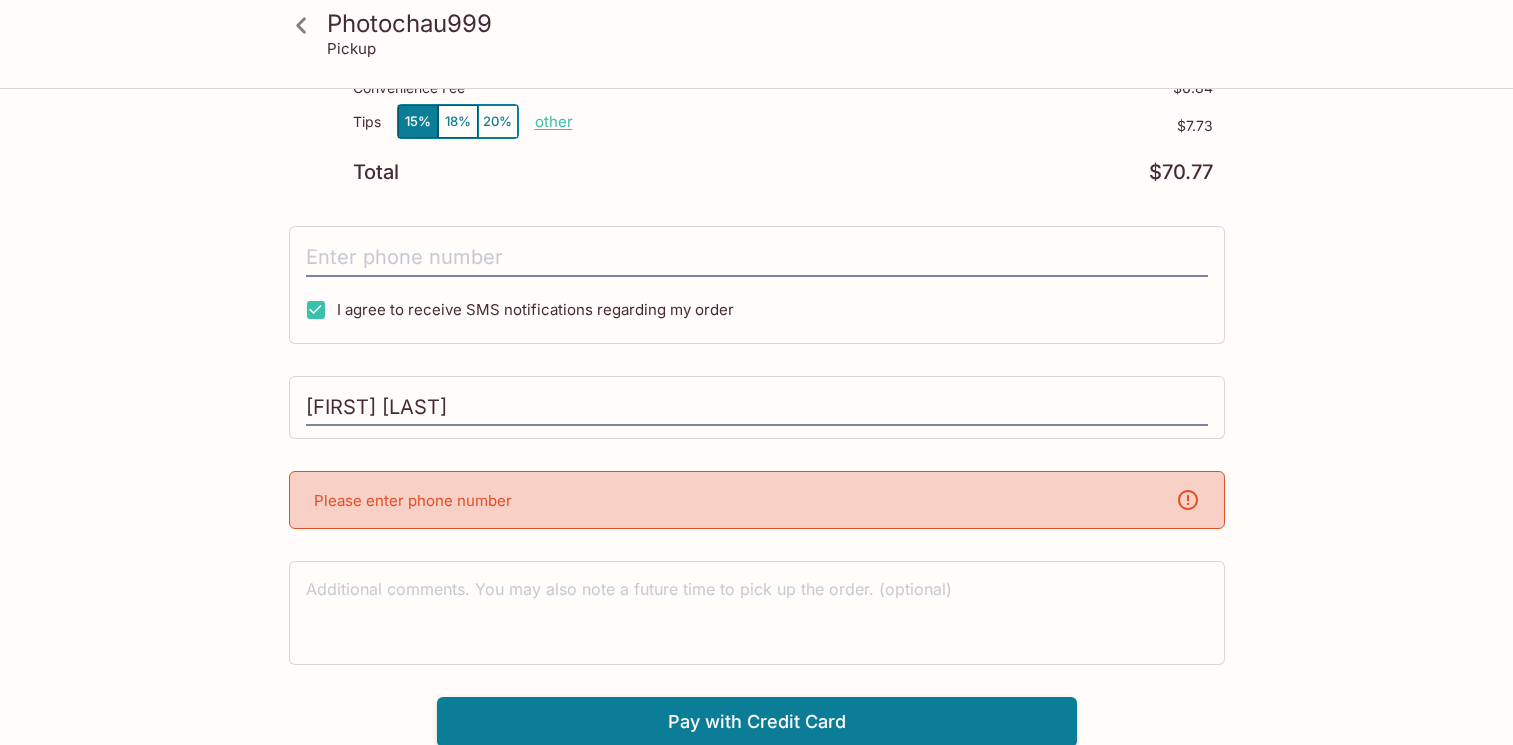 scroll, scrollTop: 388, scrollLeft: 0, axis: vertical 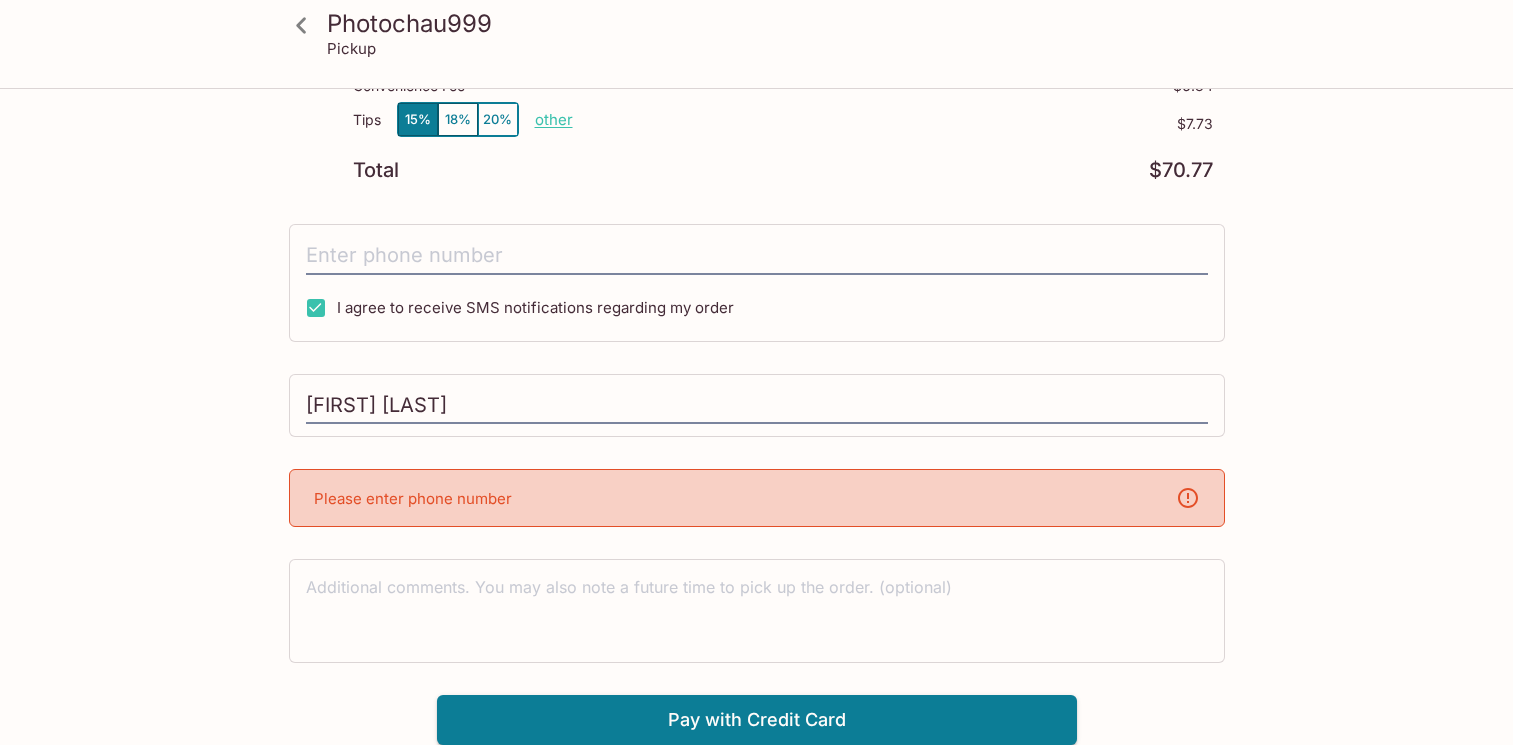 click on "Please enter phone number" at bounding box center [757, 498] 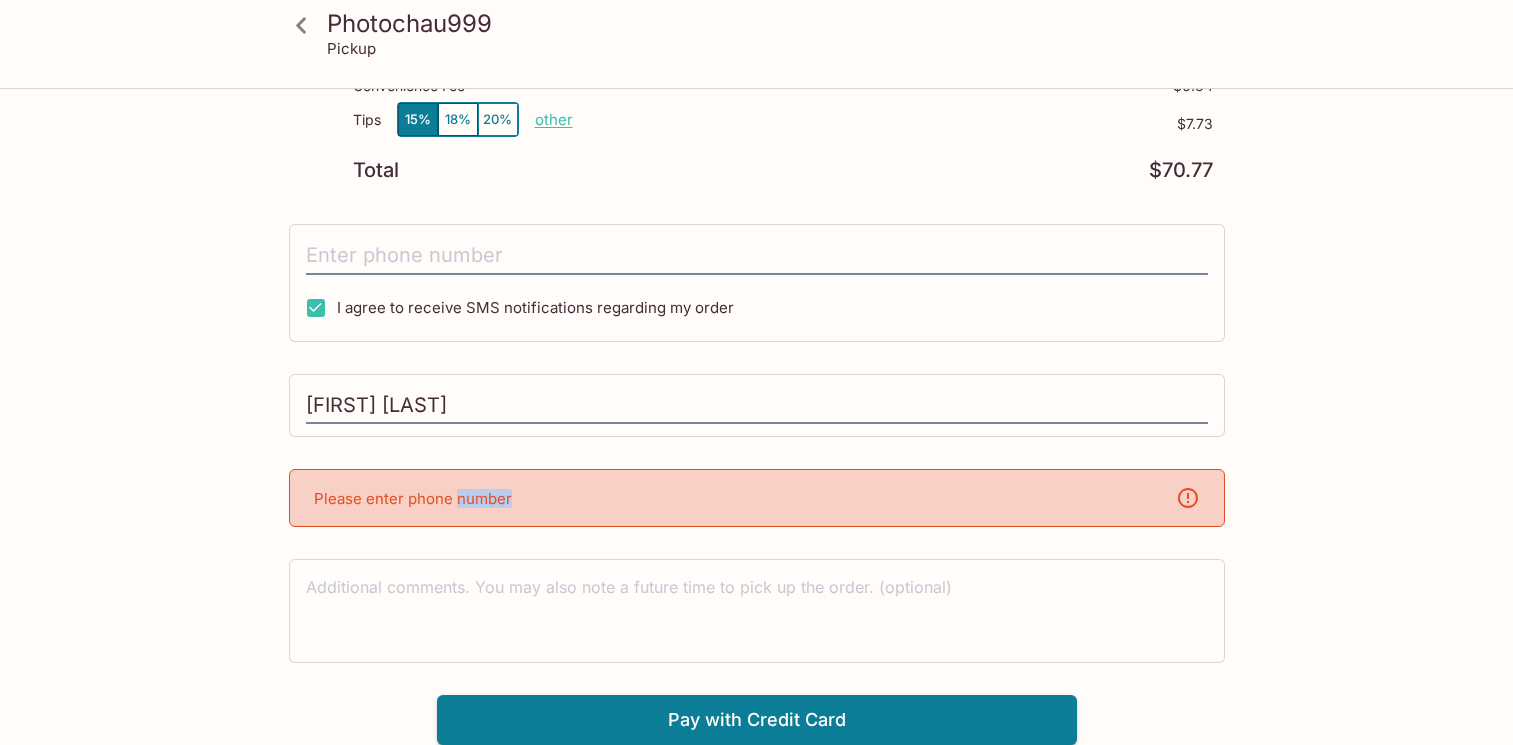click on "Please enter phone number" at bounding box center (413, 498) 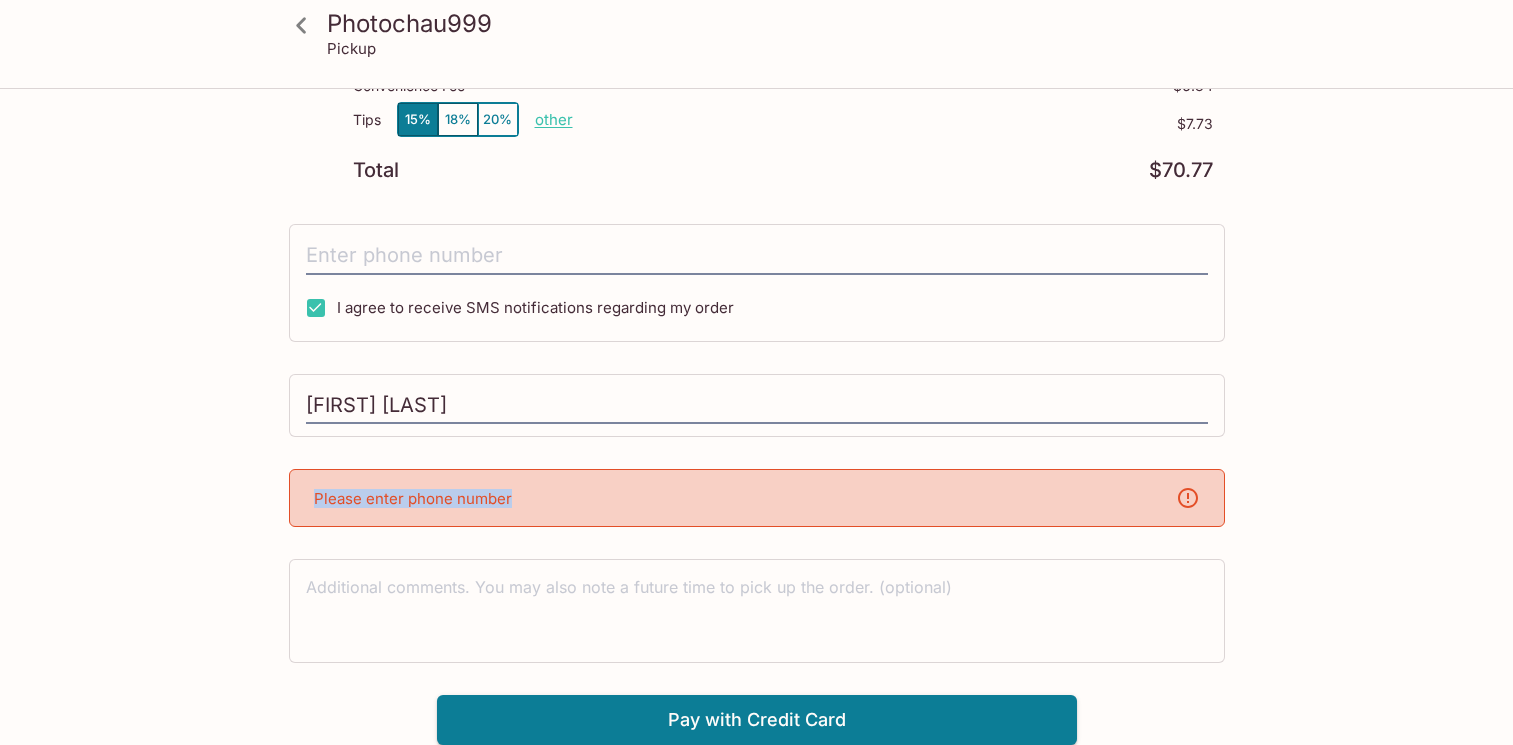 click on "Please enter phone number" at bounding box center (413, 498) 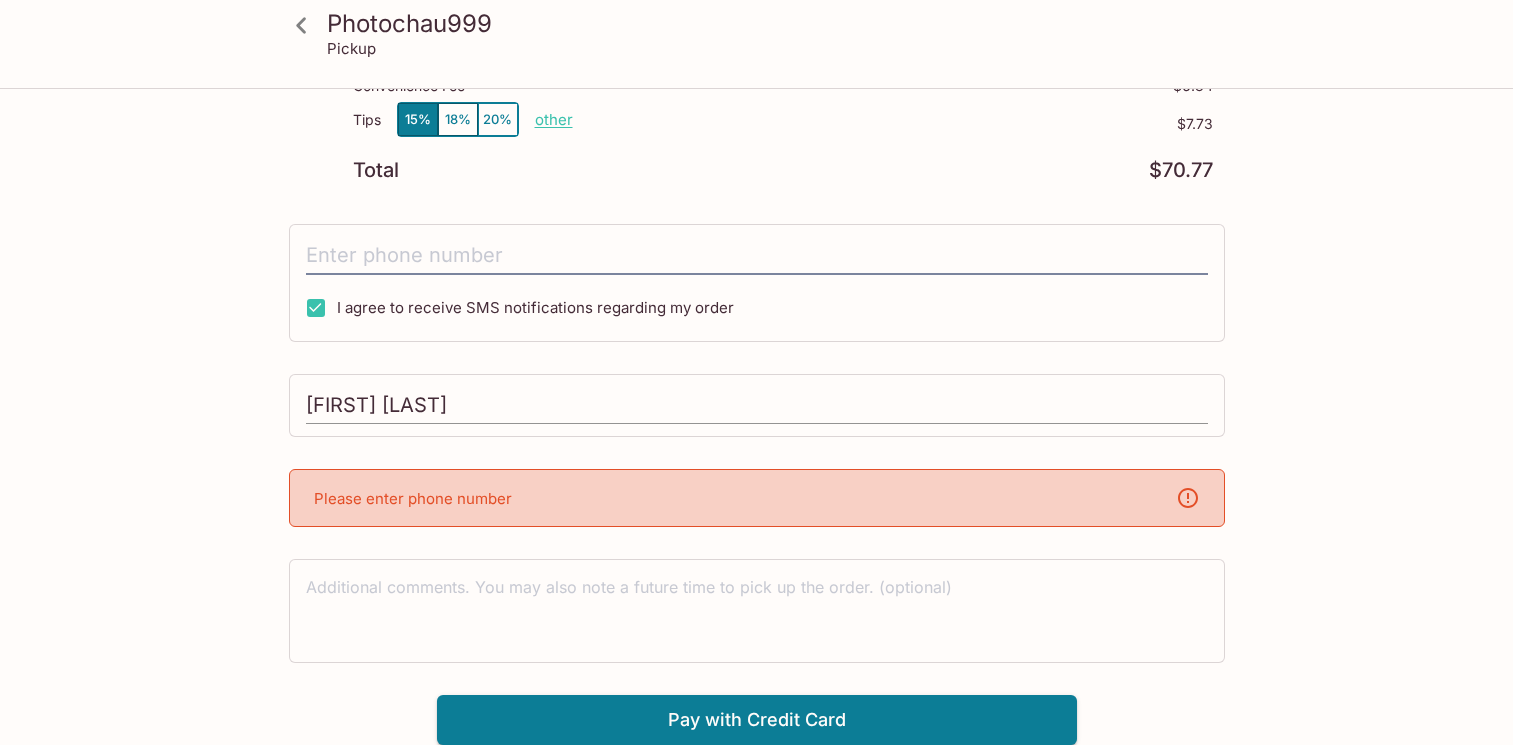 click on "[FIRST] [LAST]" at bounding box center [757, 406] 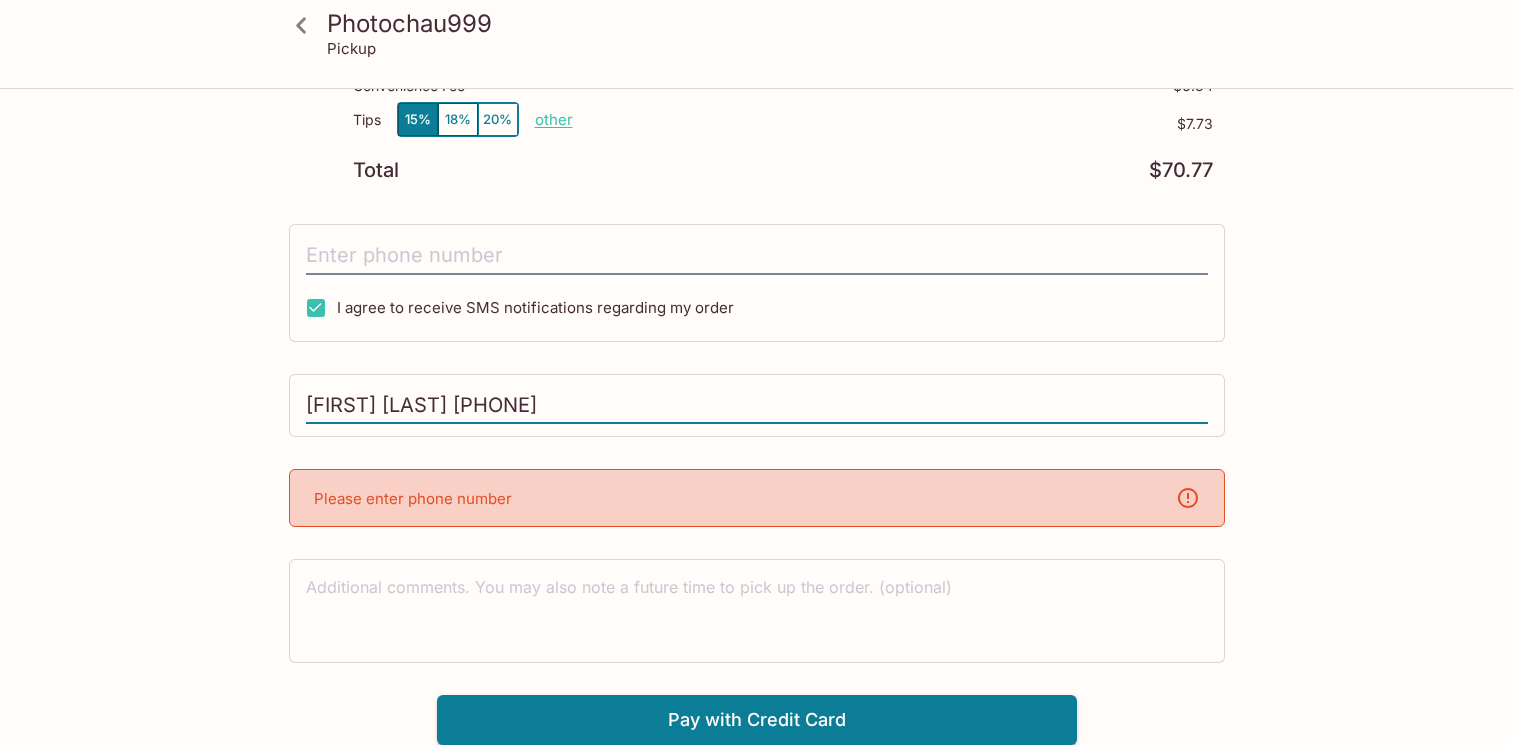 type on "[FIRST] [LAST] [PHONE]" 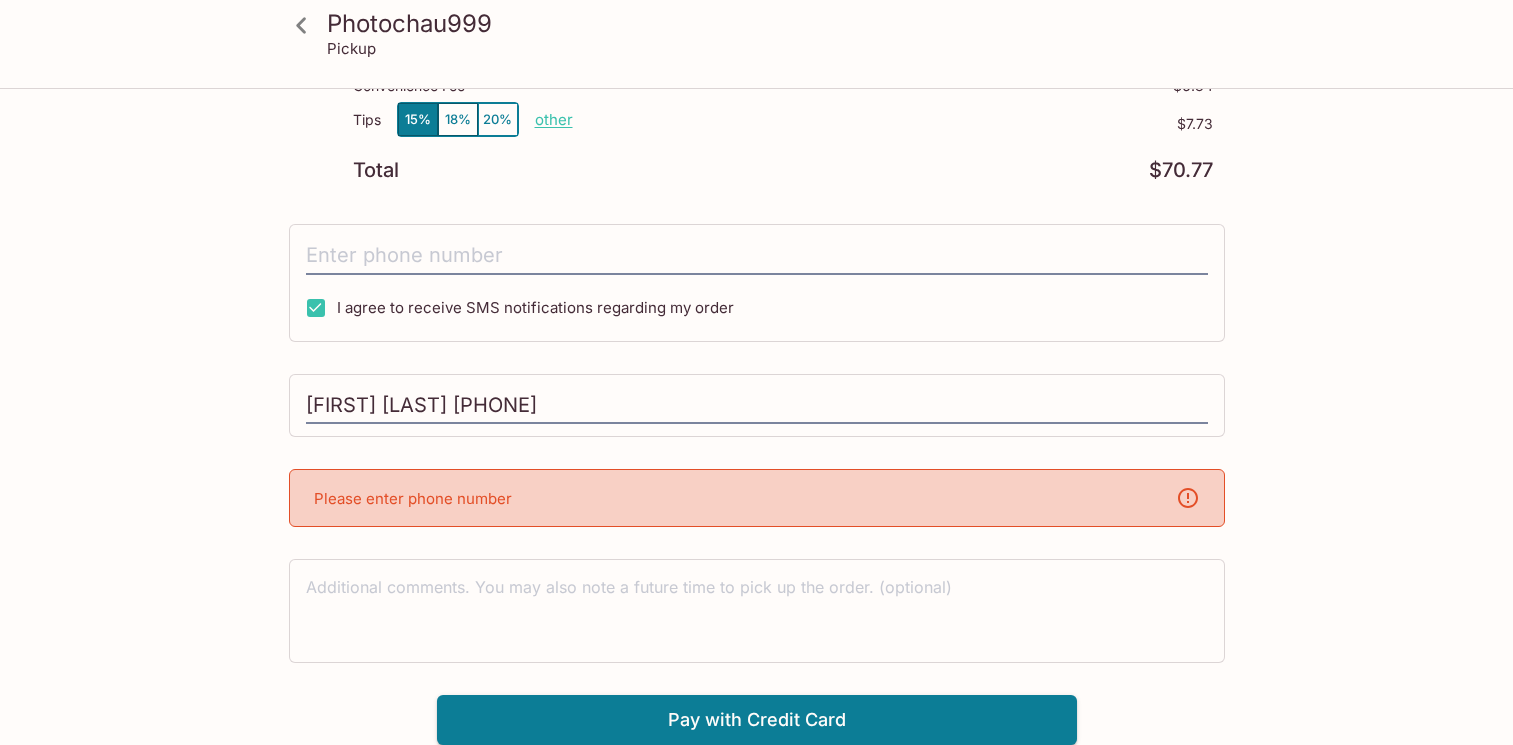 click on "Please enter phone number" at bounding box center (757, 498) 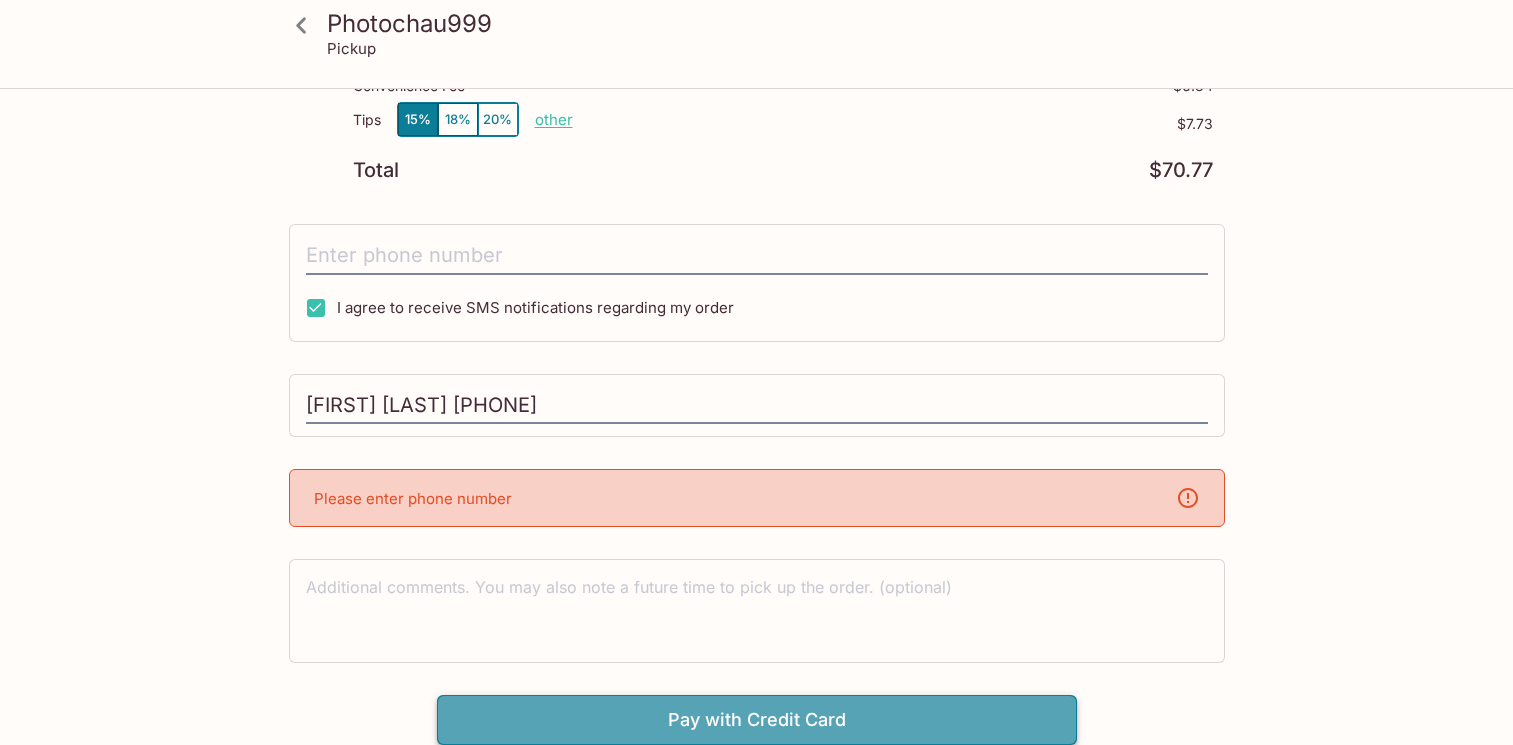 click on "Pay with Credit Card" at bounding box center [757, 720] 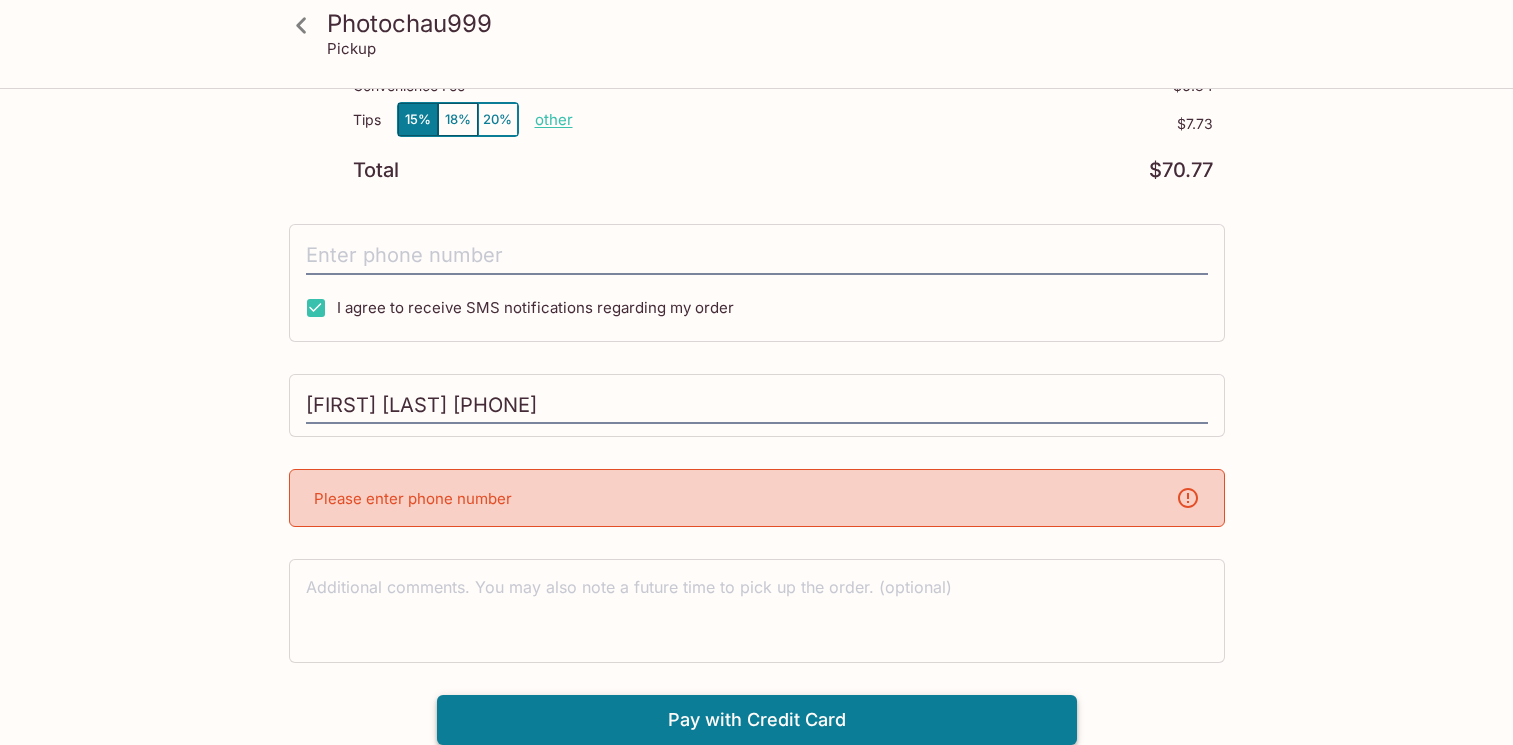 click on "Pay with Credit Card" at bounding box center (757, 720) 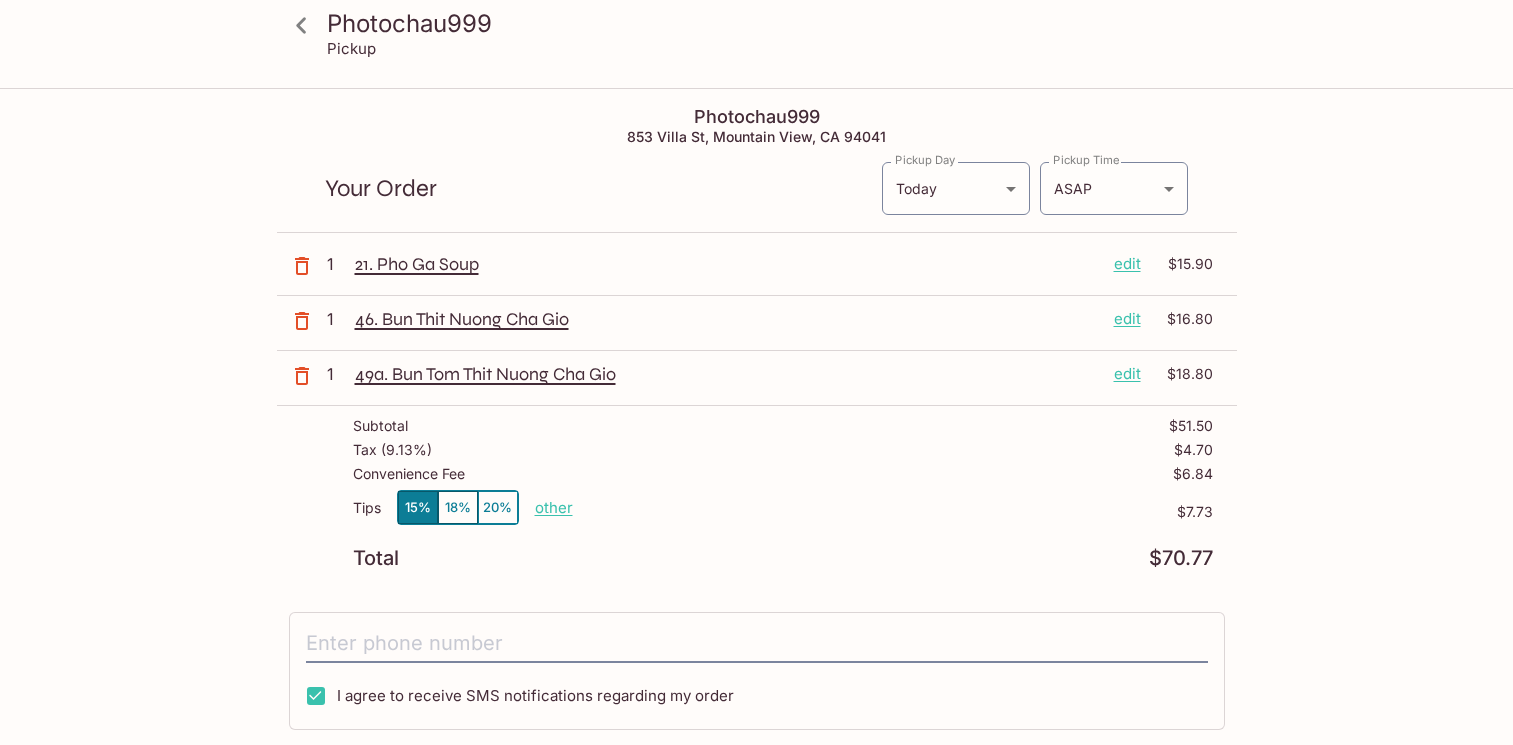 scroll, scrollTop: 388, scrollLeft: 0, axis: vertical 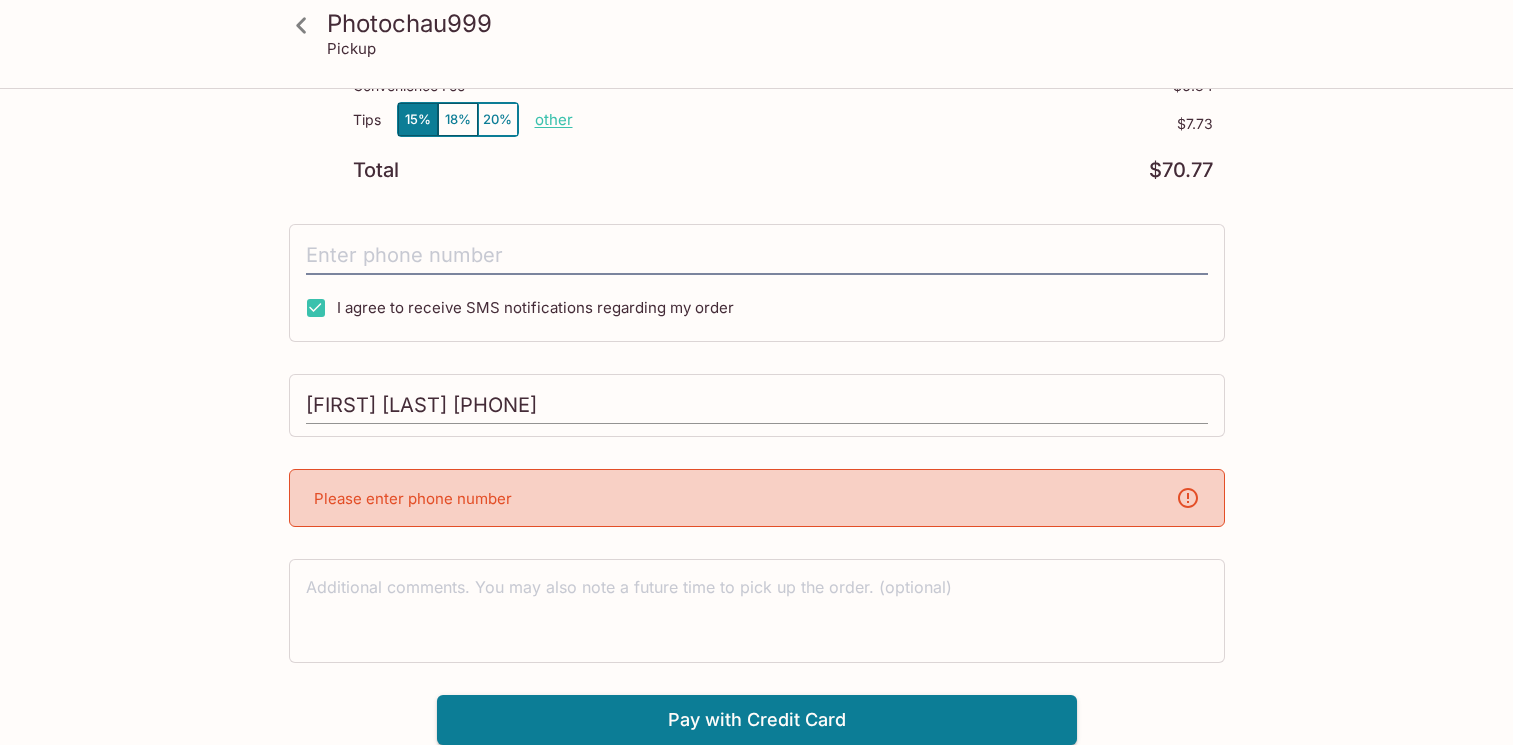 click on "[FIRST] [LAST] [PHONE]" at bounding box center (757, 406) 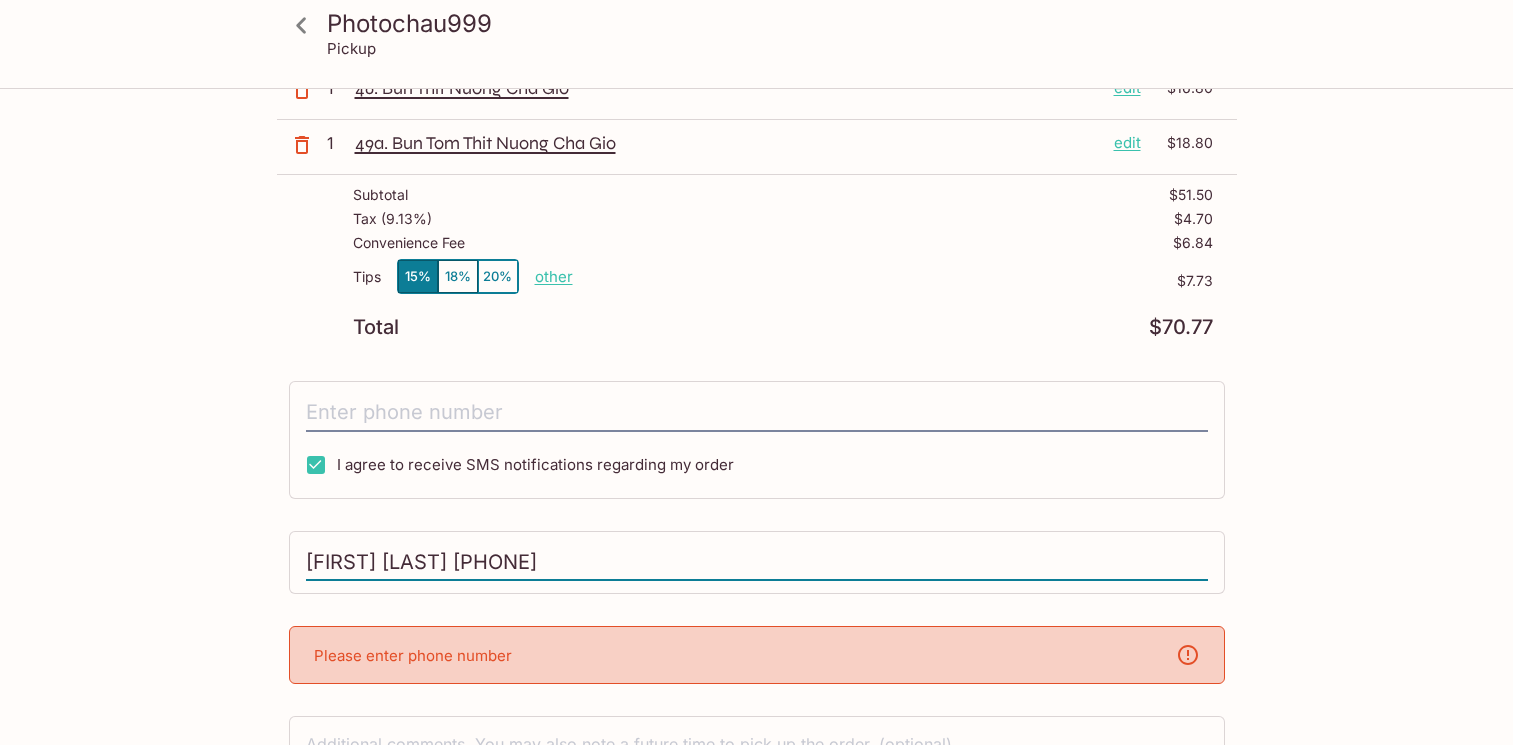 scroll, scrollTop: 388, scrollLeft: 0, axis: vertical 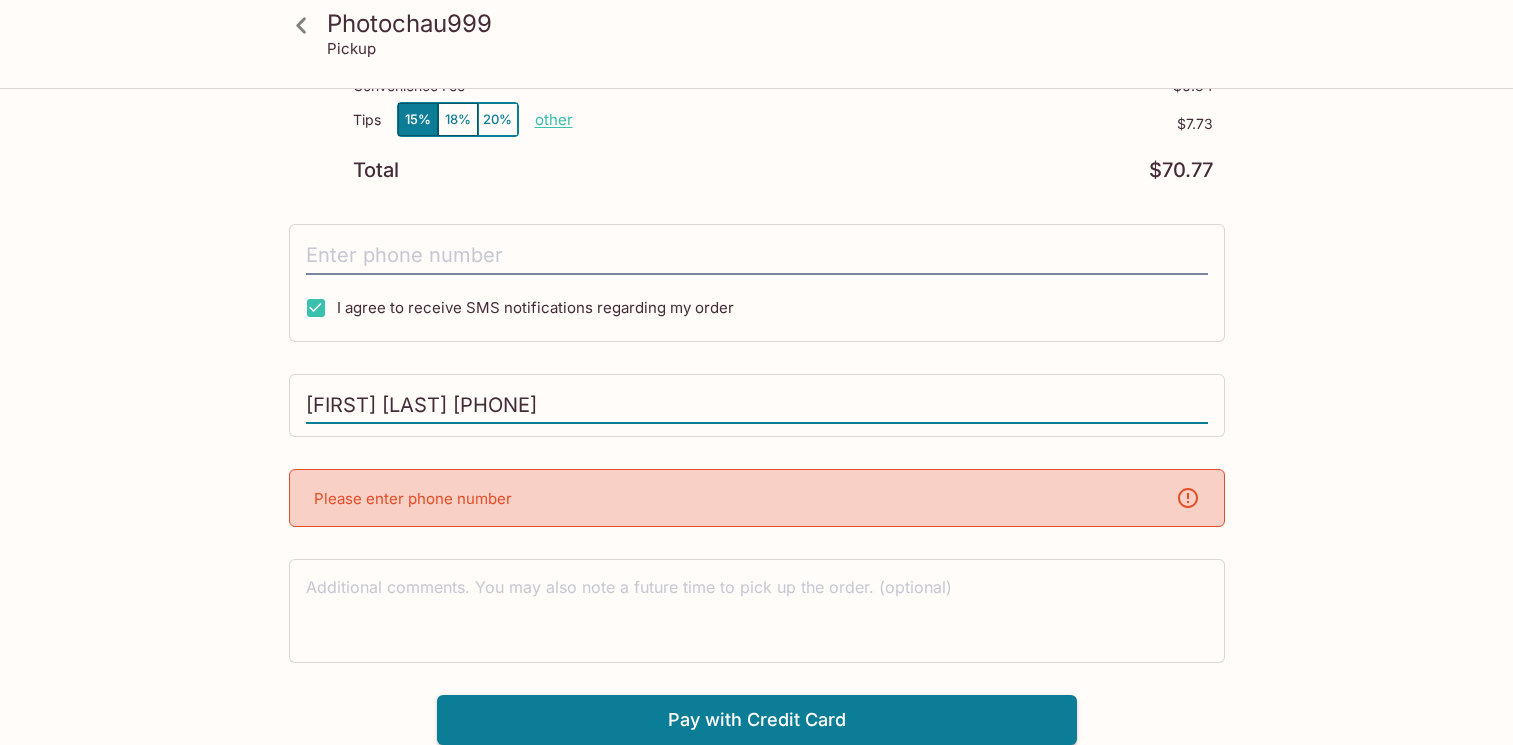 click on "Please enter phone number" at bounding box center (757, 498) 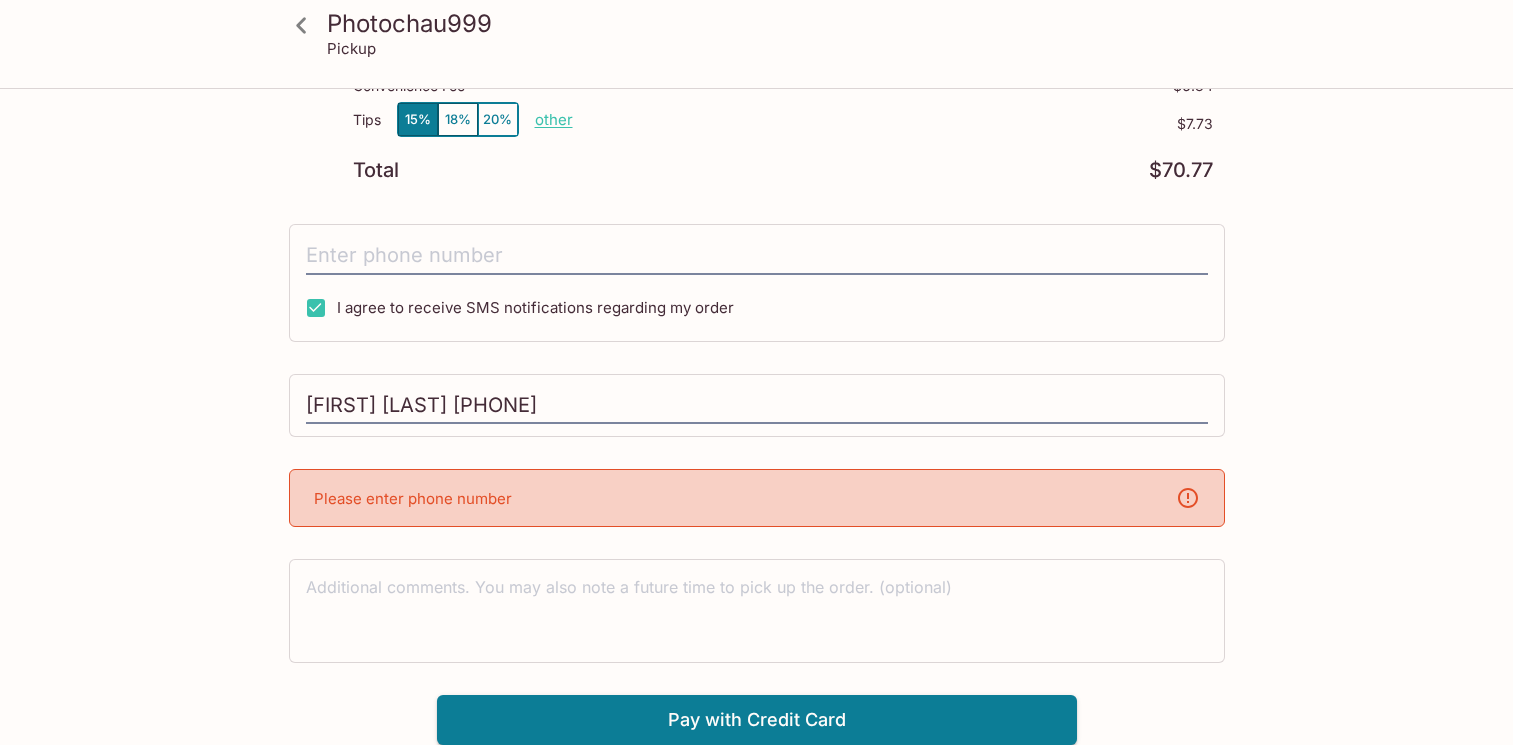click 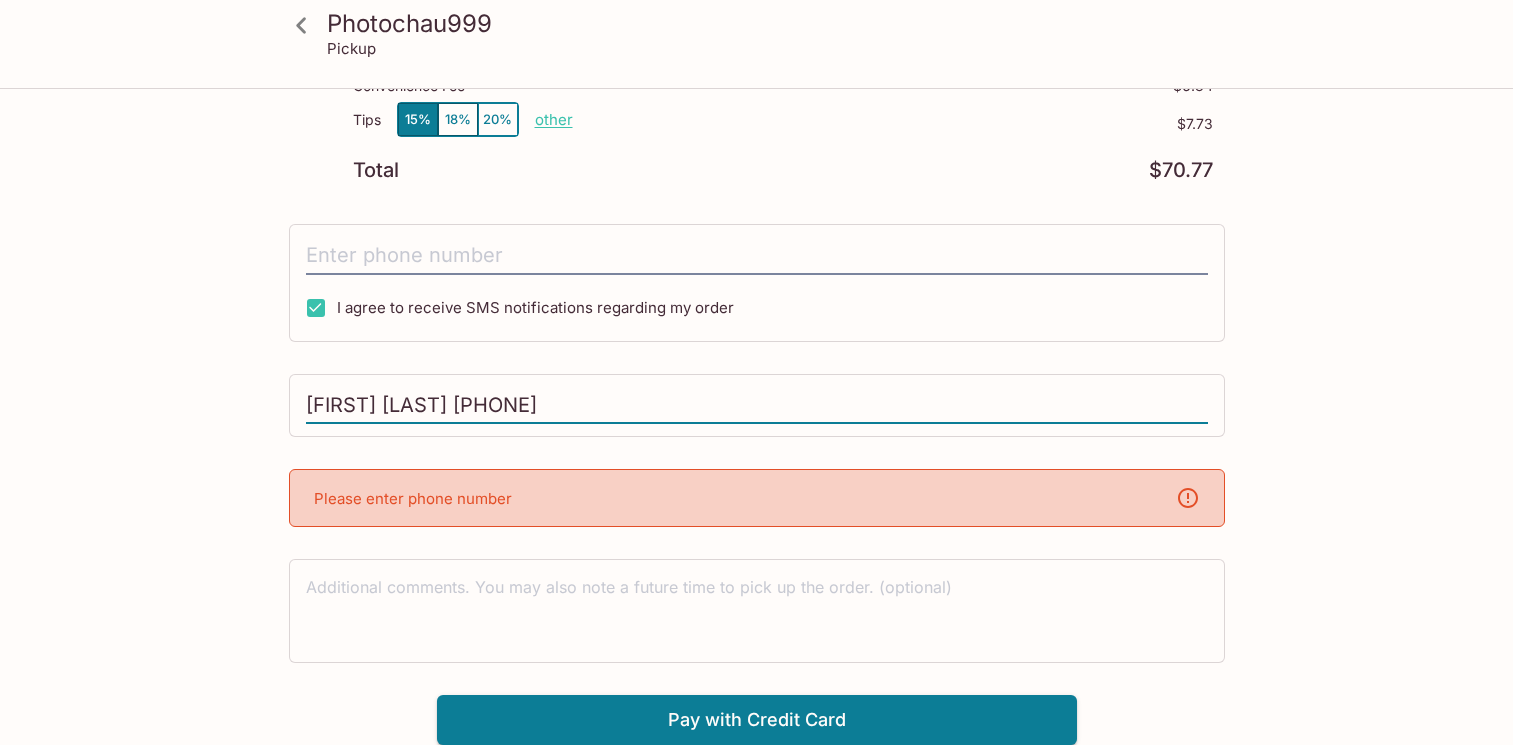 click on "[FIRST] [LAST] [PHONE]" at bounding box center [757, 406] 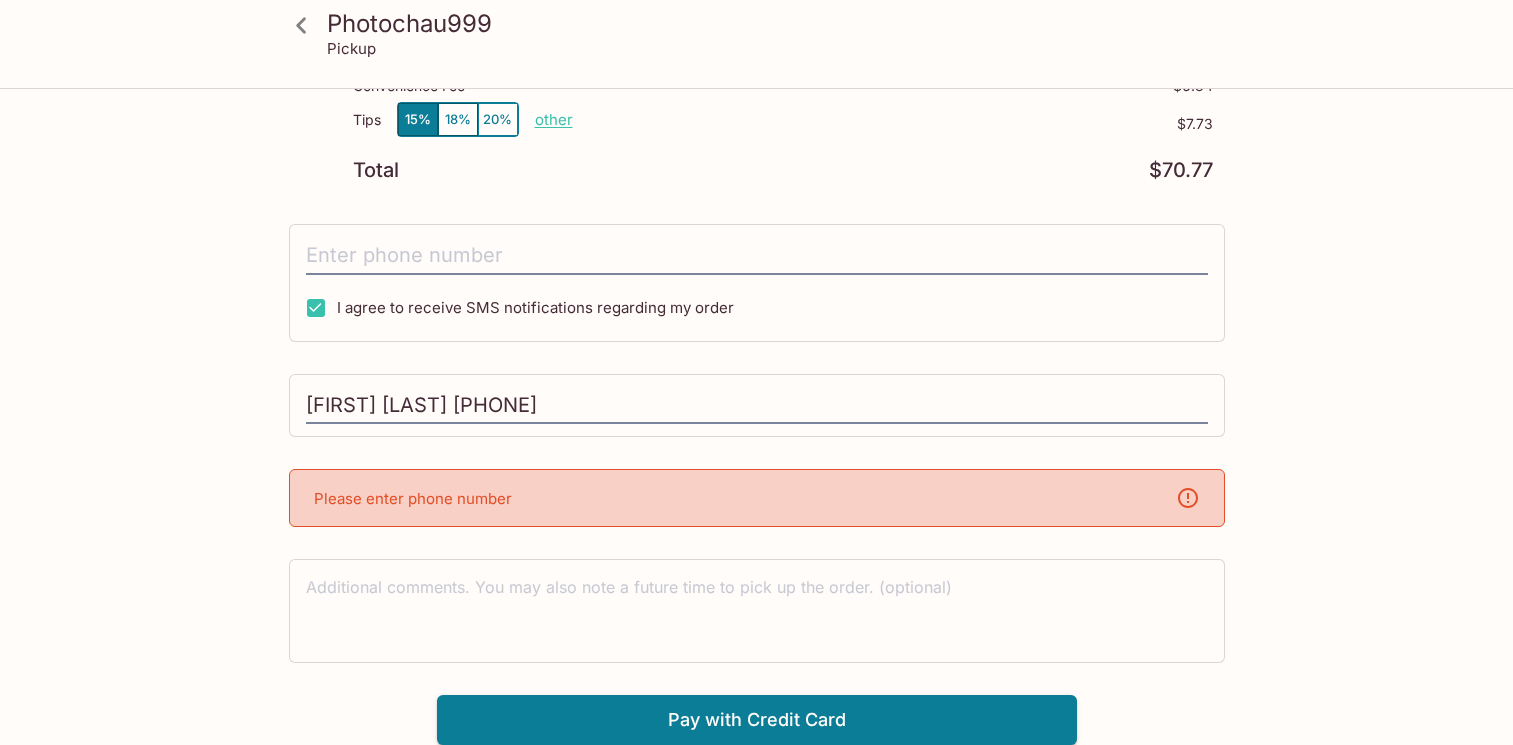 click on "Please enter phone number" at bounding box center (757, 498) 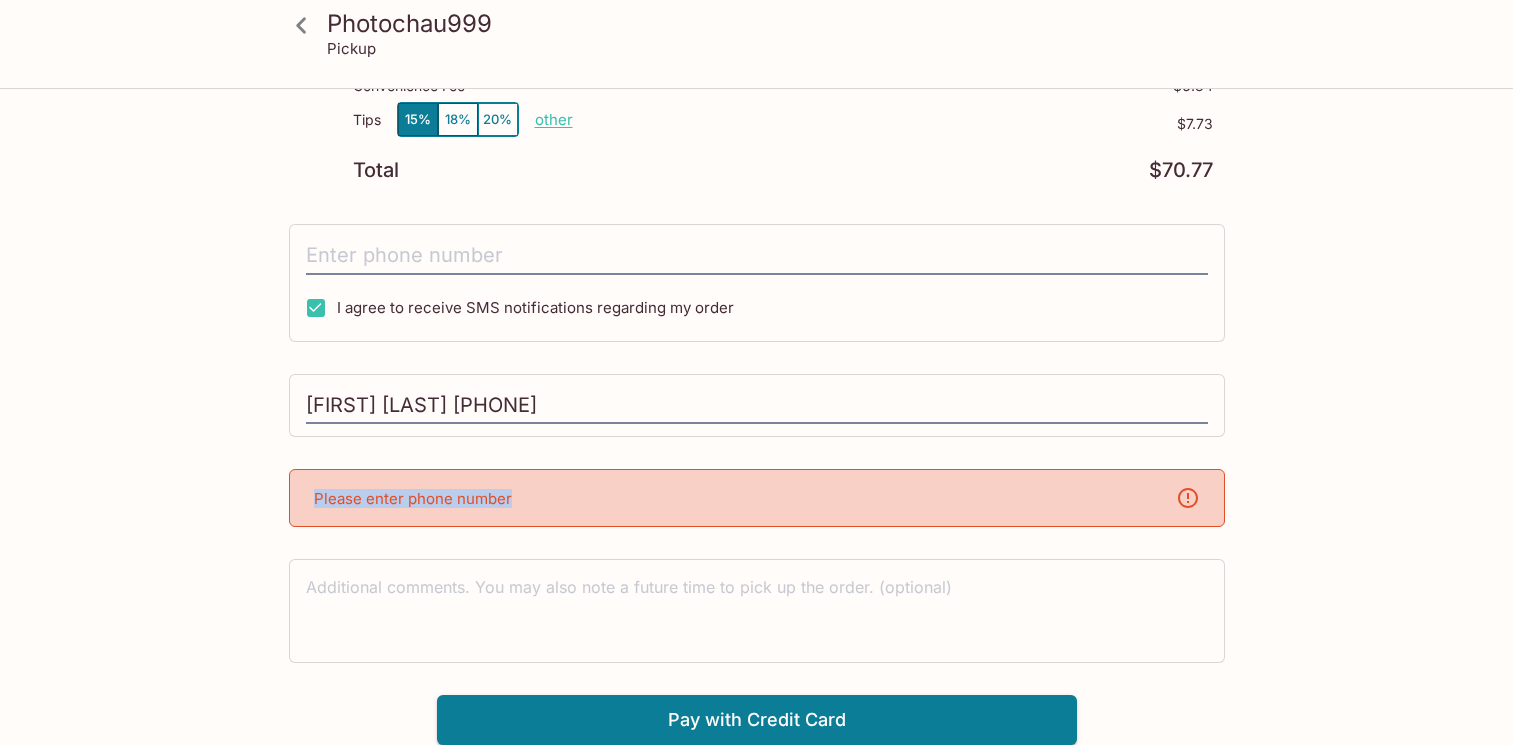 click on "Please enter phone number" at bounding box center (757, 498) 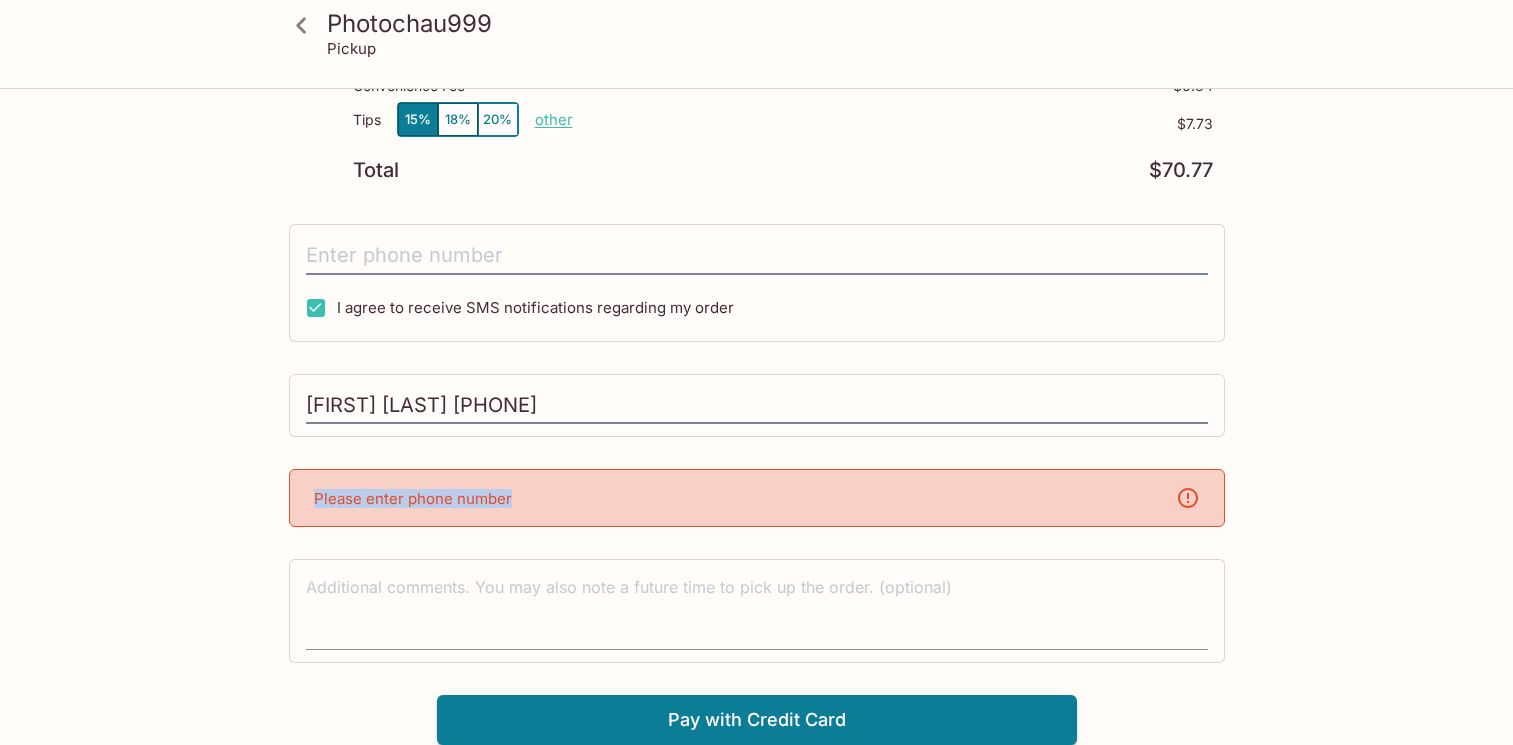 click on "x" at bounding box center (757, 611) 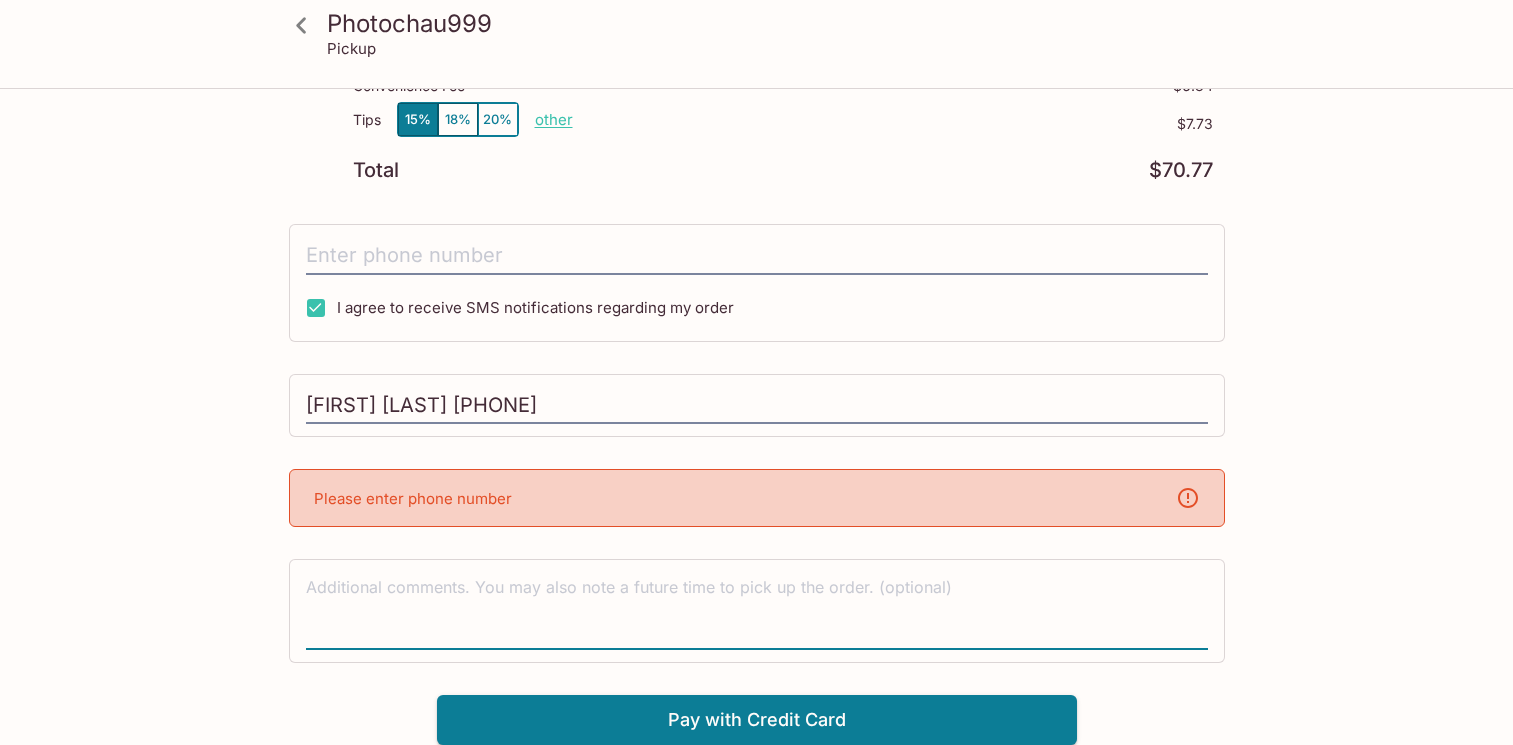 click at bounding box center [757, 610] 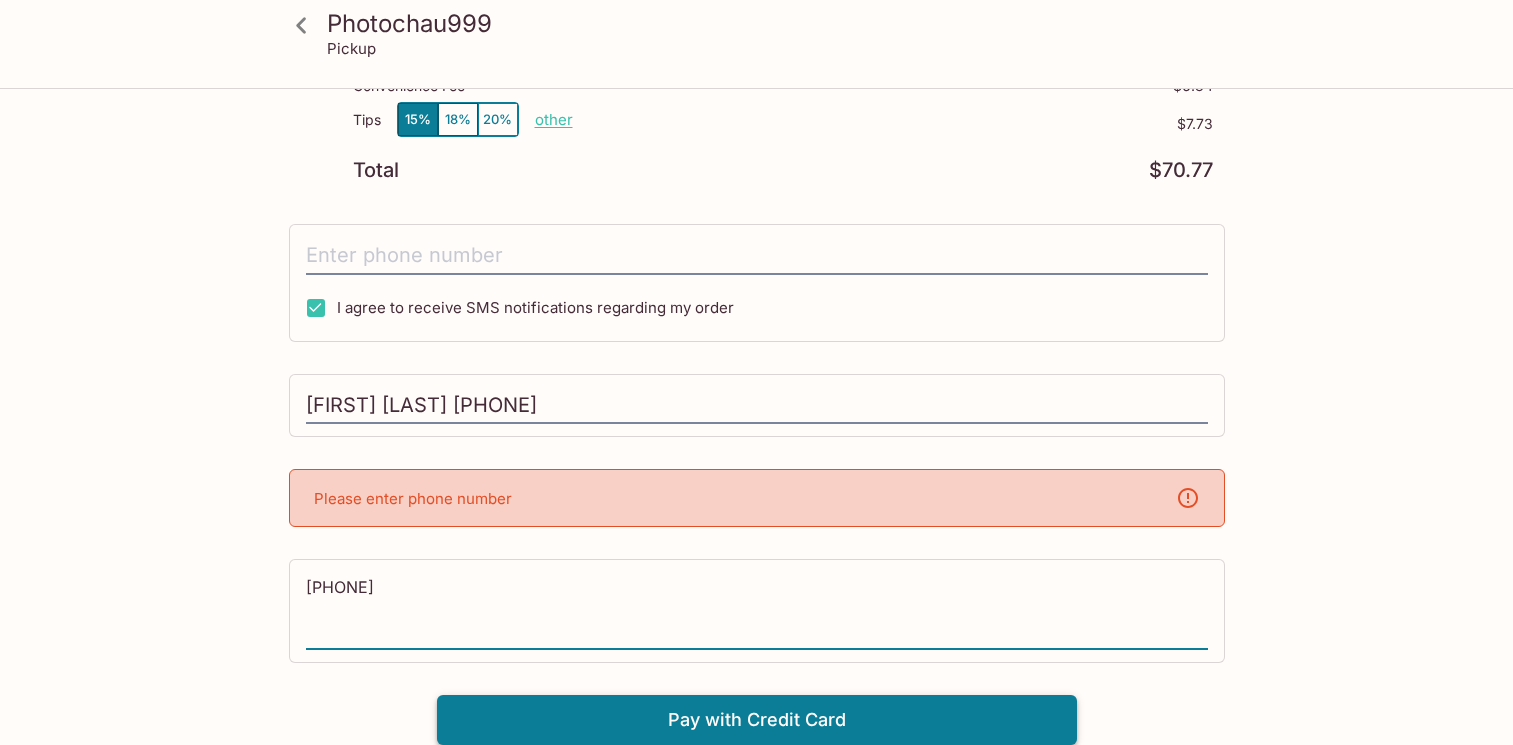 type on "[PHONE]" 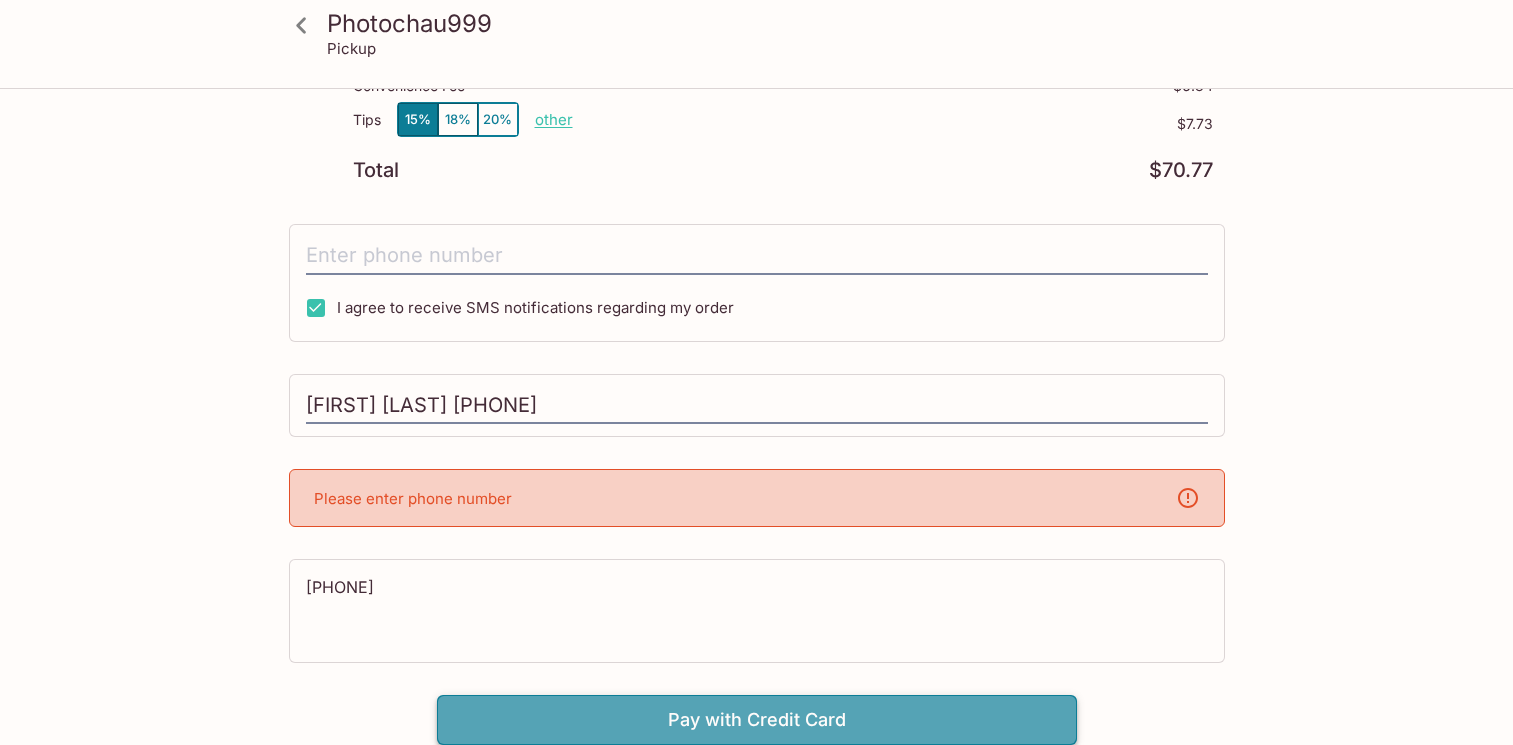 click on "Pay with Credit Card" at bounding box center [757, 720] 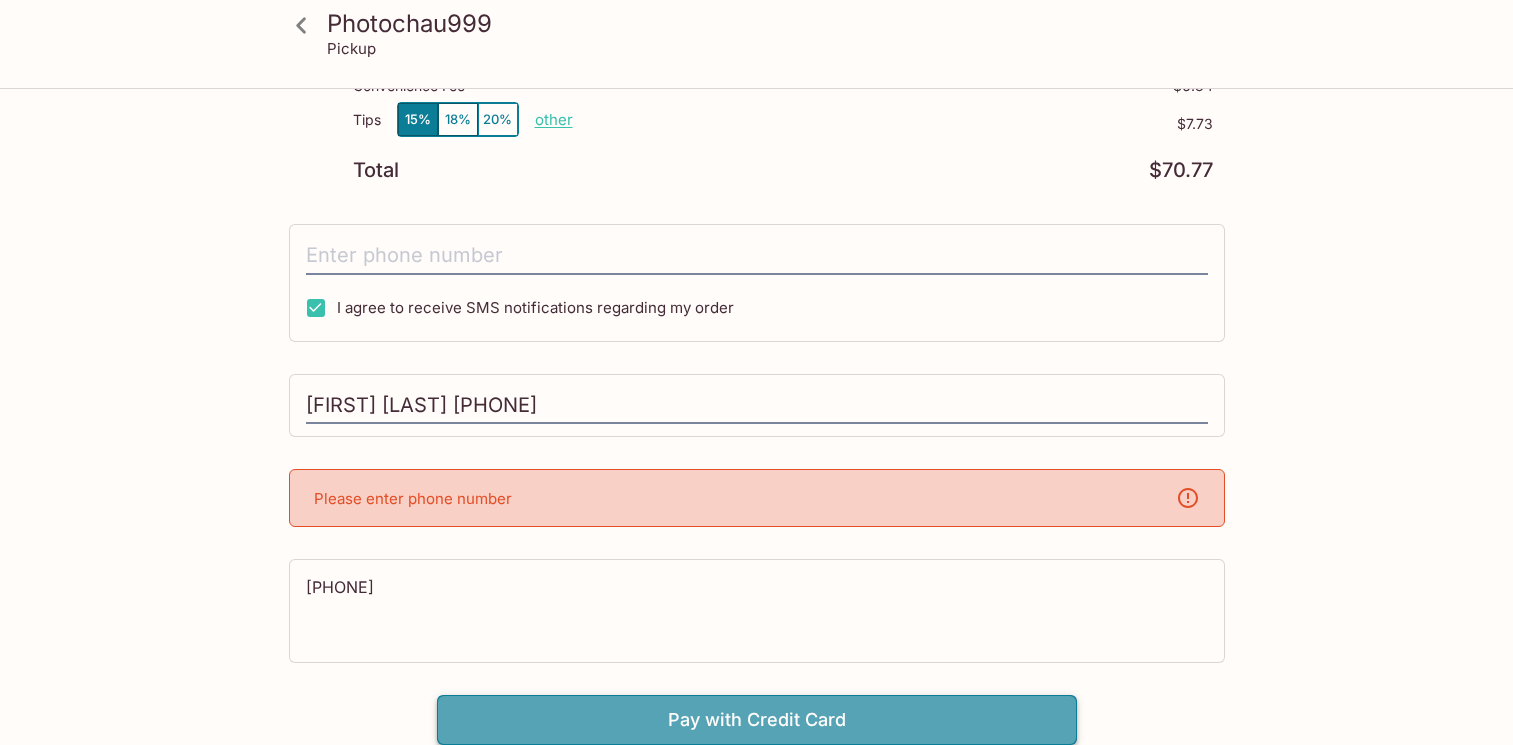 click on "Pay with Credit Card" at bounding box center [757, 720] 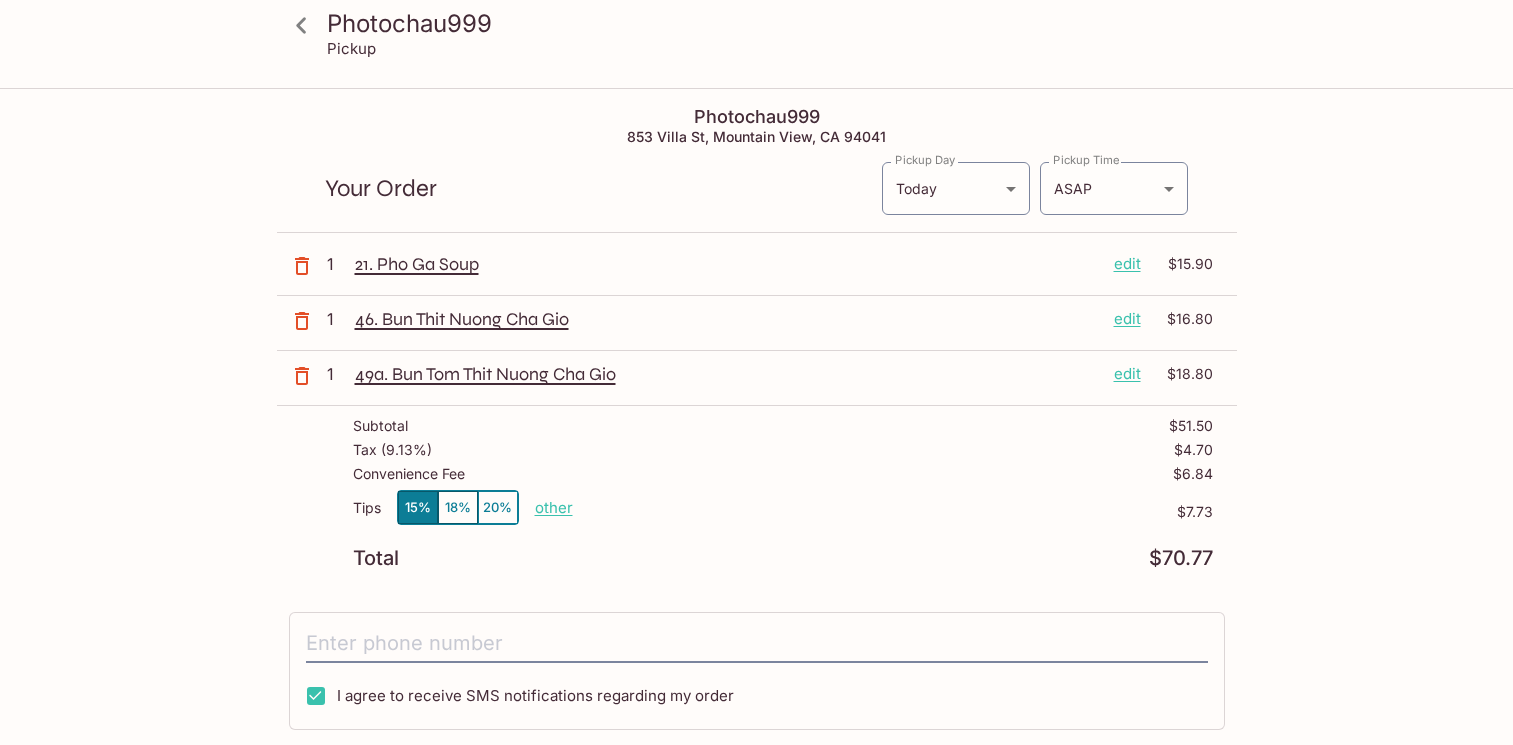scroll, scrollTop: 388, scrollLeft: 0, axis: vertical 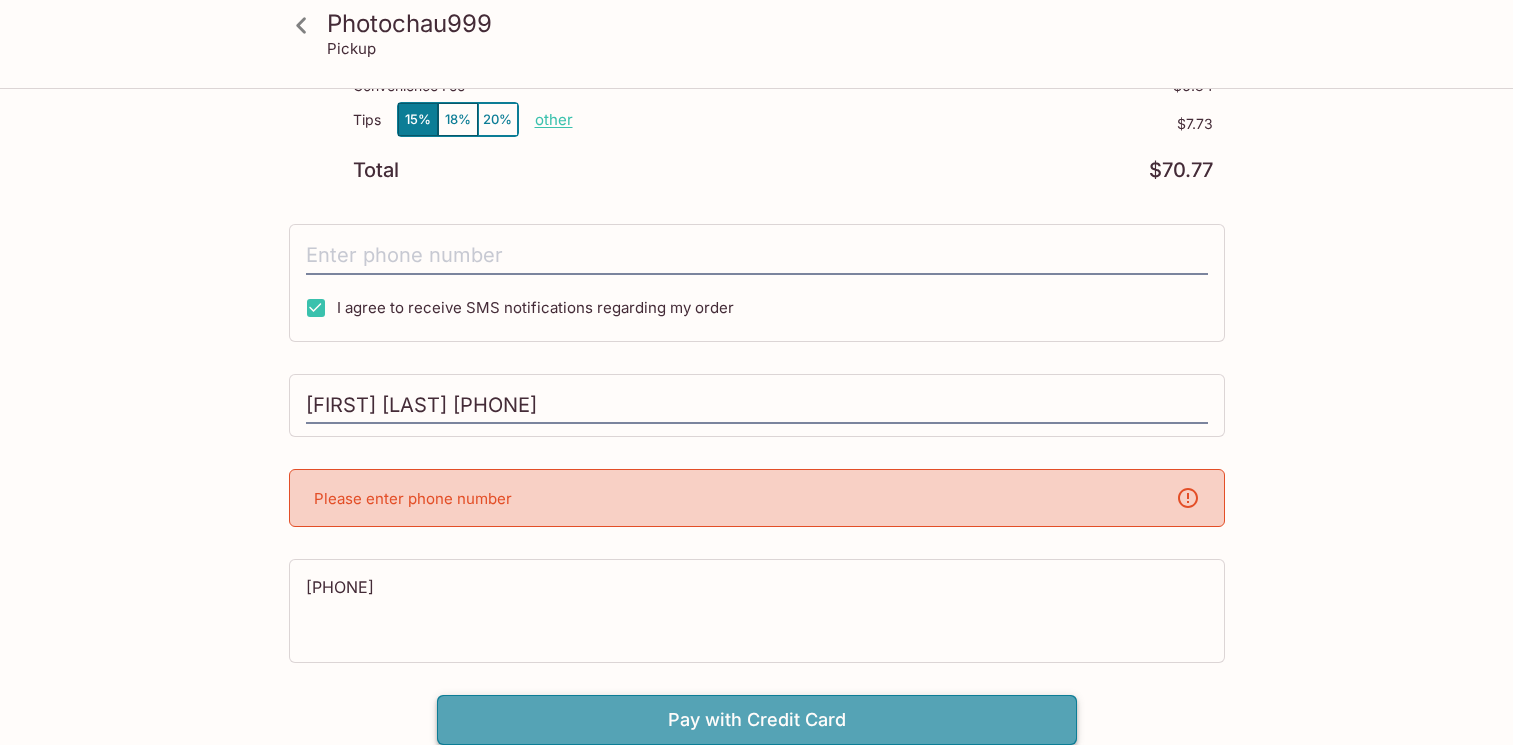 click on "Pay with Credit Card" at bounding box center (757, 720) 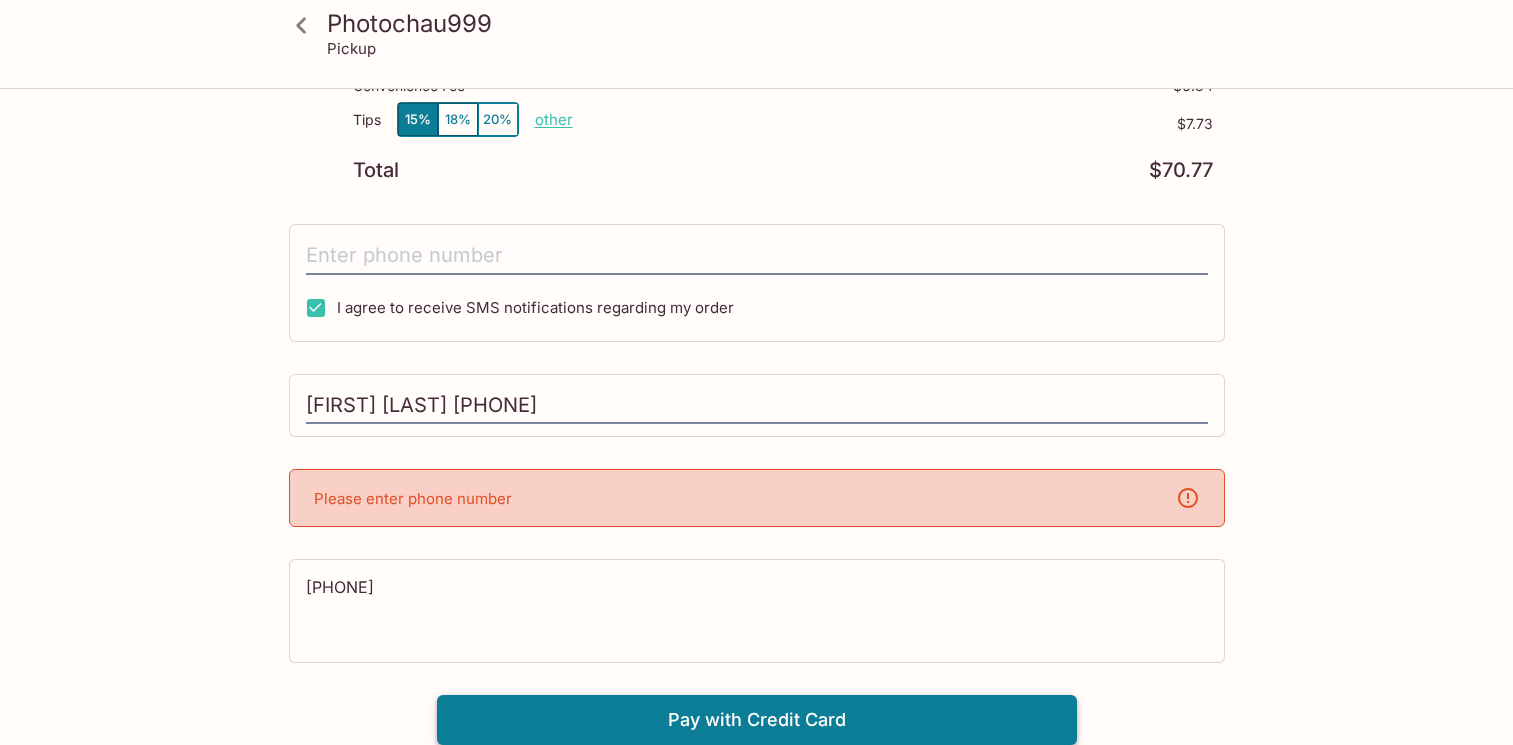 click on "Pay with Credit Card" at bounding box center (757, 720) 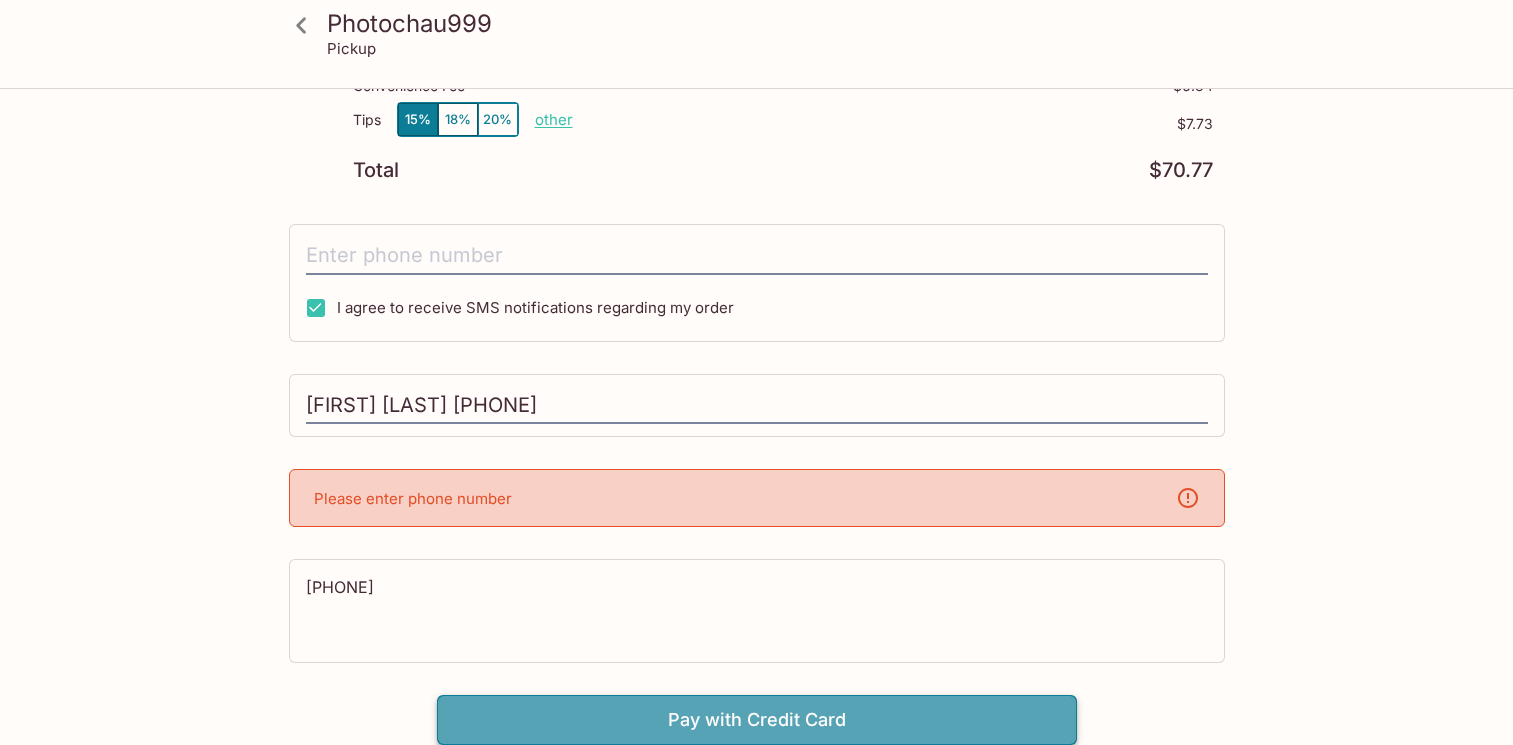 click on "Pay with Credit Card" at bounding box center [757, 720] 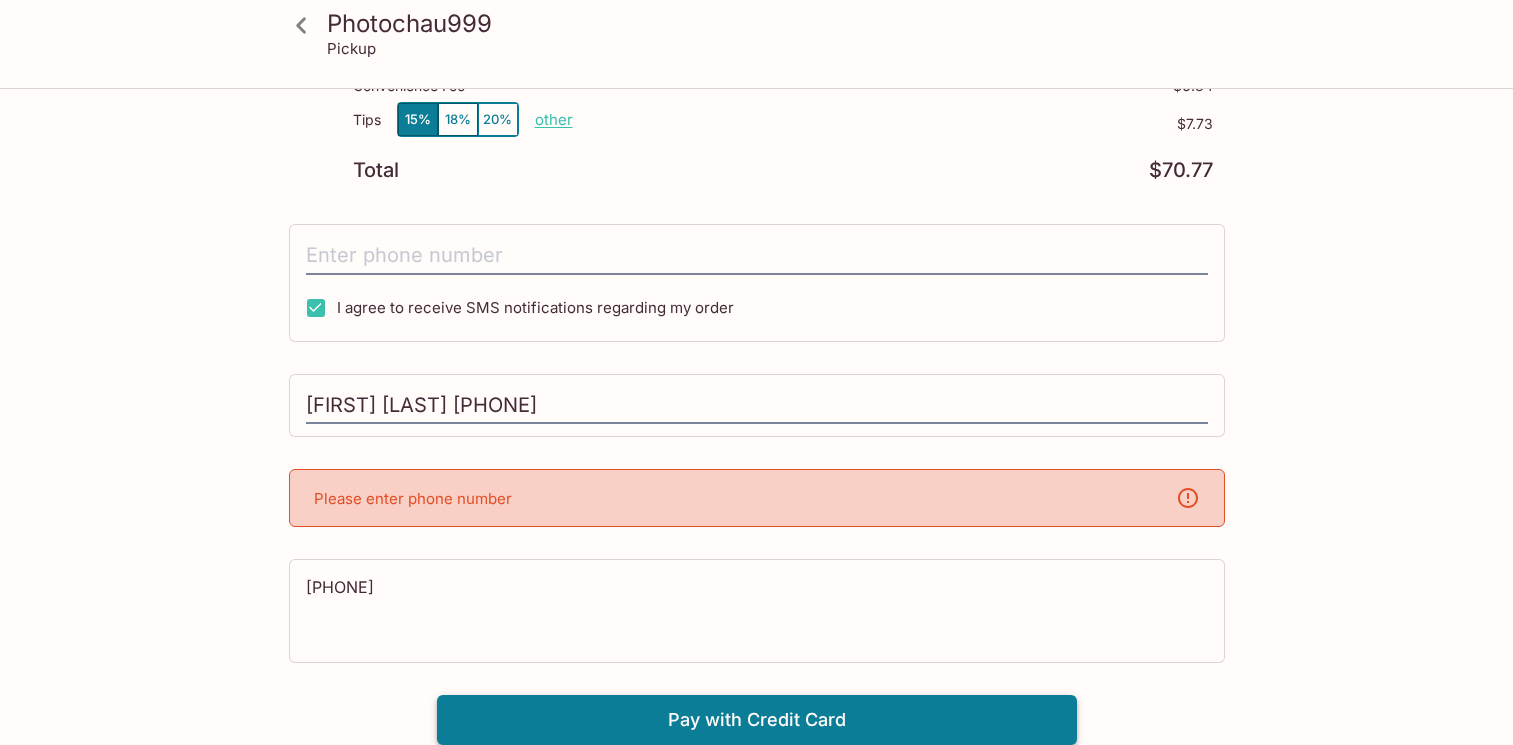 click on "Pay with Credit Card" at bounding box center [757, 720] 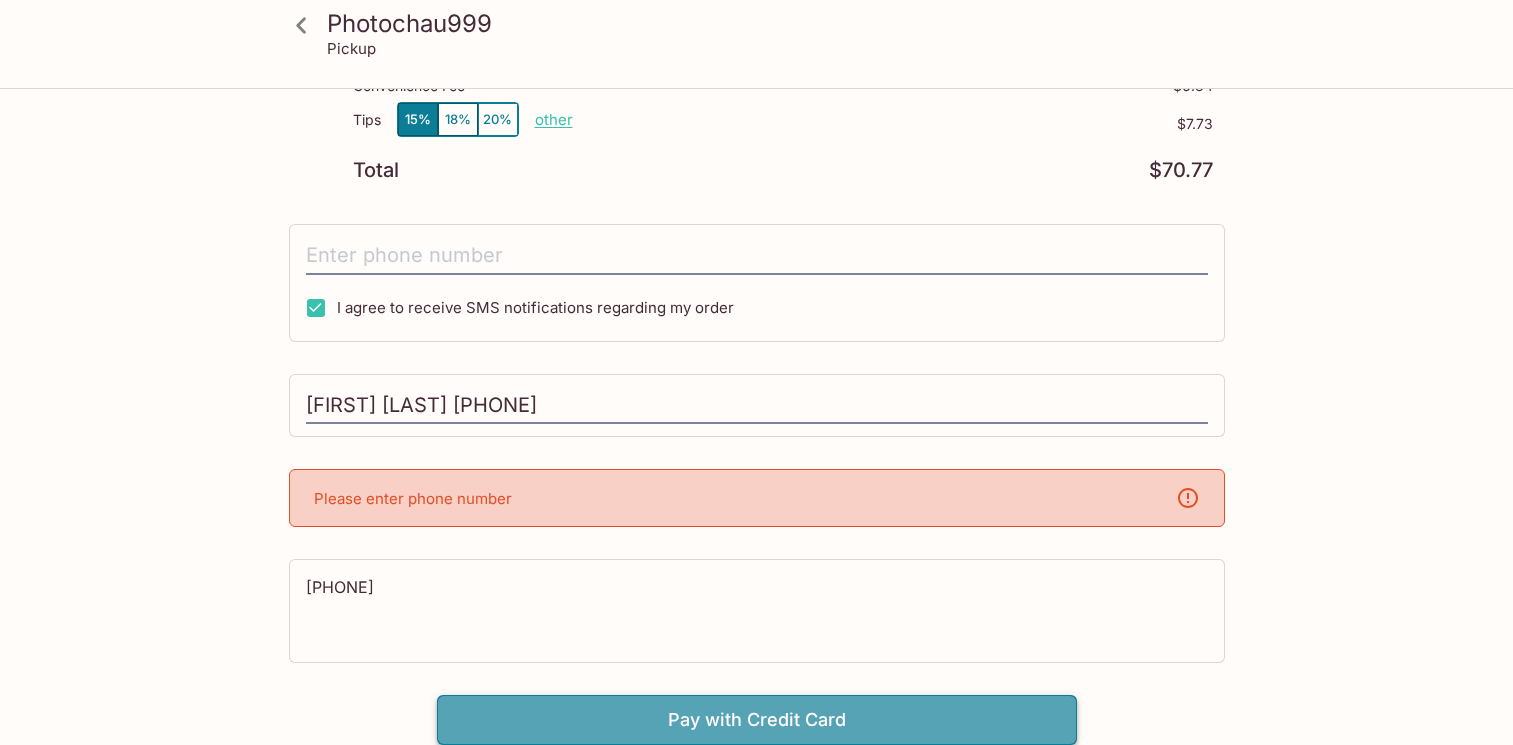 click on "Pay with Credit Card" at bounding box center (757, 720) 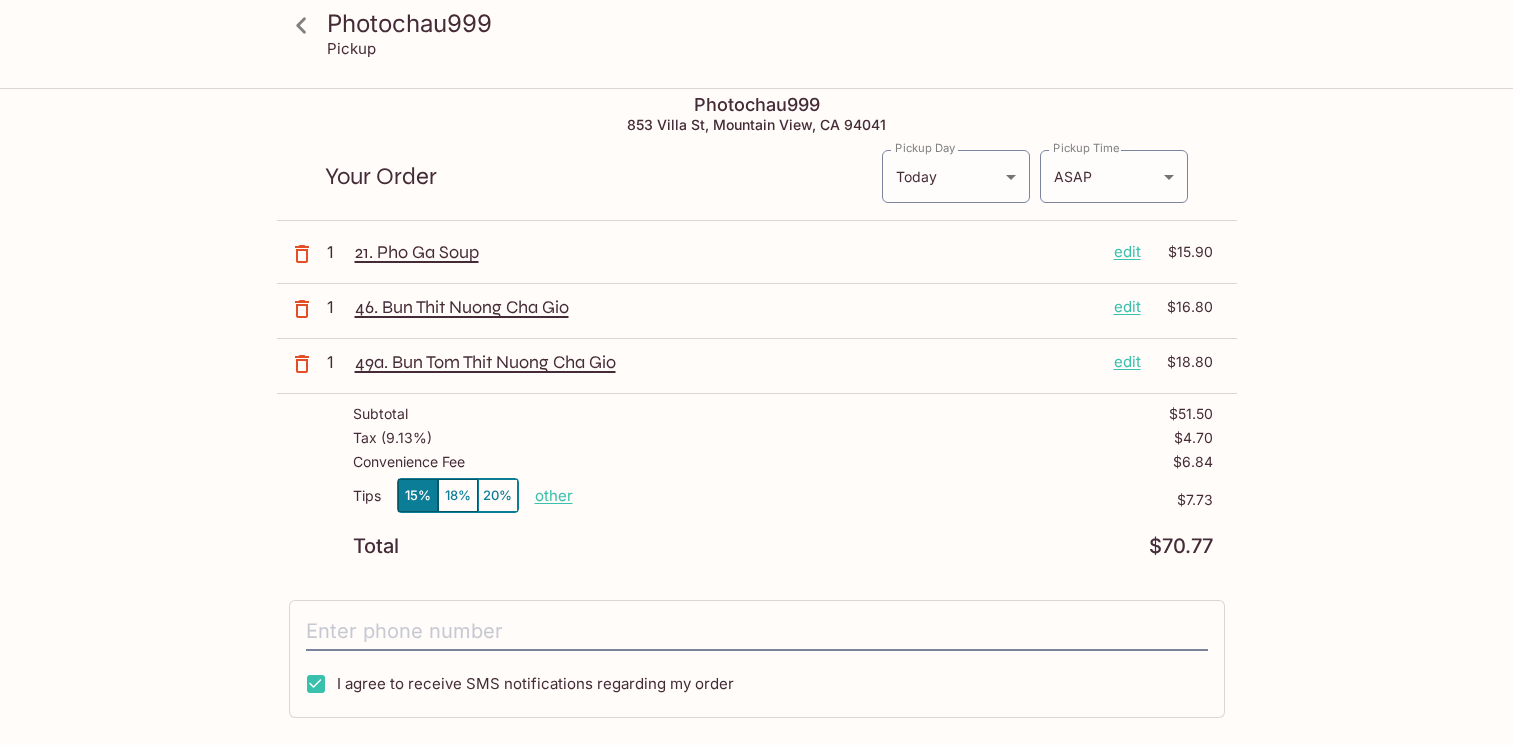 scroll, scrollTop: 0, scrollLeft: 0, axis: both 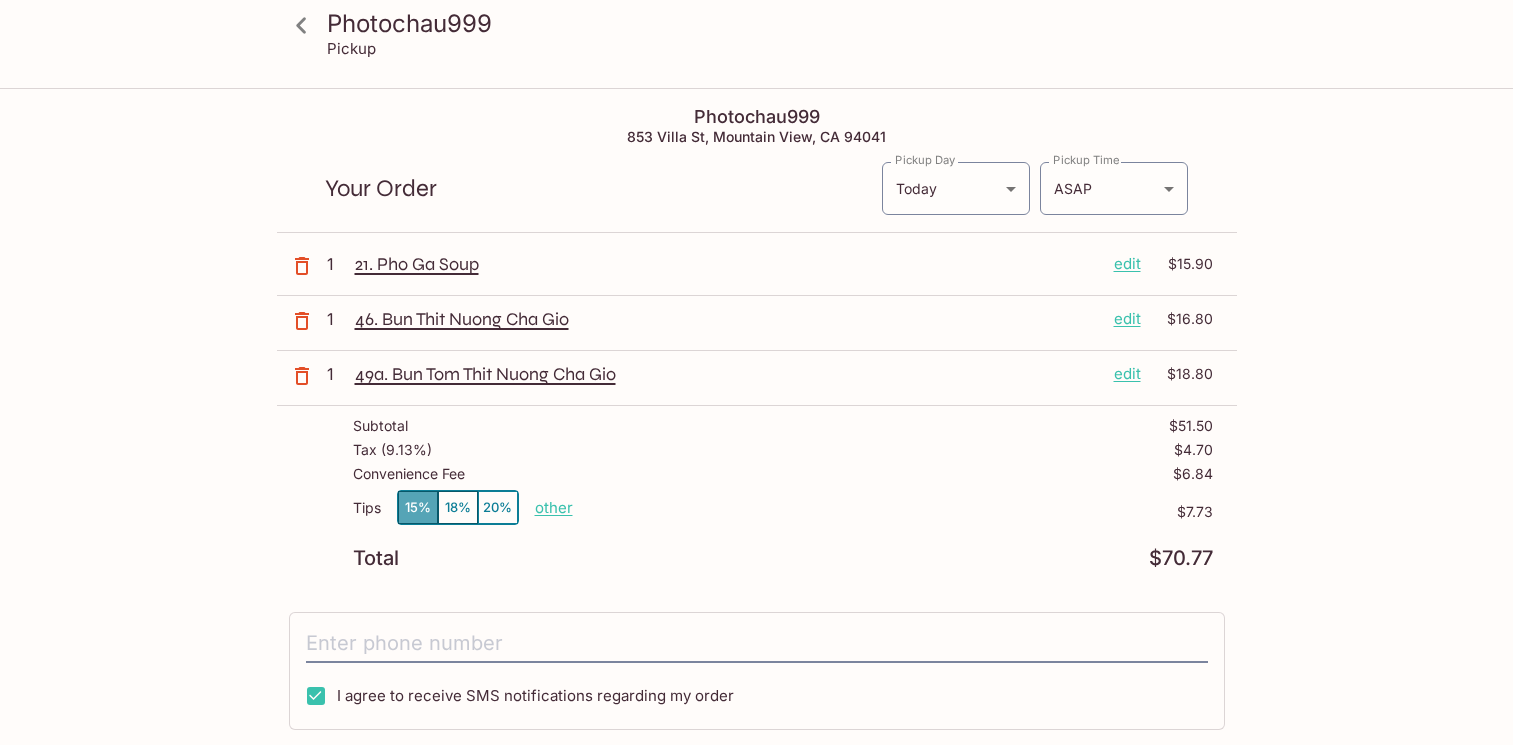 click on "15%" at bounding box center (418, 507) 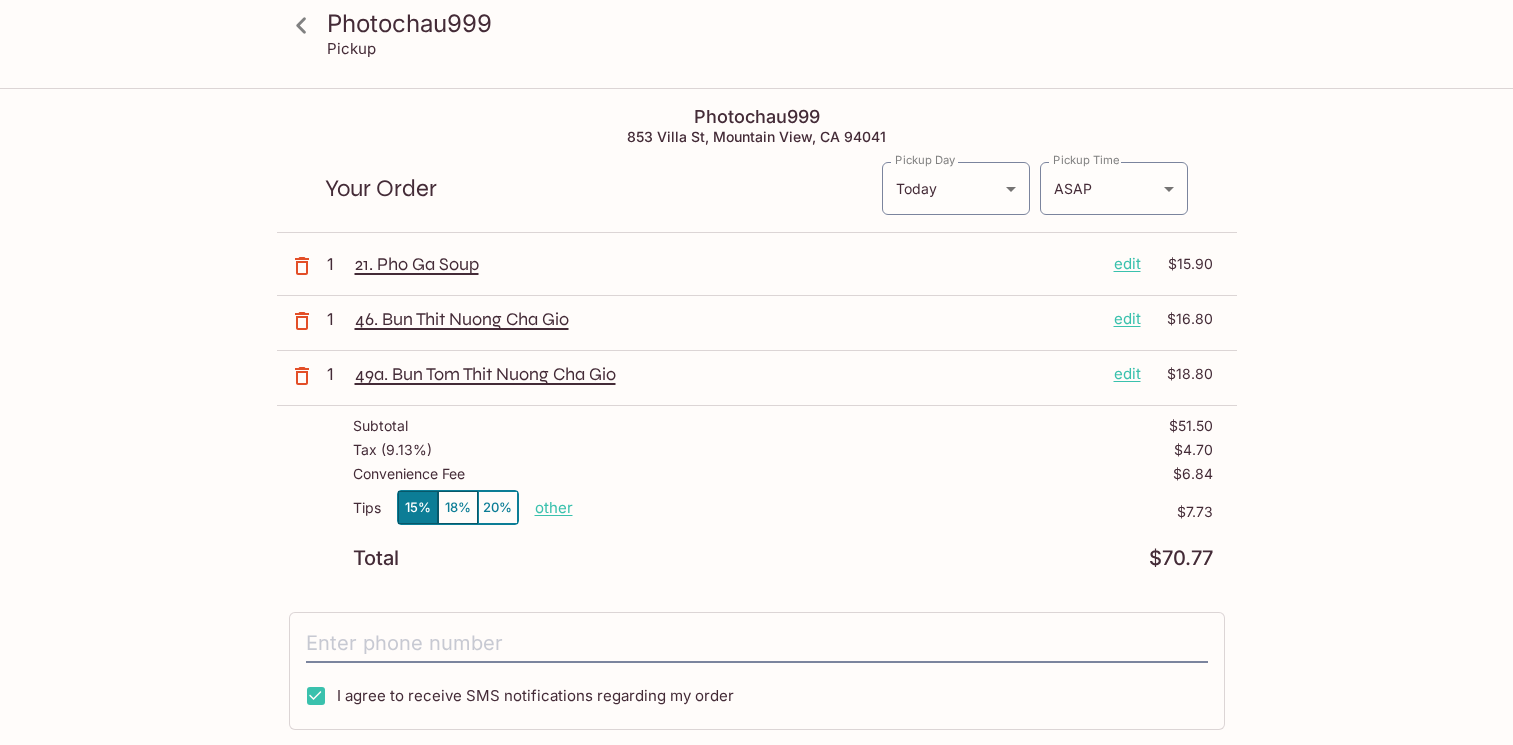 click on "18%" at bounding box center [458, 507] 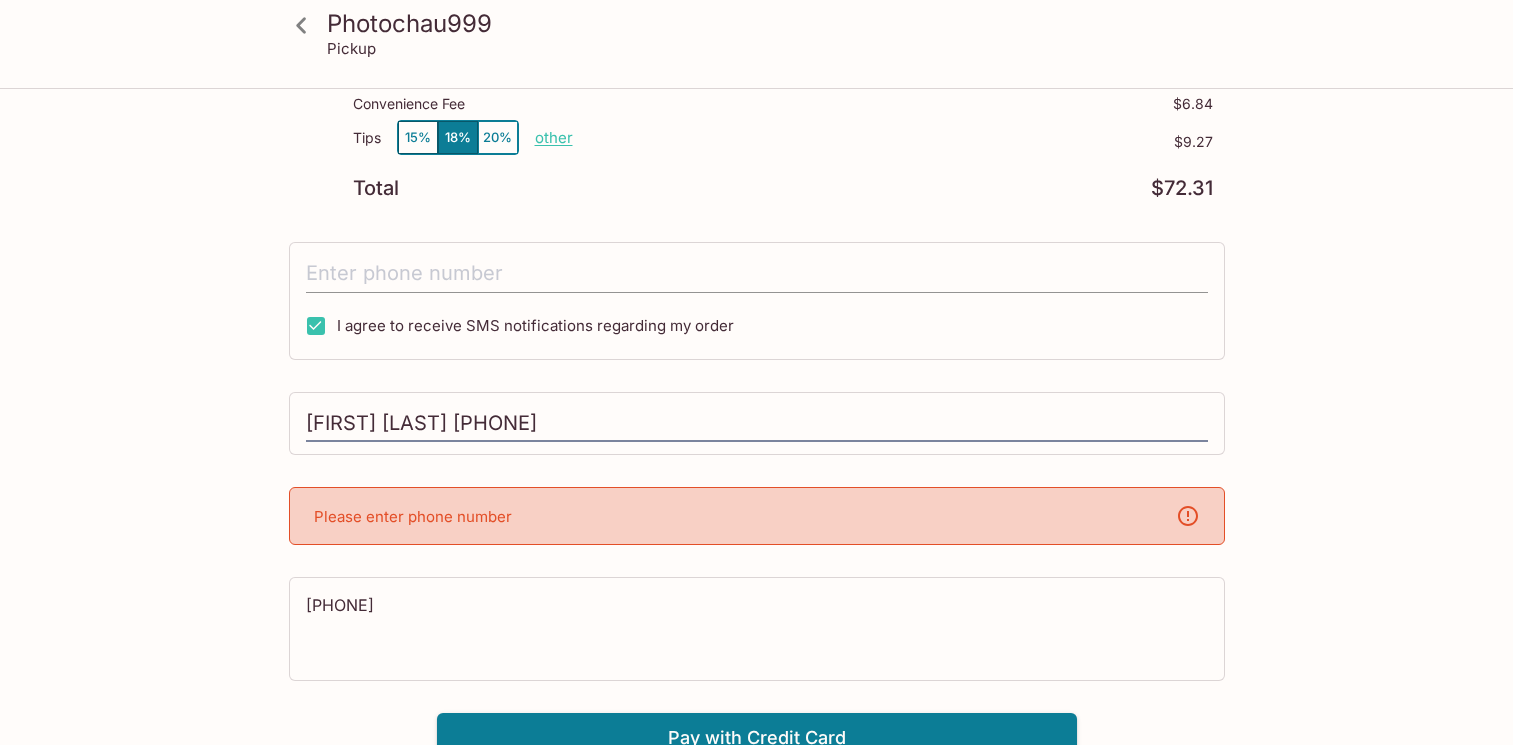 scroll, scrollTop: 388, scrollLeft: 0, axis: vertical 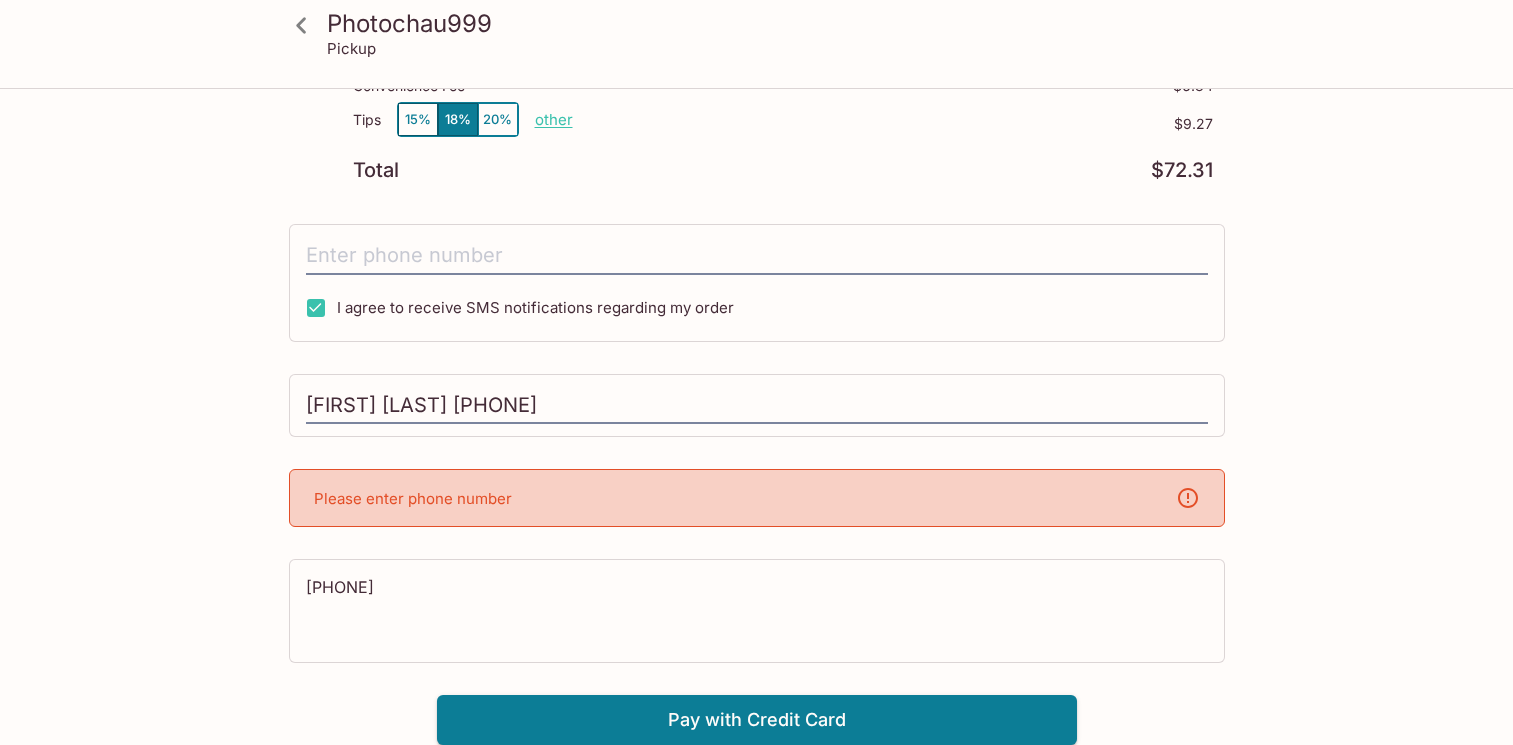 click on "Please enter phone number" at bounding box center [757, 498] 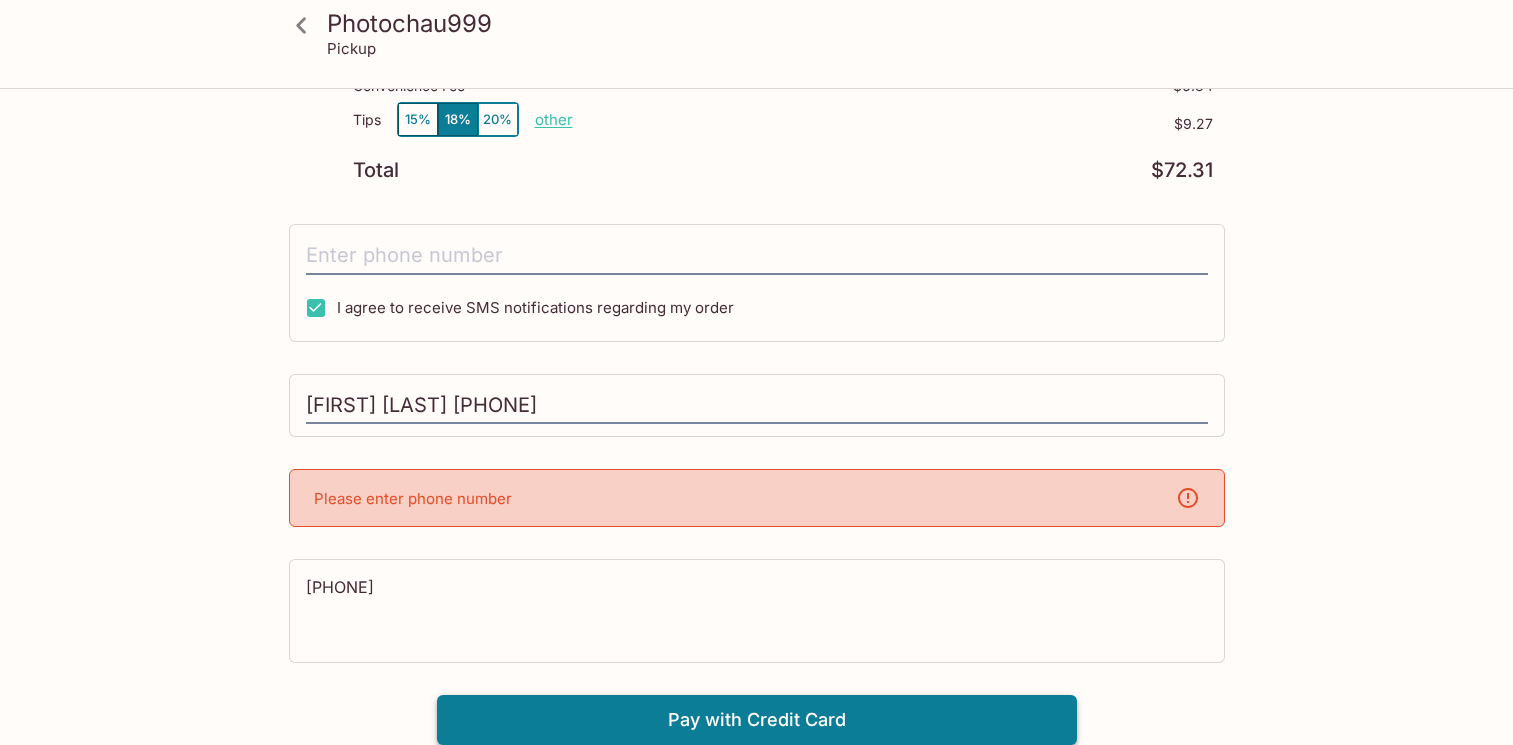 click on "Pay with Credit Card" at bounding box center [757, 720] 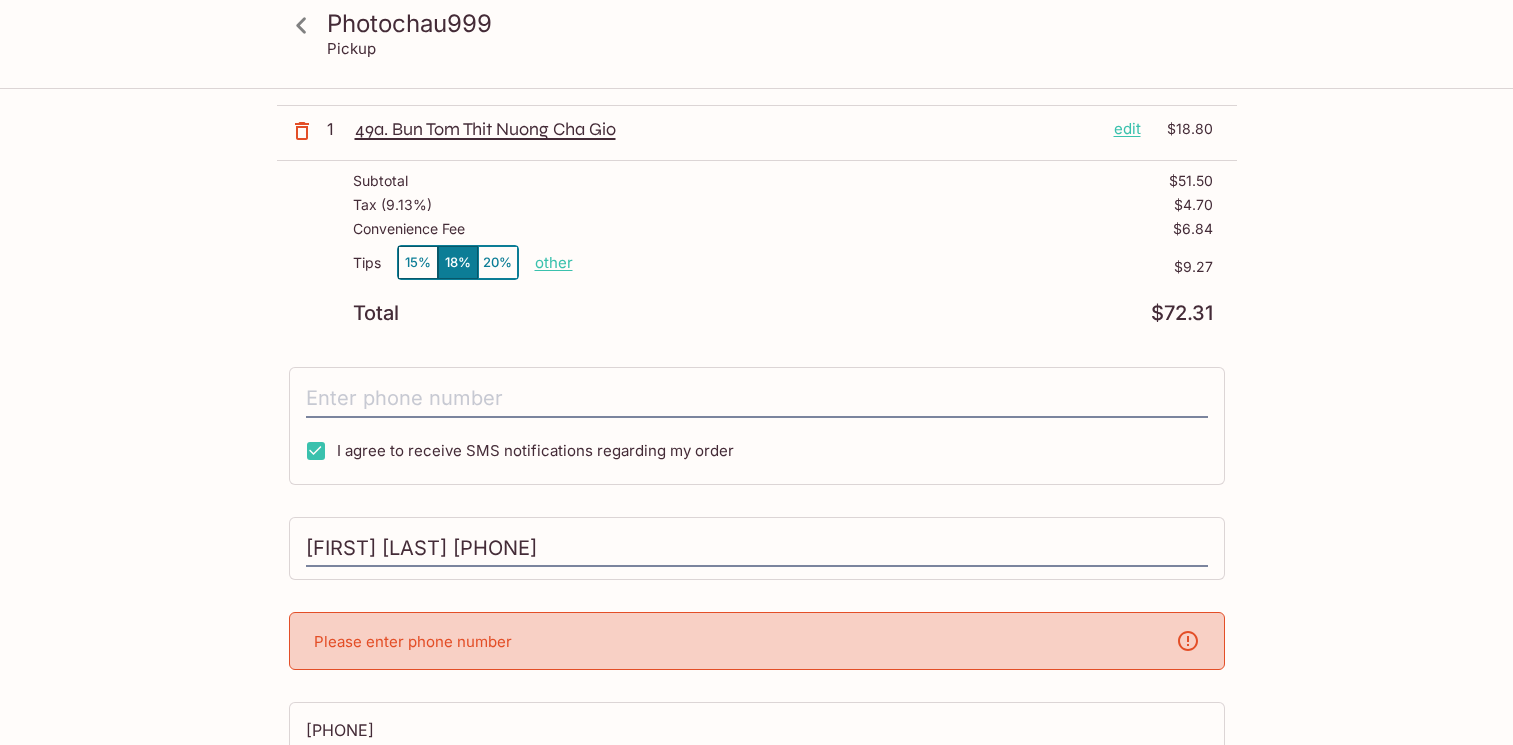 scroll, scrollTop: 183, scrollLeft: 0, axis: vertical 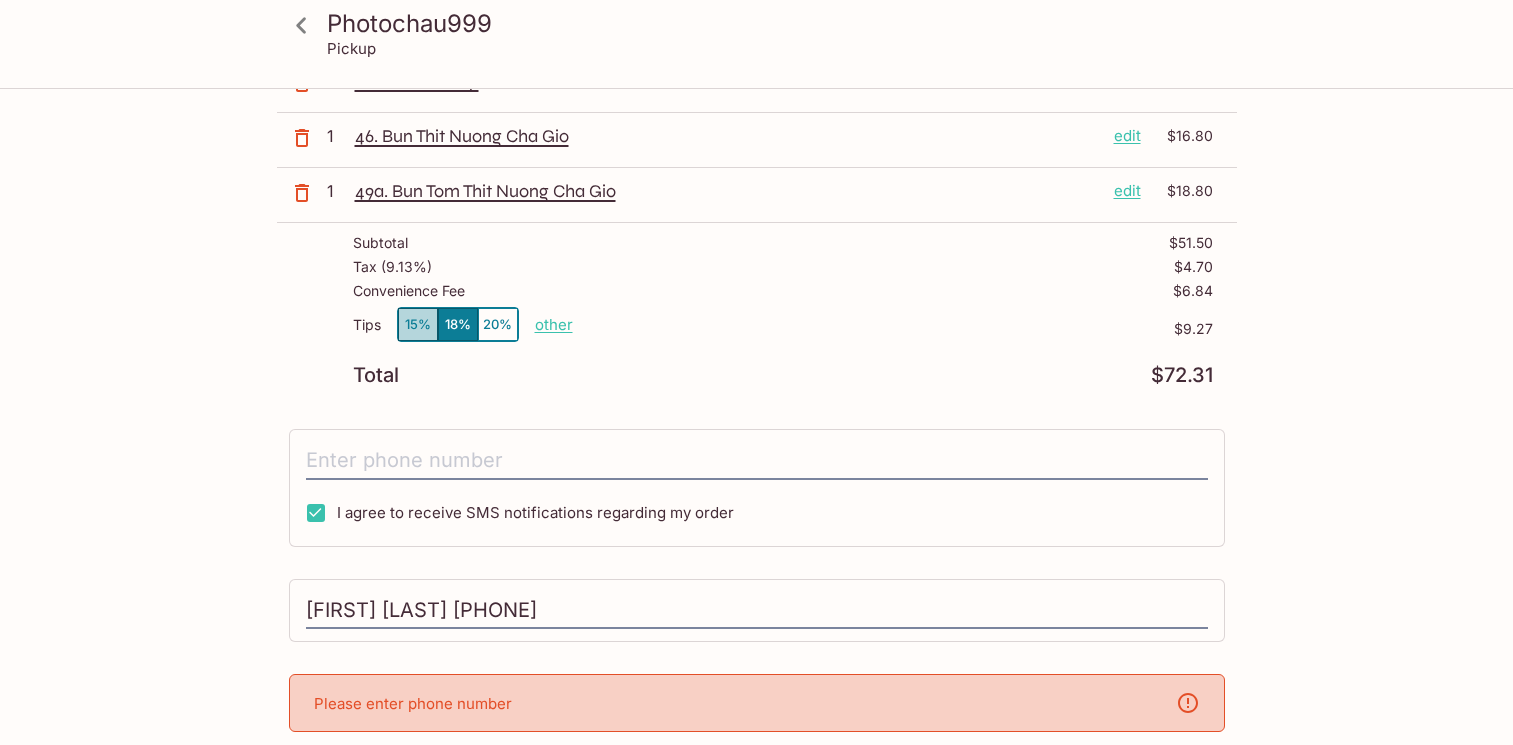 click on "15%" at bounding box center [418, 324] 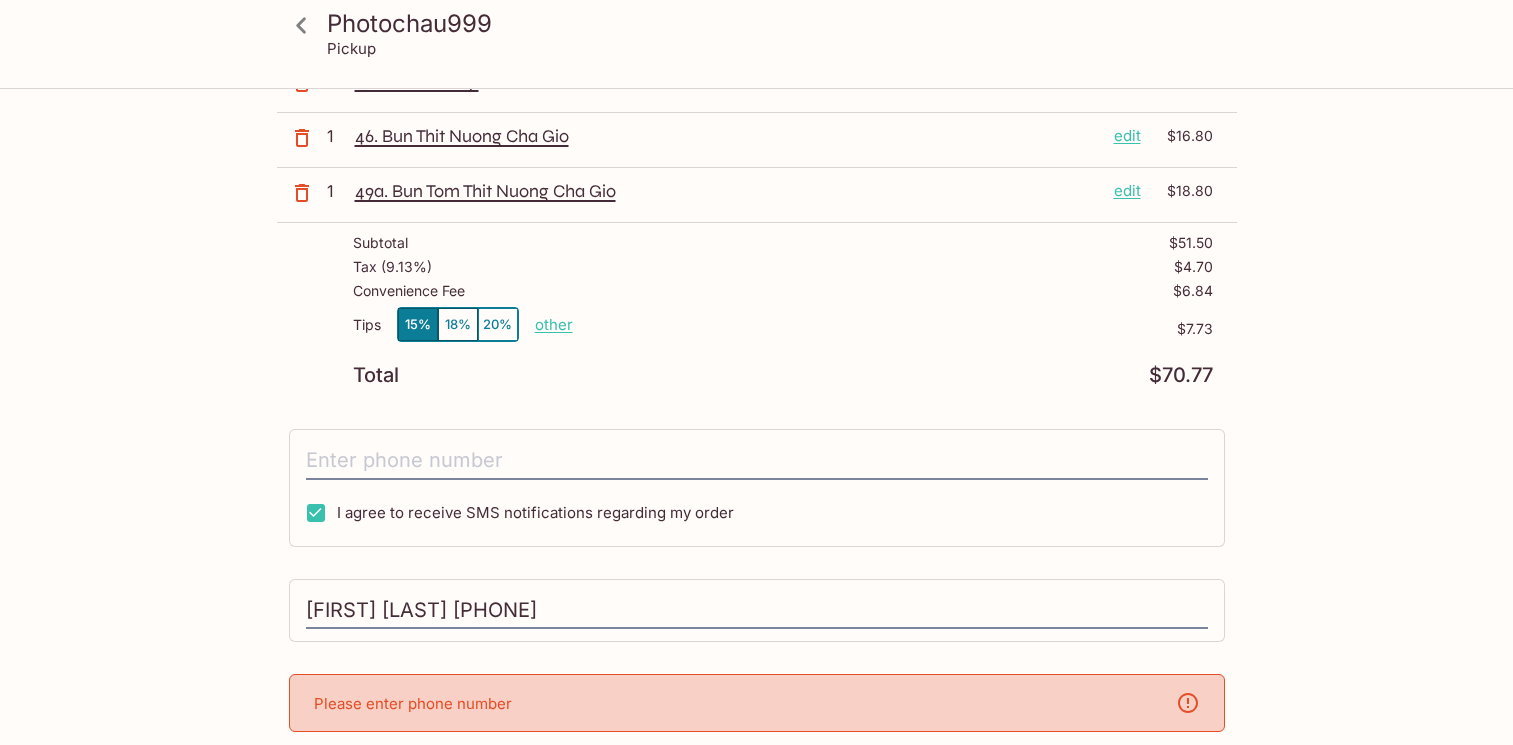 click on "other" at bounding box center (554, 324) 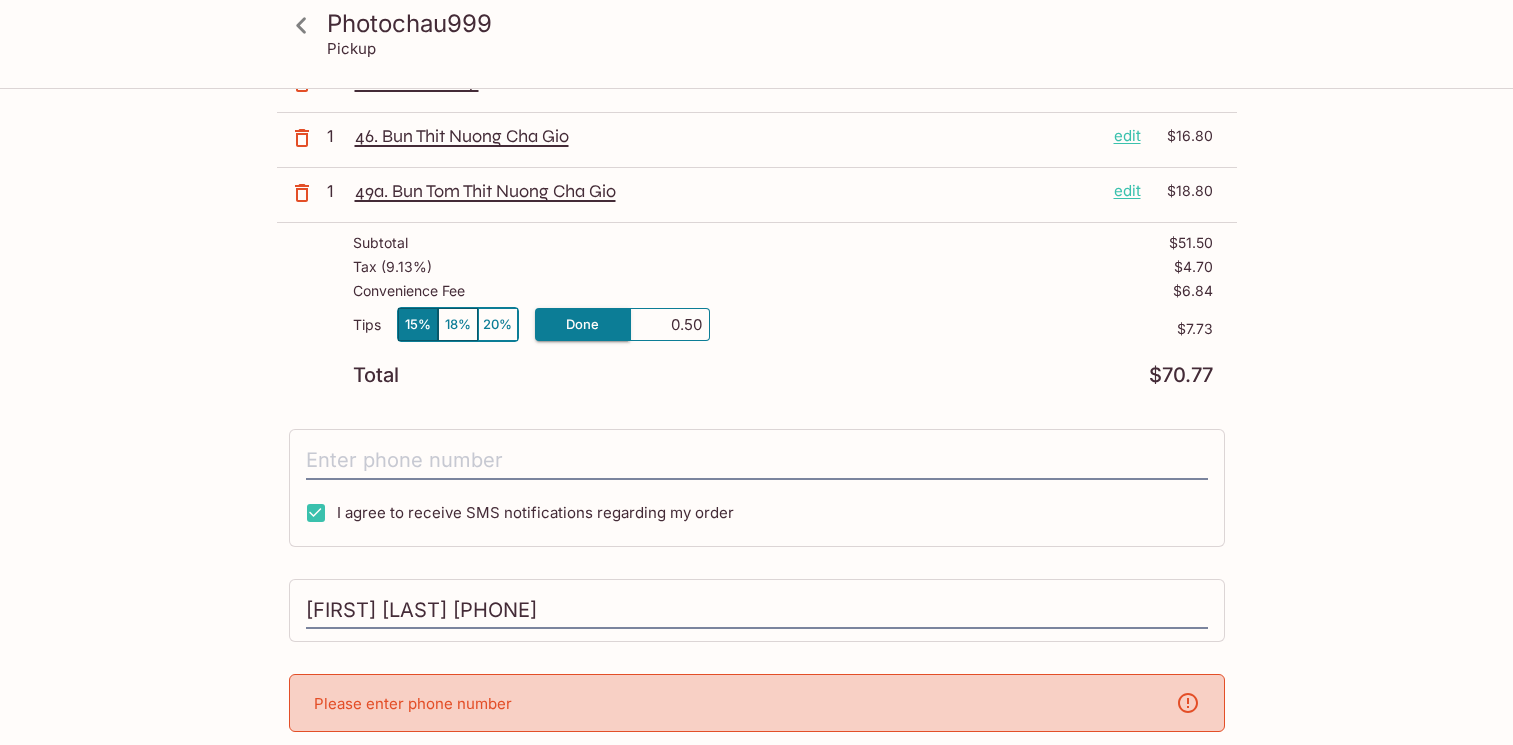 type on "5.00" 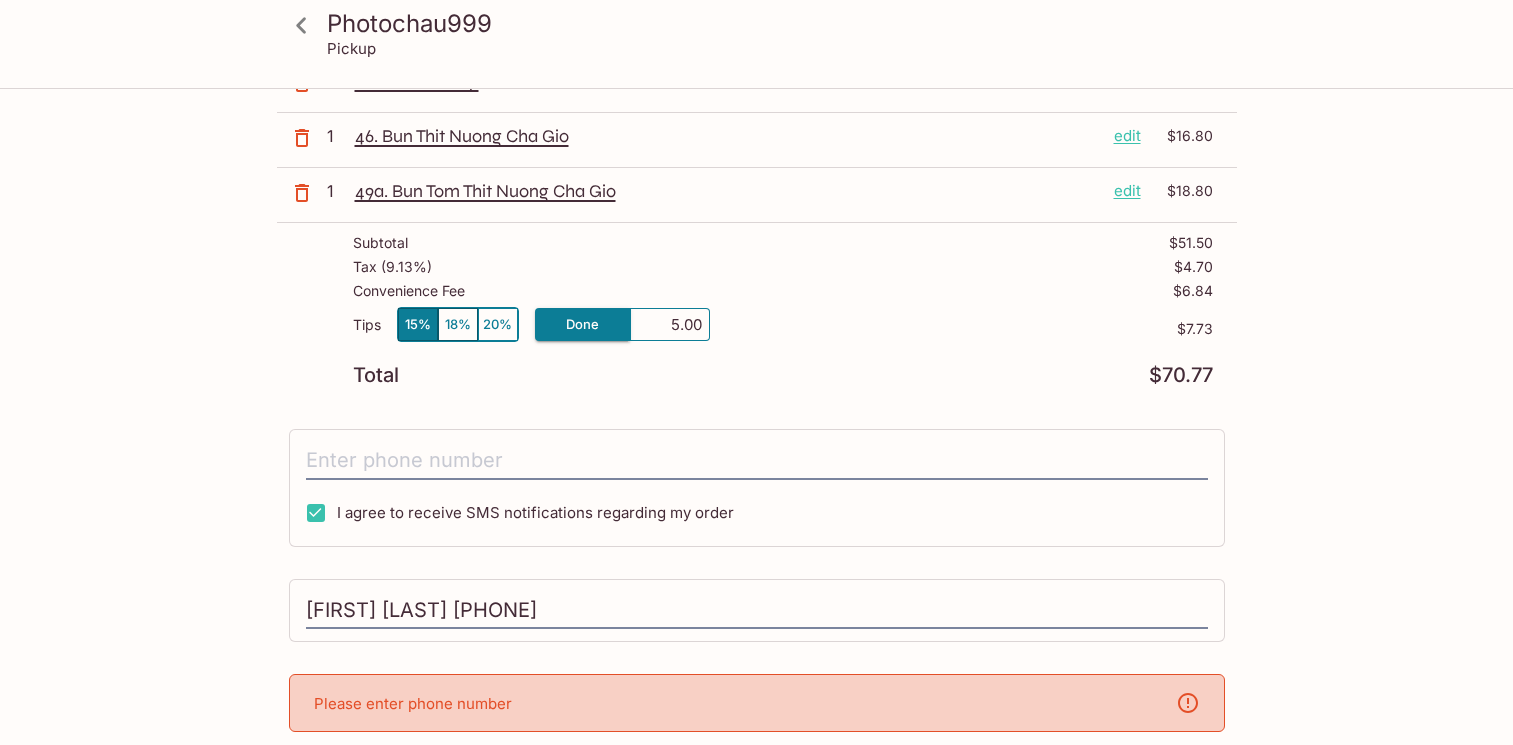scroll, scrollTop: 388, scrollLeft: 0, axis: vertical 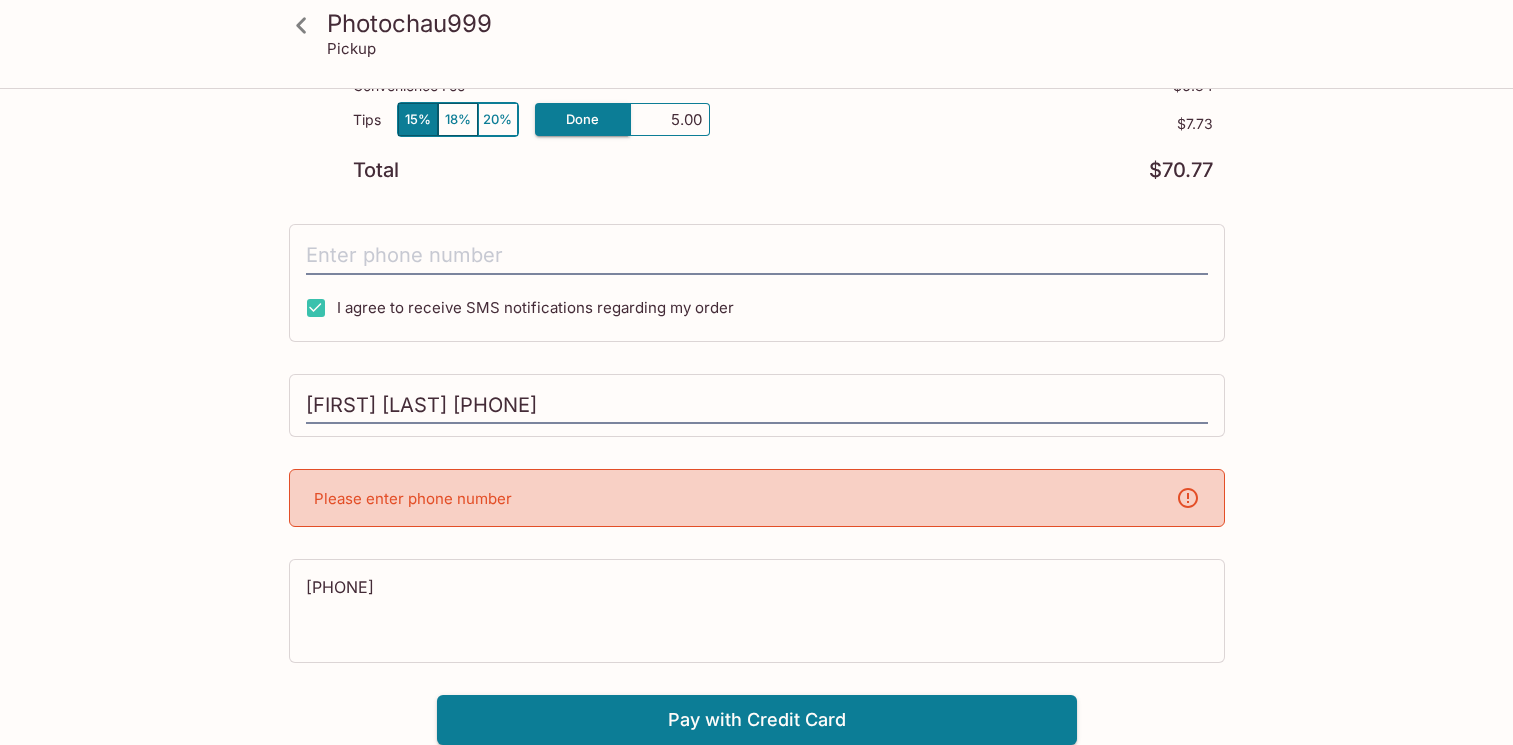 click on "Please enter phone number" at bounding box center (757, 498) 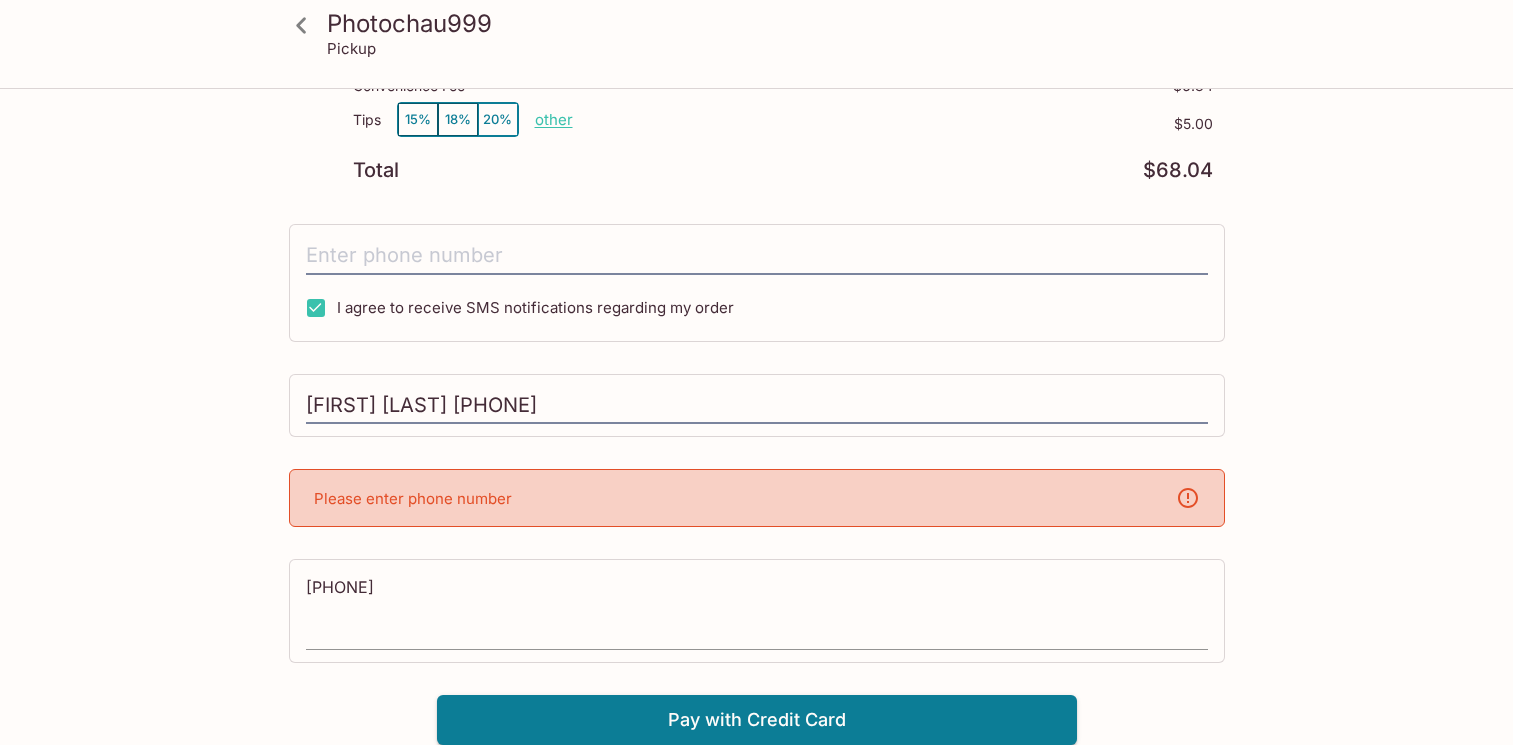 click on "[PHONE]" at bounding box center (757, 610) 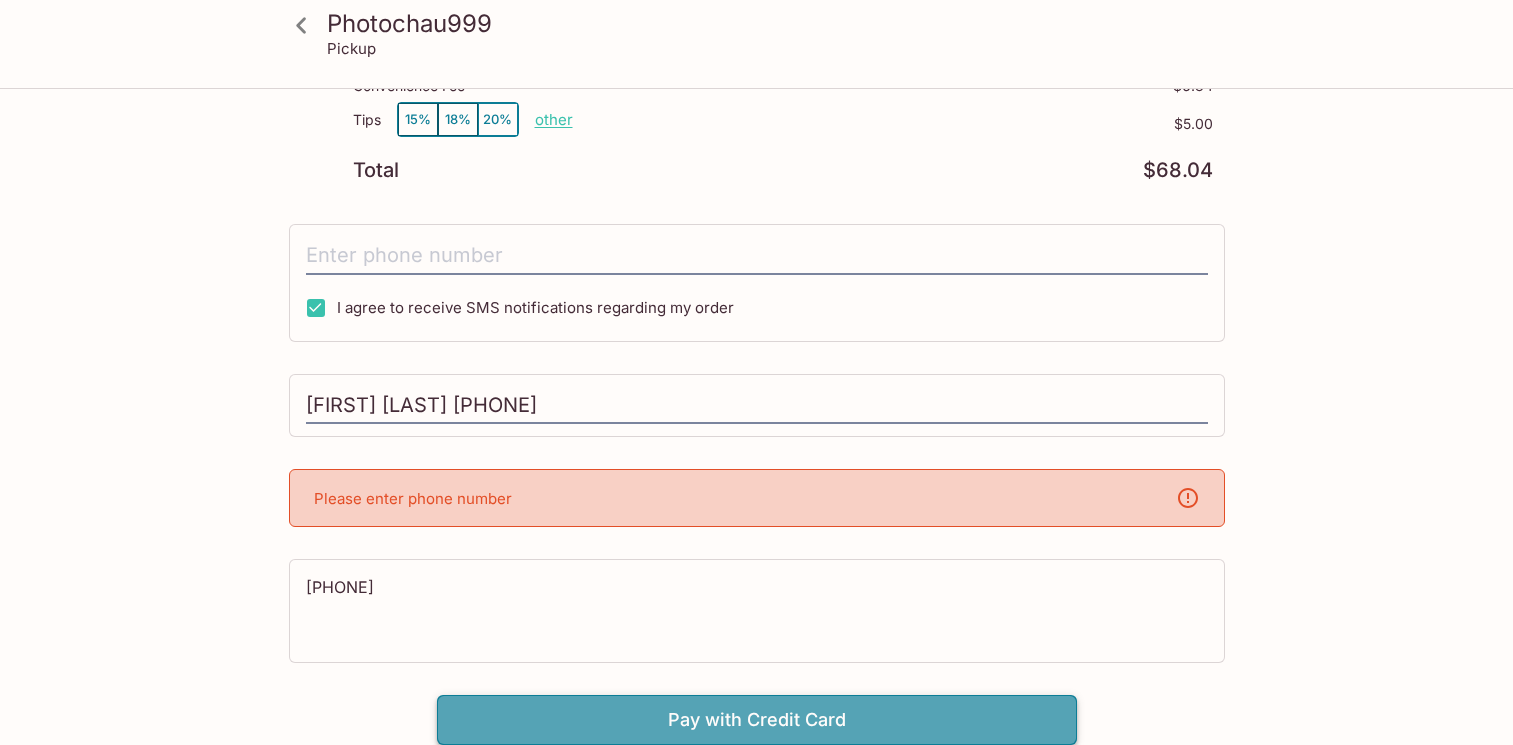 click on "Pay with Credit Card" at bounding box center [757, 720] 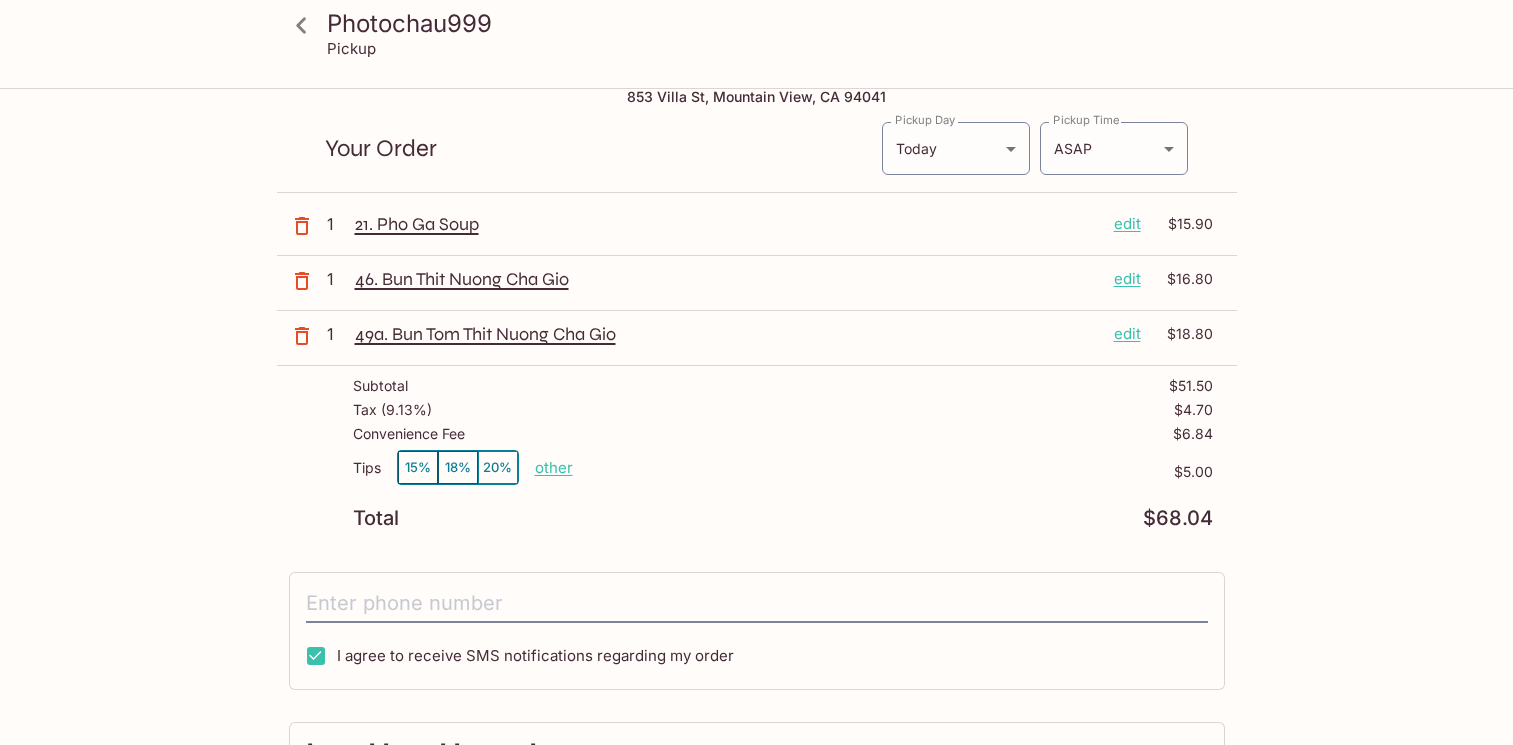 scroll, scrollTop: 0, scrollLeft: 0, axis: both 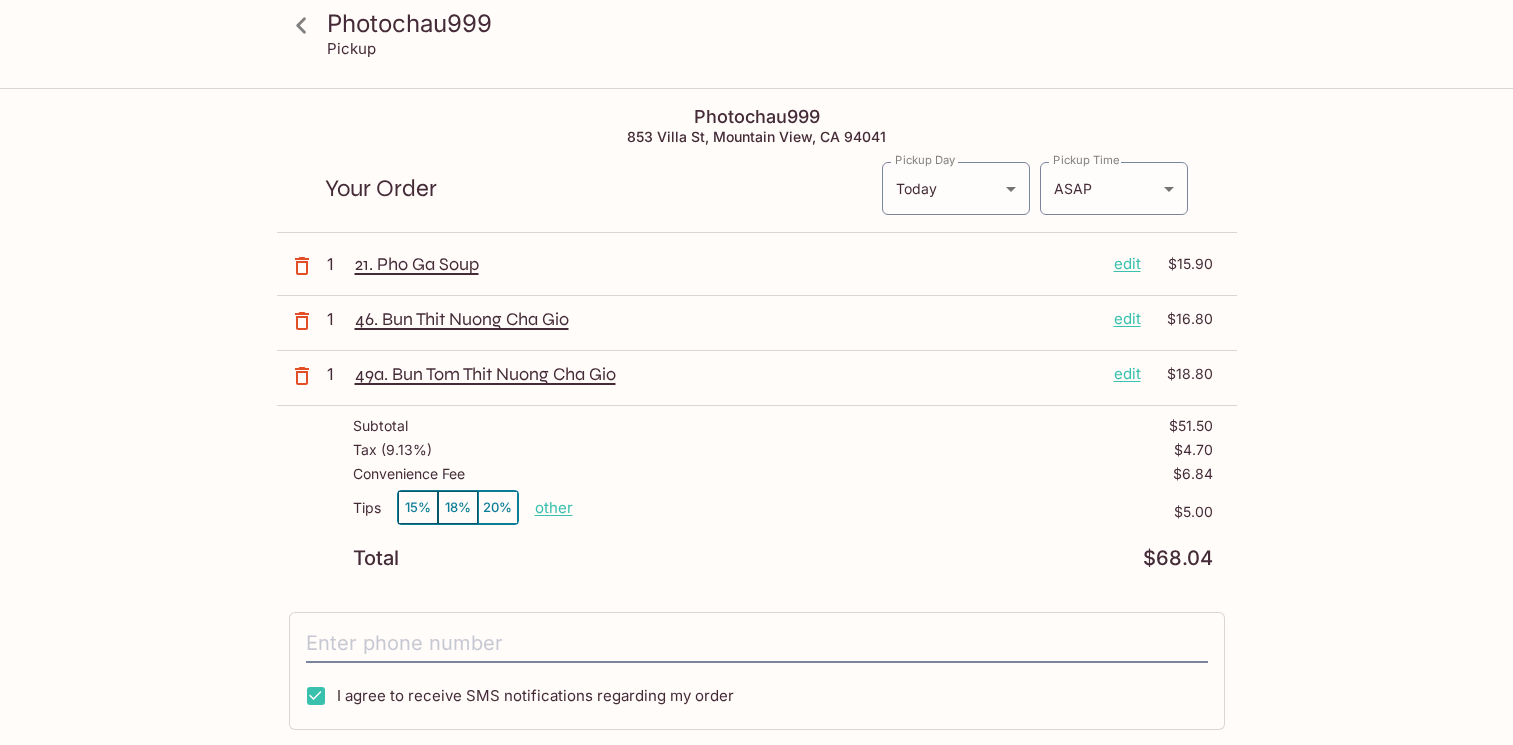 type 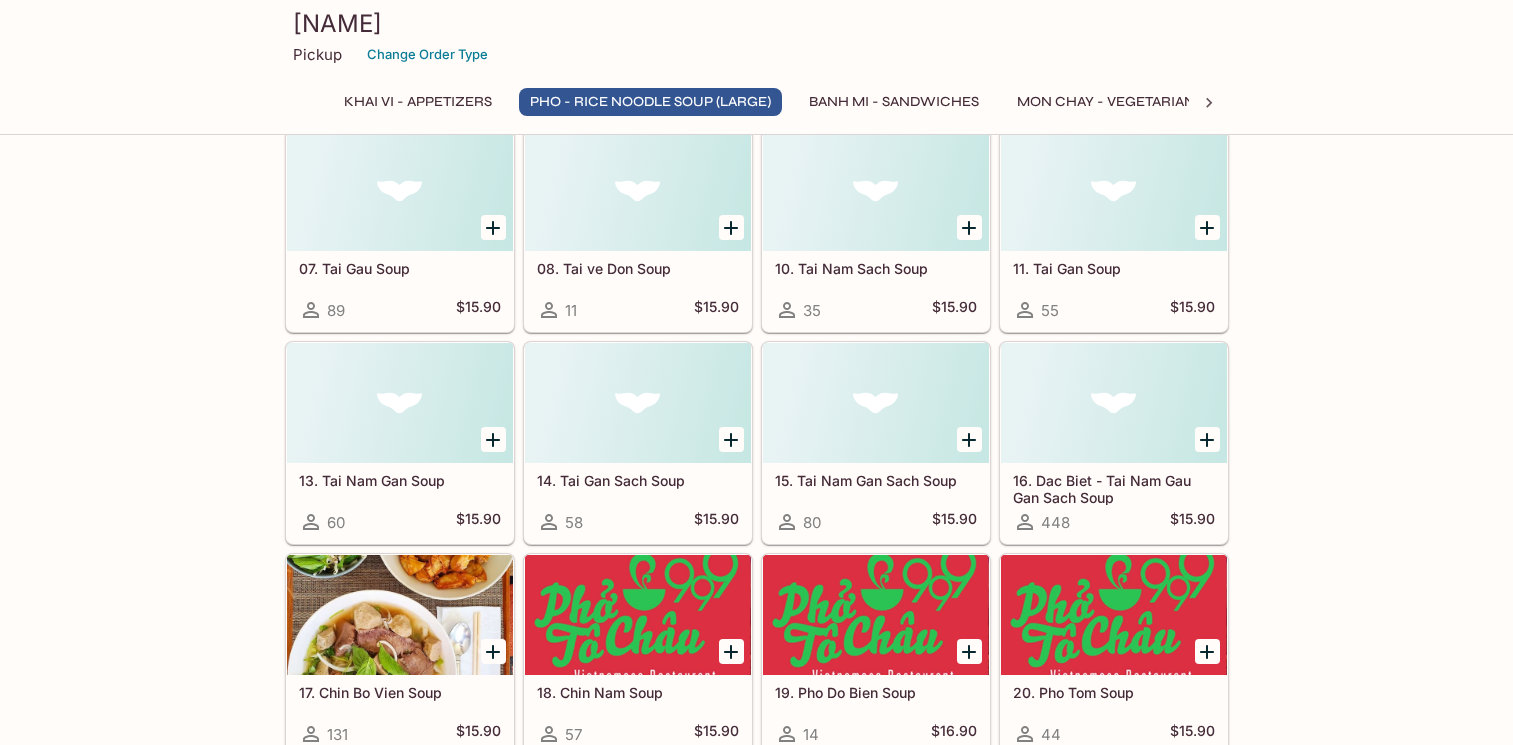 scroll, scrollTop: 1005, scrollLeft: 0, axis: vertical 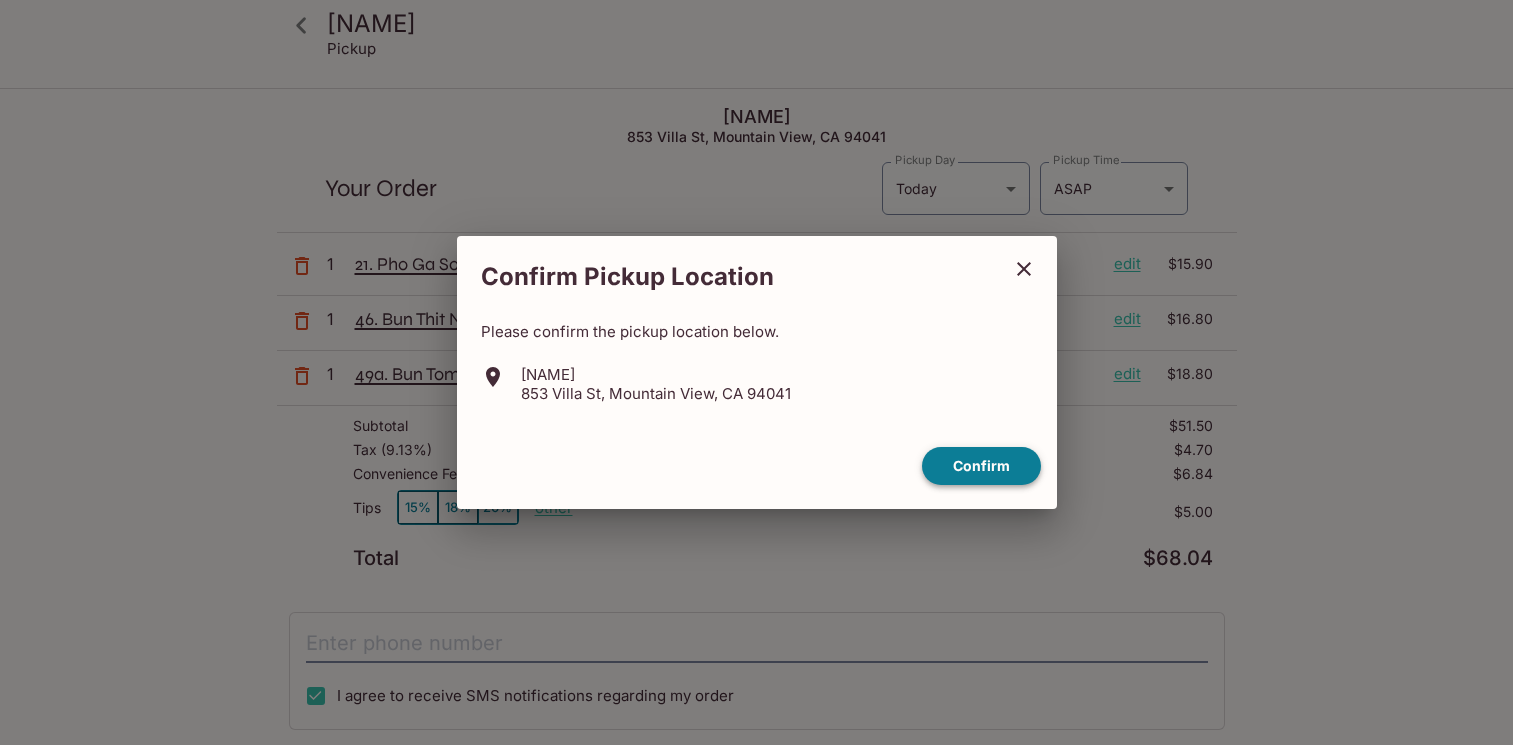 click on "Confirm" at bounding box center [981, 466] 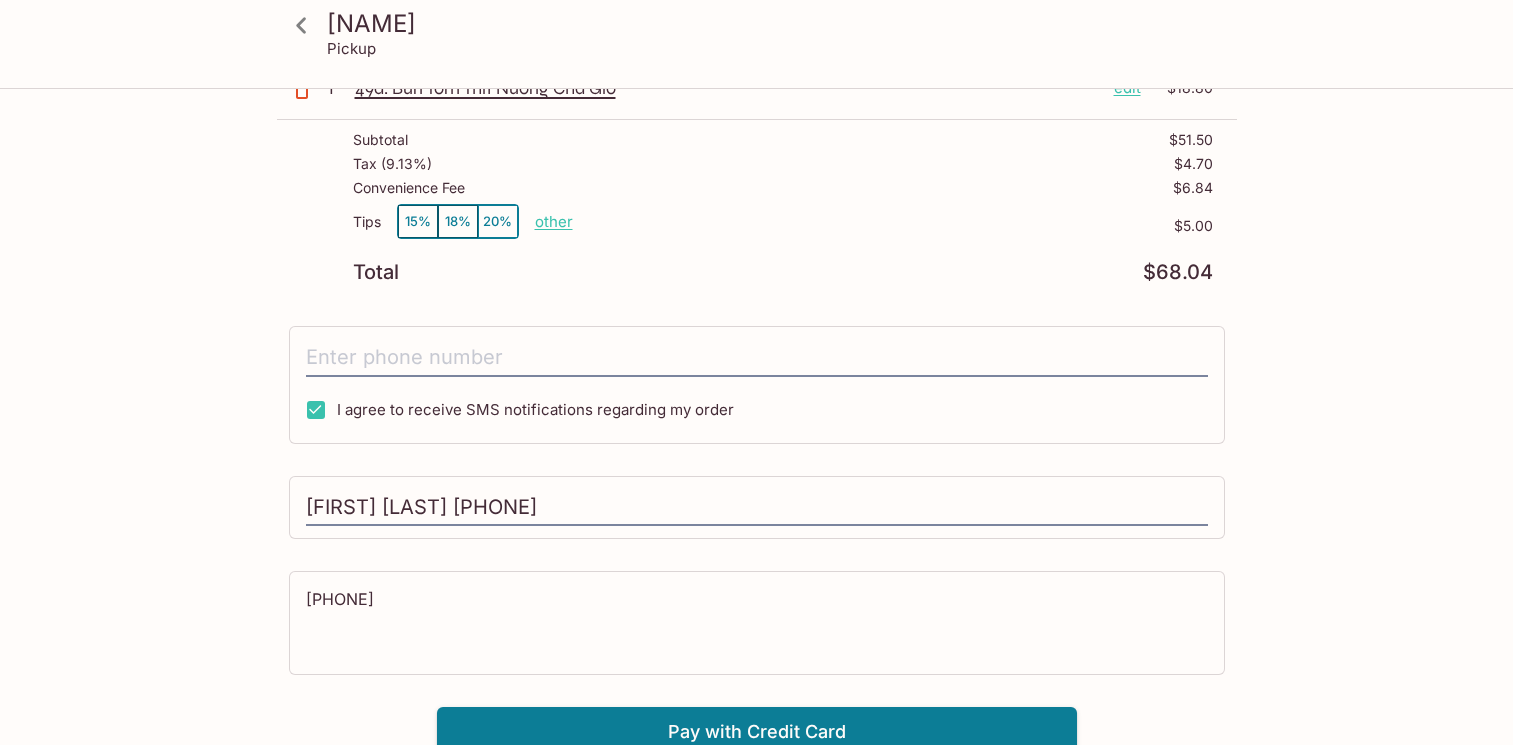 scroll, scrollTop: 298, scrollLeft: 0, axis: vertical 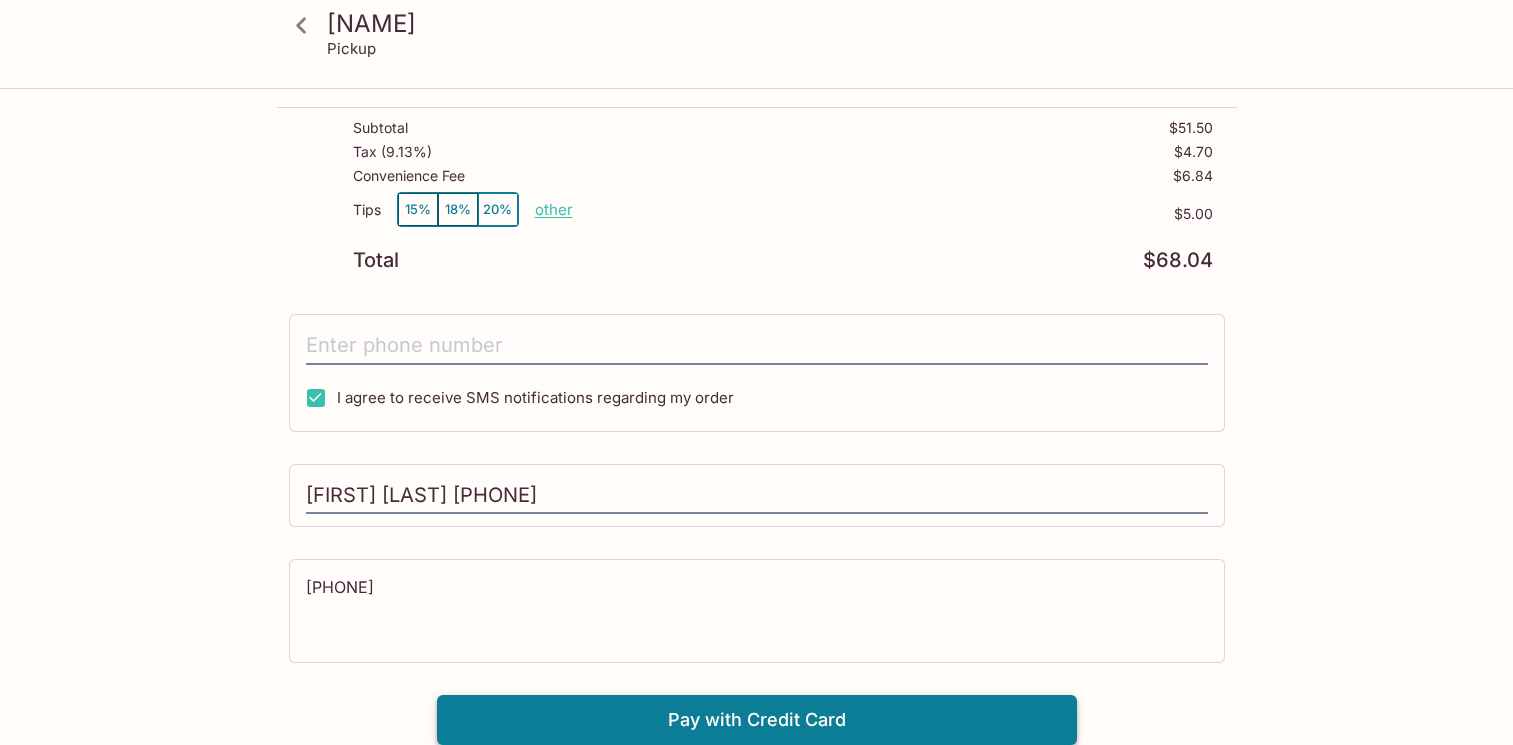 click on "Pay with Credit Card" at bounding box center [757, 720] 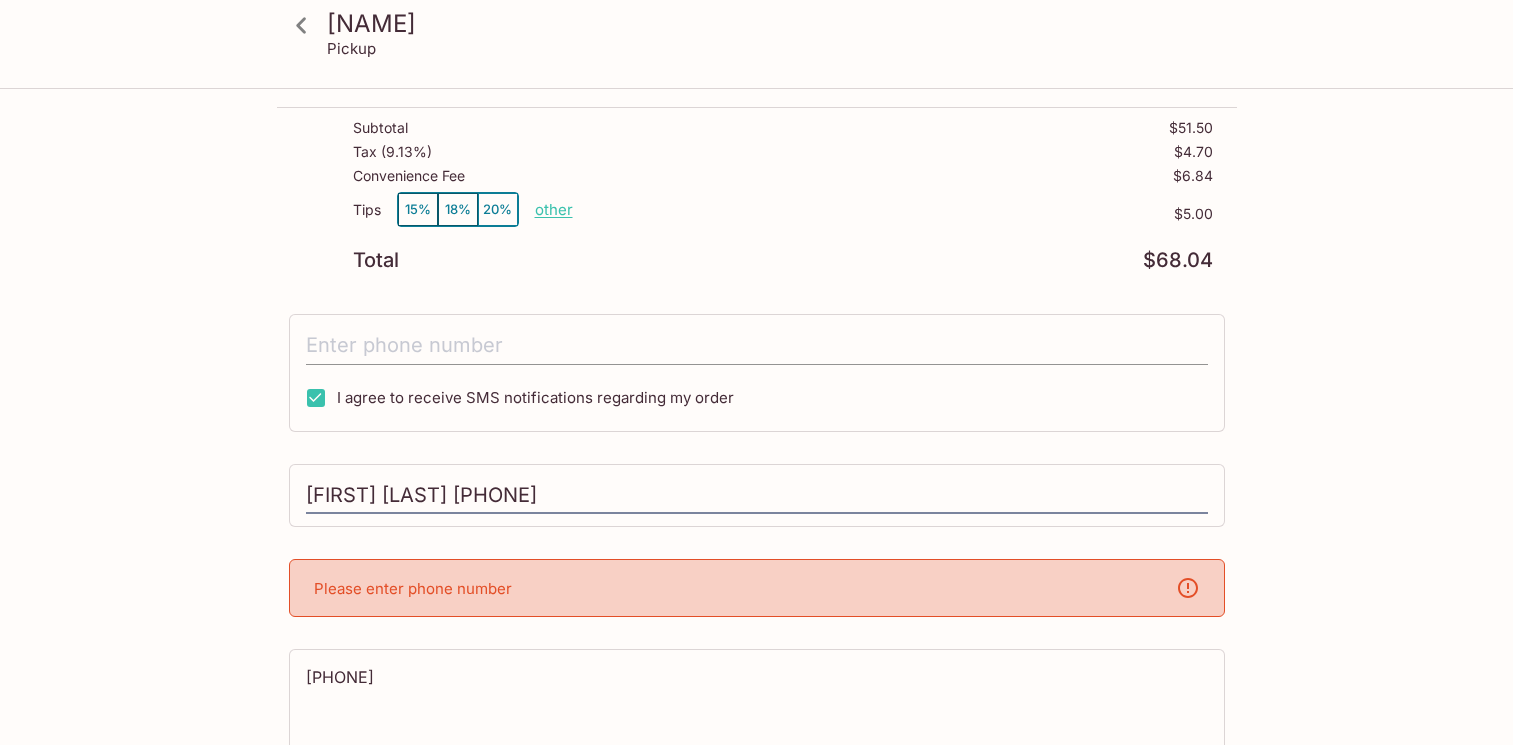 click at bounding box center [757, 346] 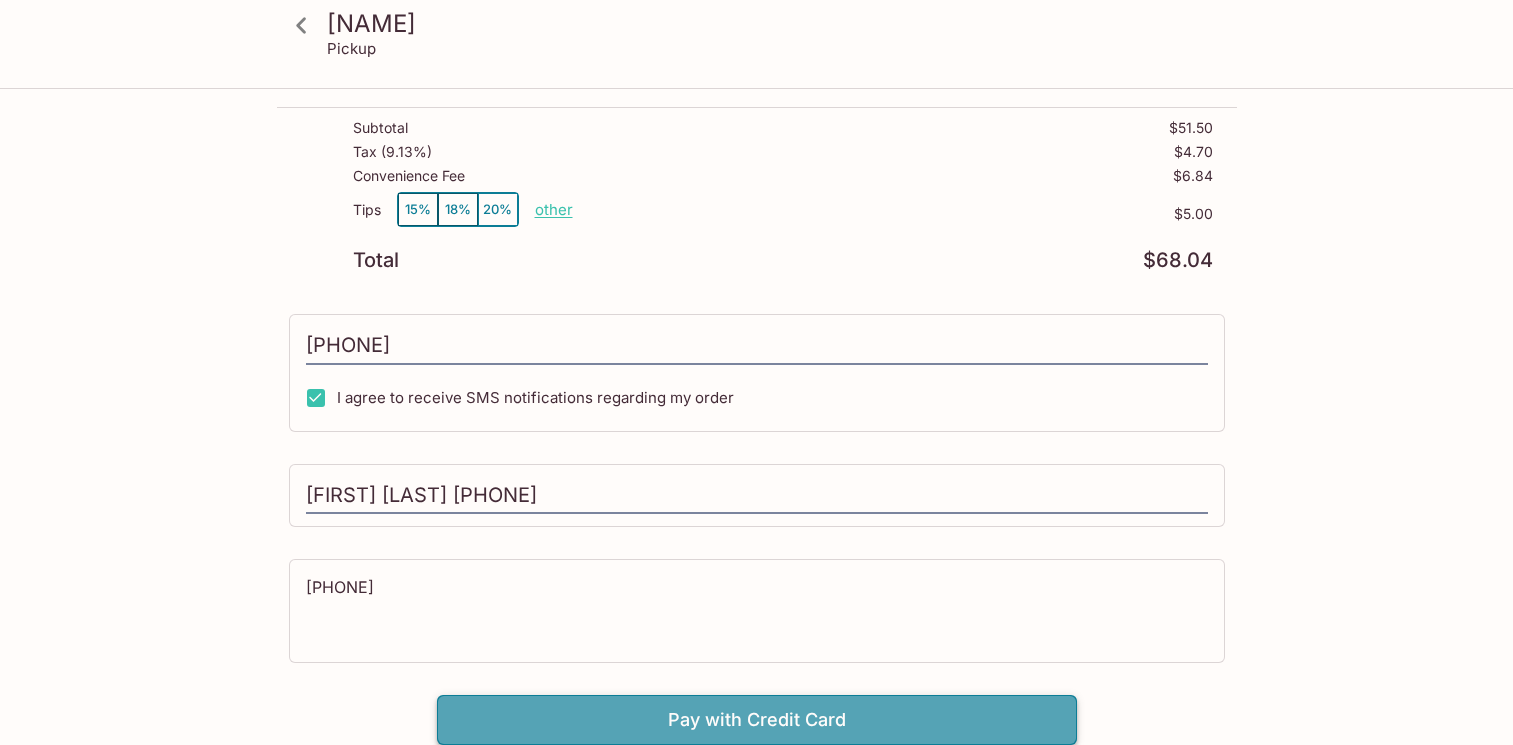 click on "Pay with Credit Card" at bounding box center [757, 720] 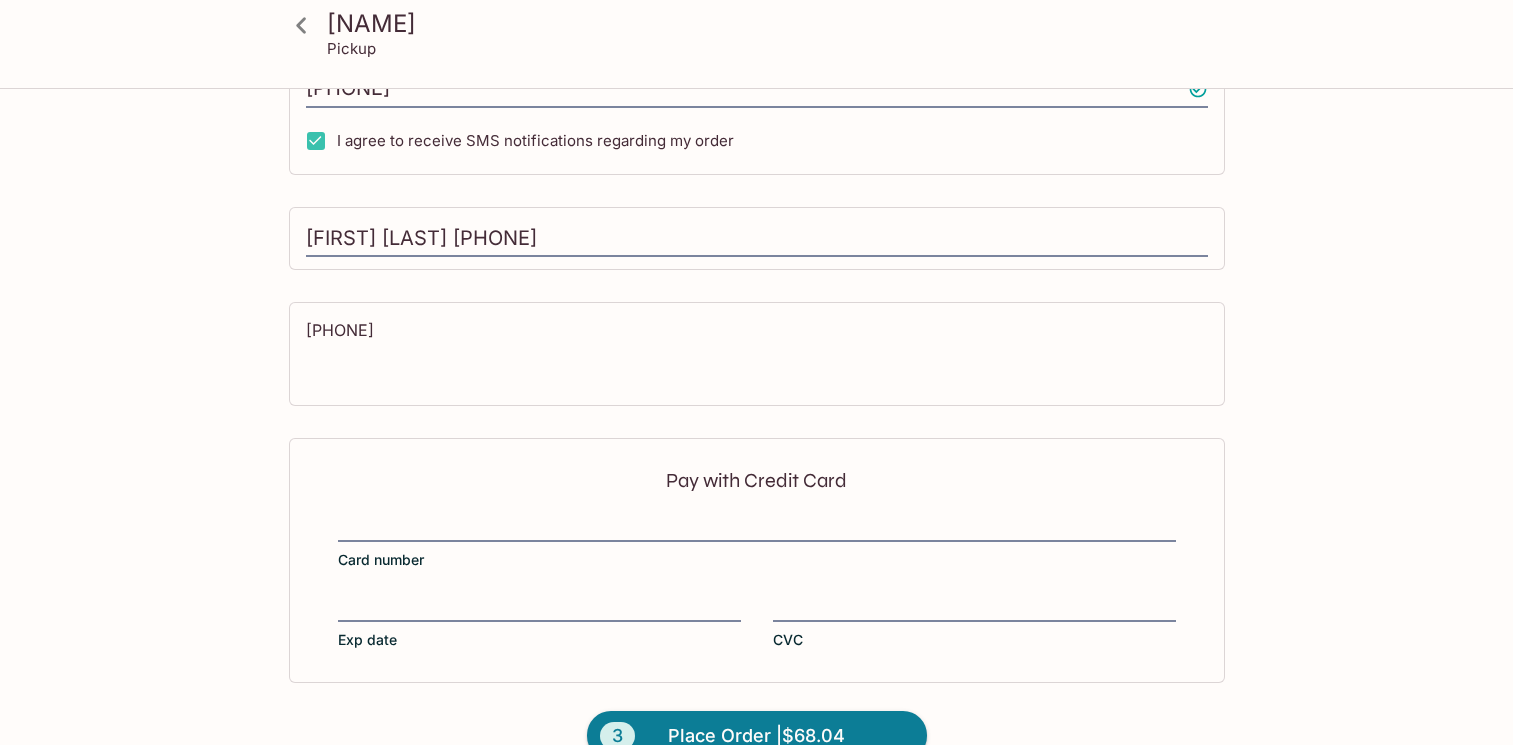 scroll, scrollTop: 598, scrollLeft: 0, axis: vertical 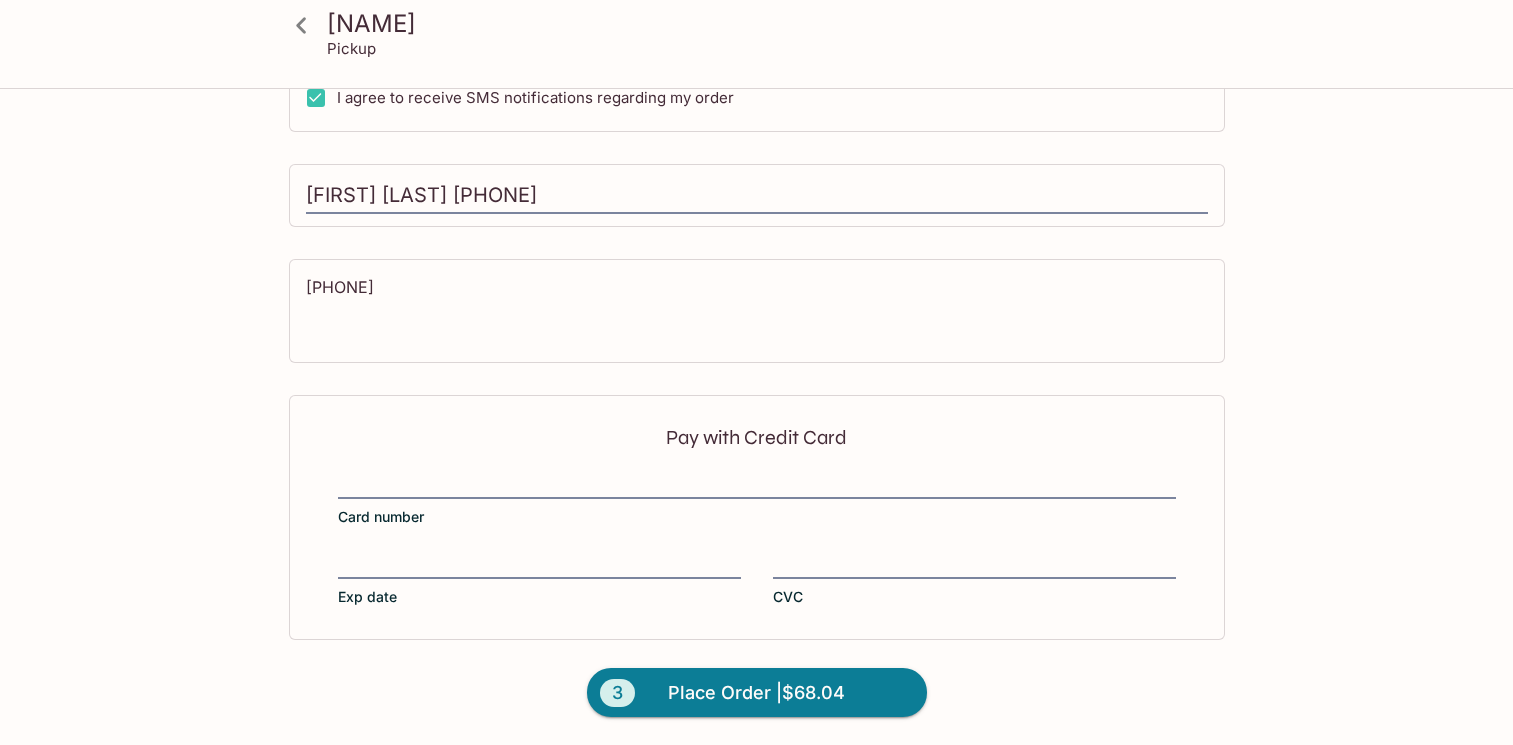 type on "Anthony" 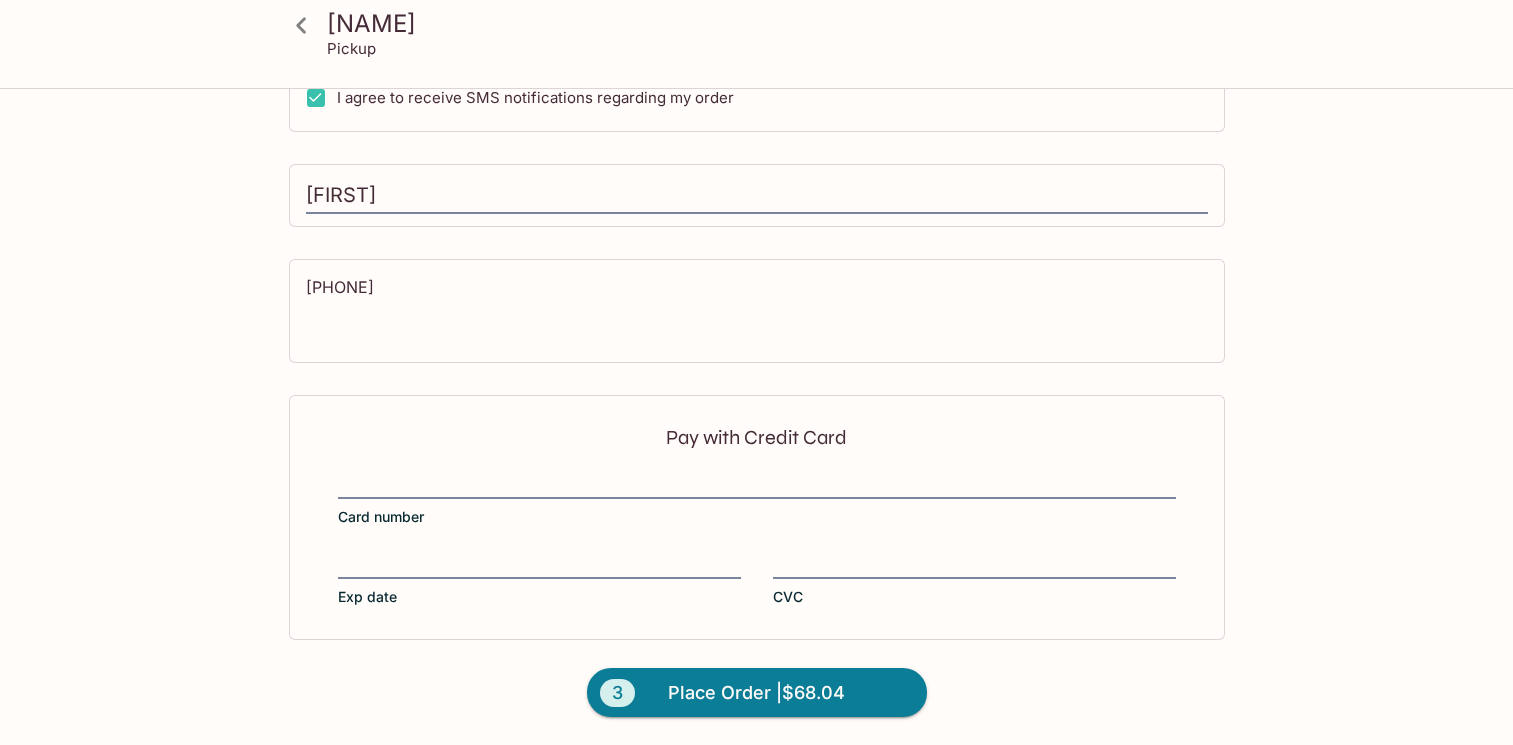 type on "11/2028" 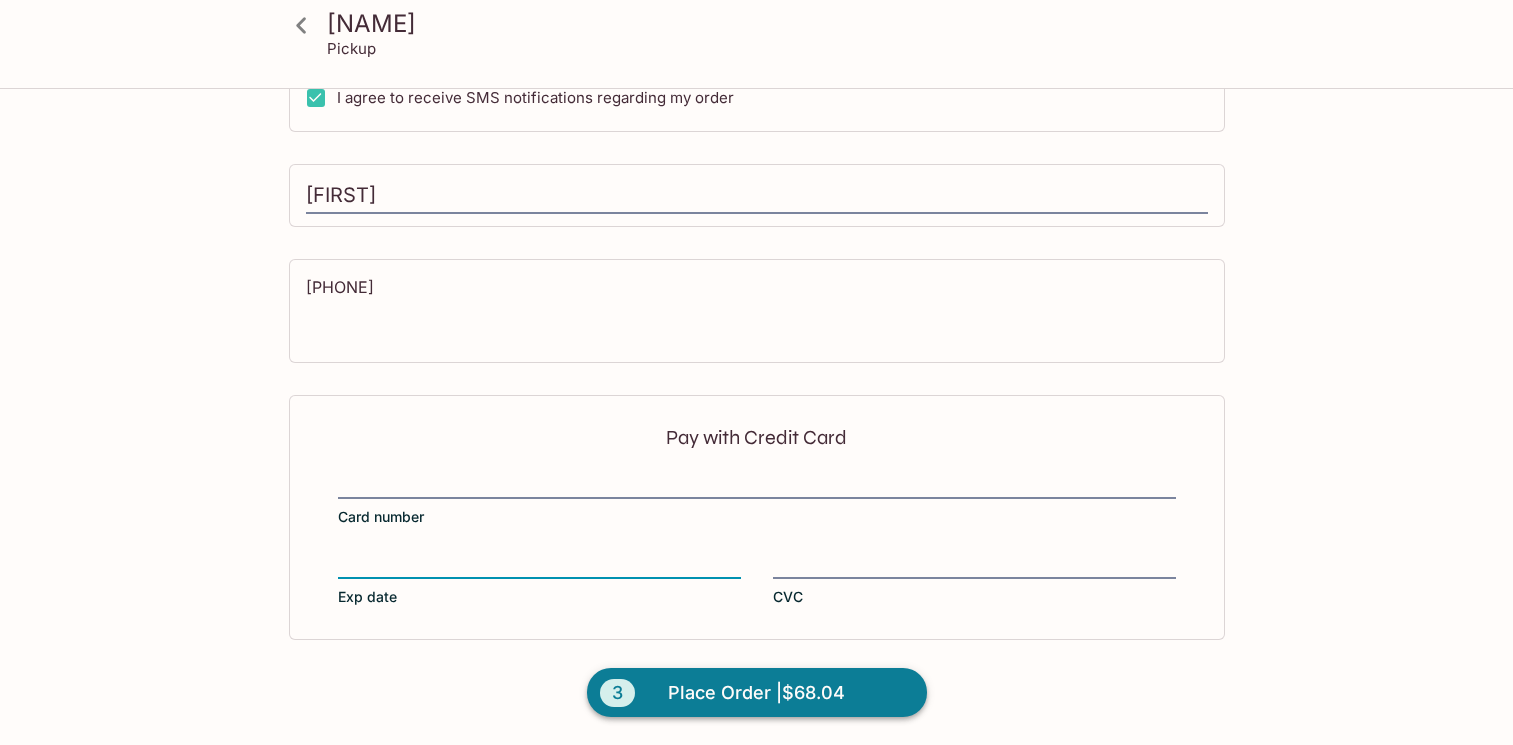 click on "Place Order |  $68.04" at bounding box center [756, 693] 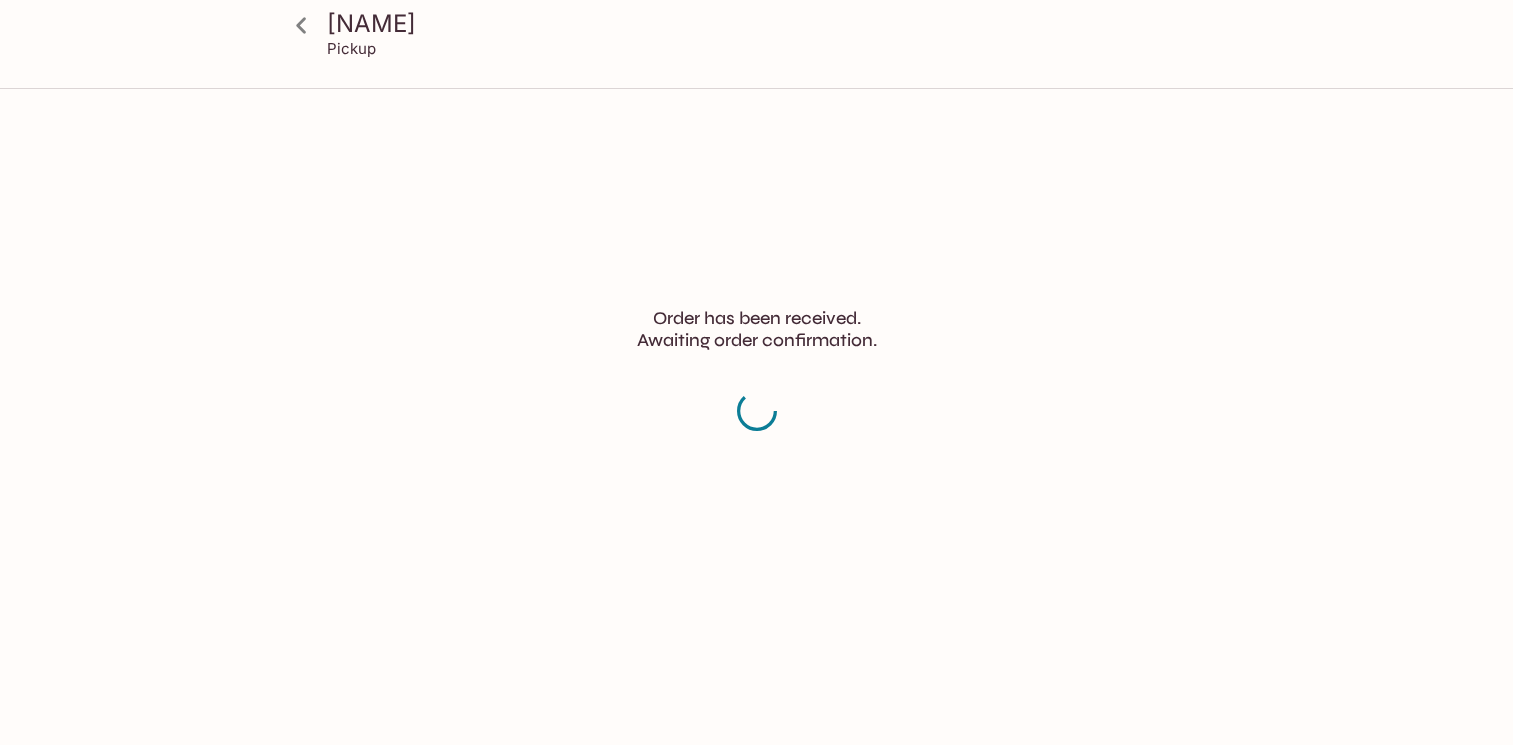 scroll, scrollTop: 0, scrollLeft: 0, axis: both 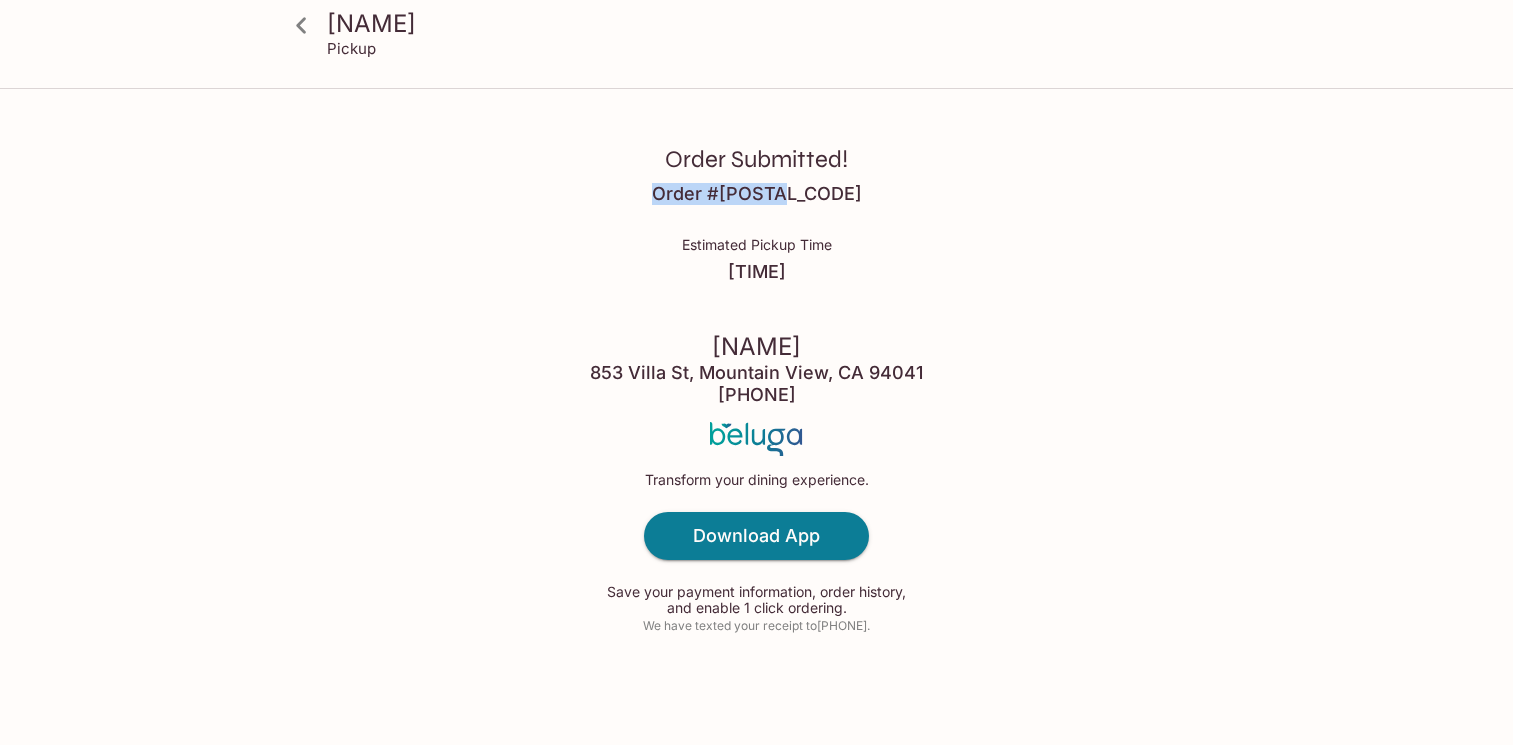 drag, startPoint x: 825, startPoint y: 190, endPoint x: 686, endPoint y: 186, distance: 139.05754 